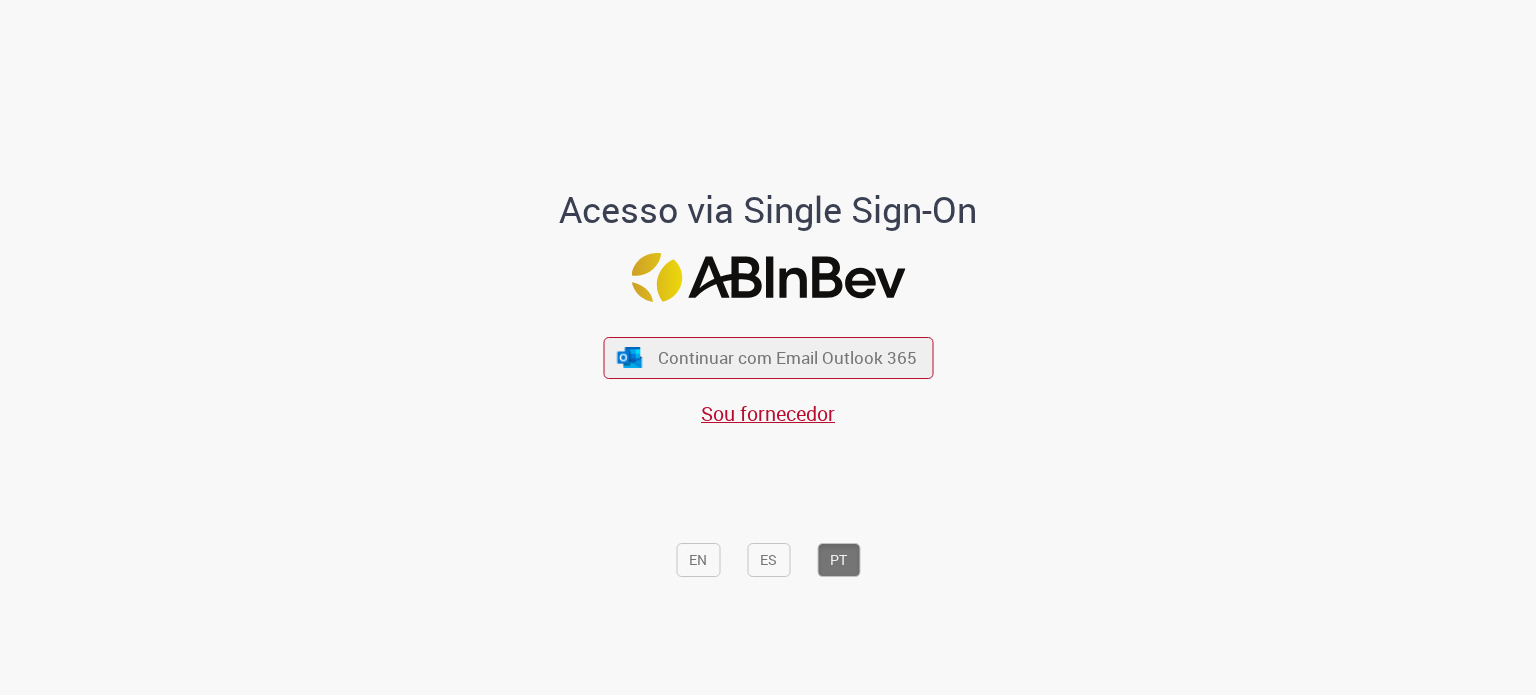 scroll, scrollTop: 0, scrollLeft: 0, axis: both 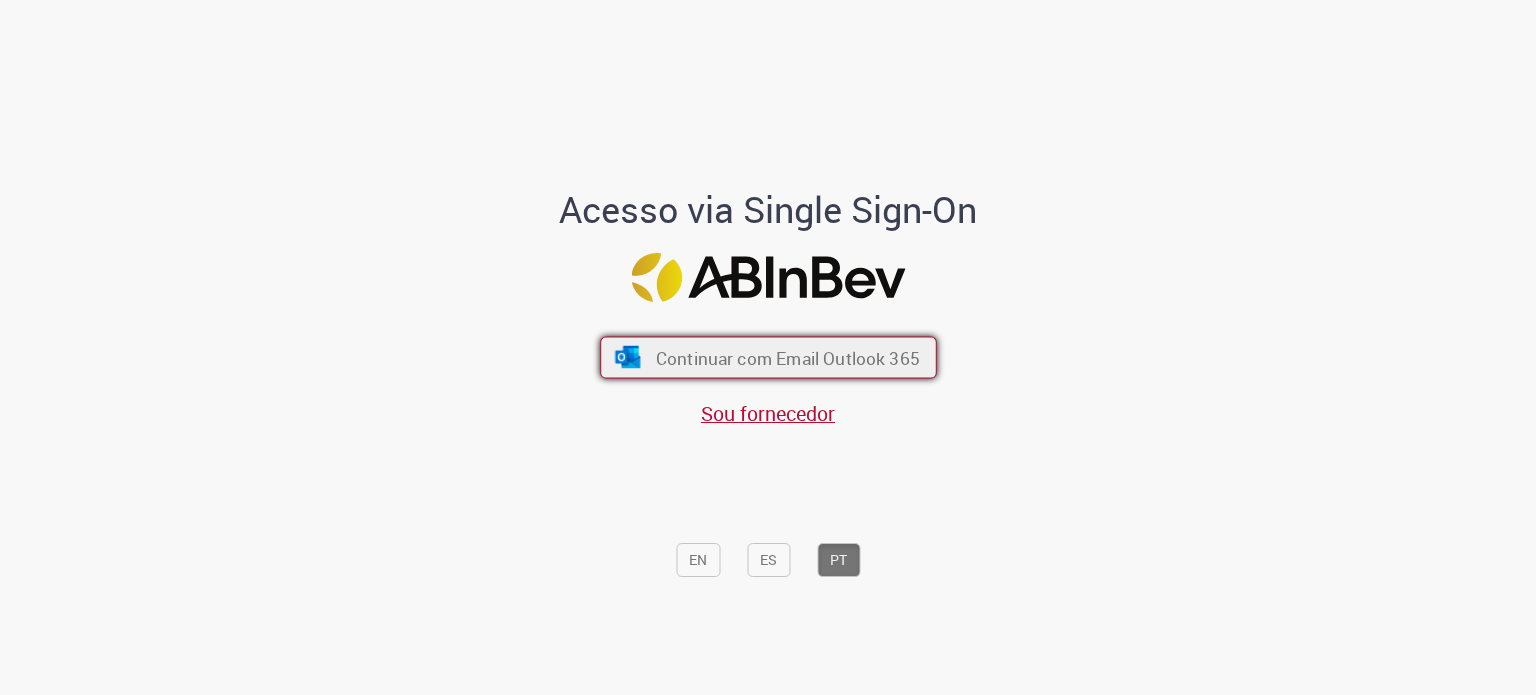 click on "Continuar com Email Outlook 365" at bounding box center (768, 358) 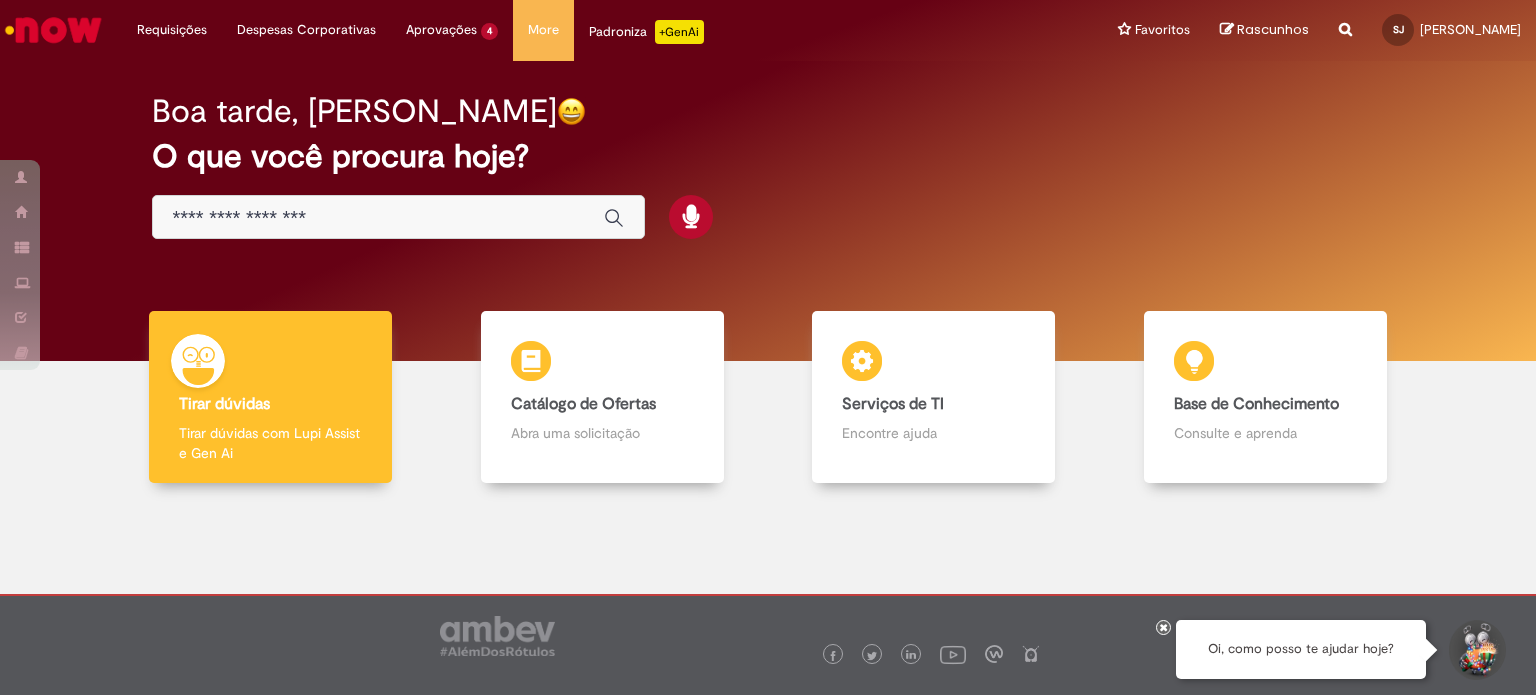 scroll, scrollTop: 0, scrollLeft: 0, axis: both 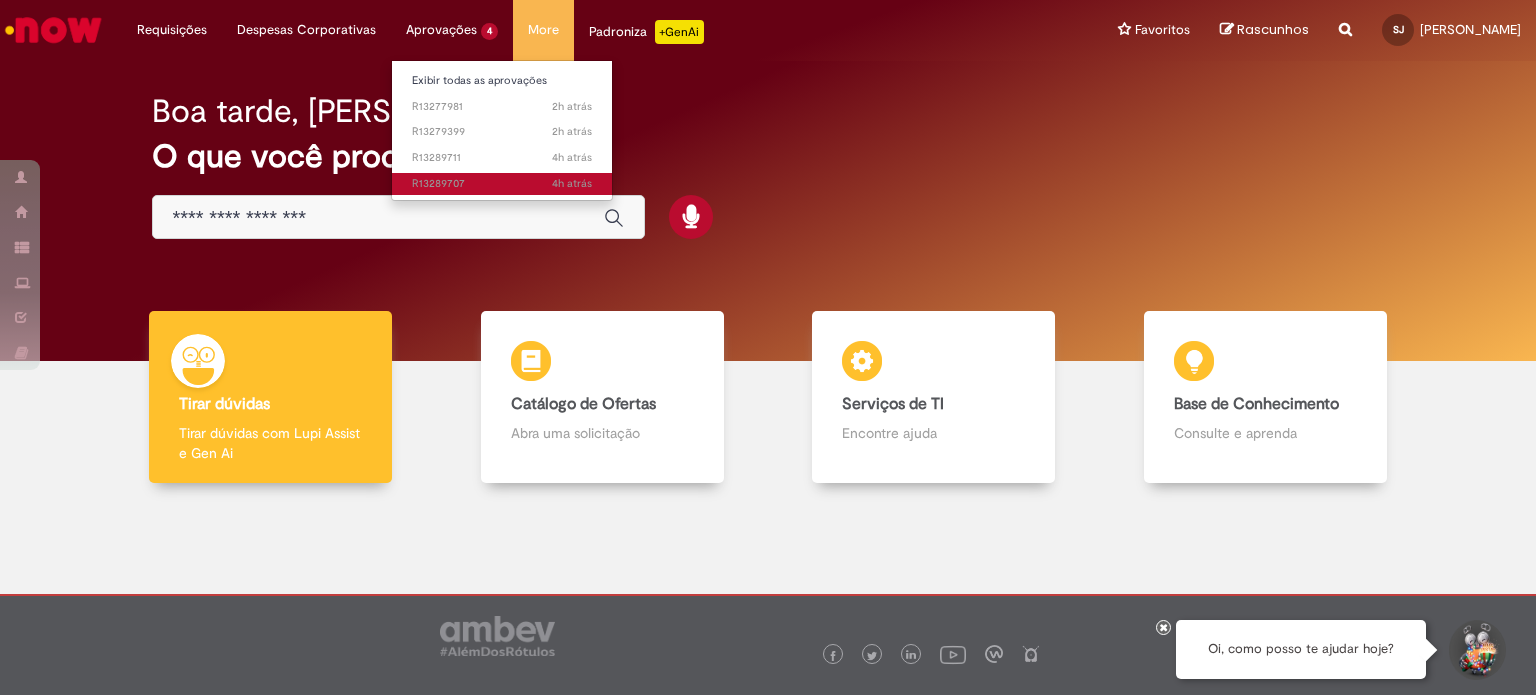 click on "4h atrás 4 horas atrás  R13289707" at bounding box center (502, 184) 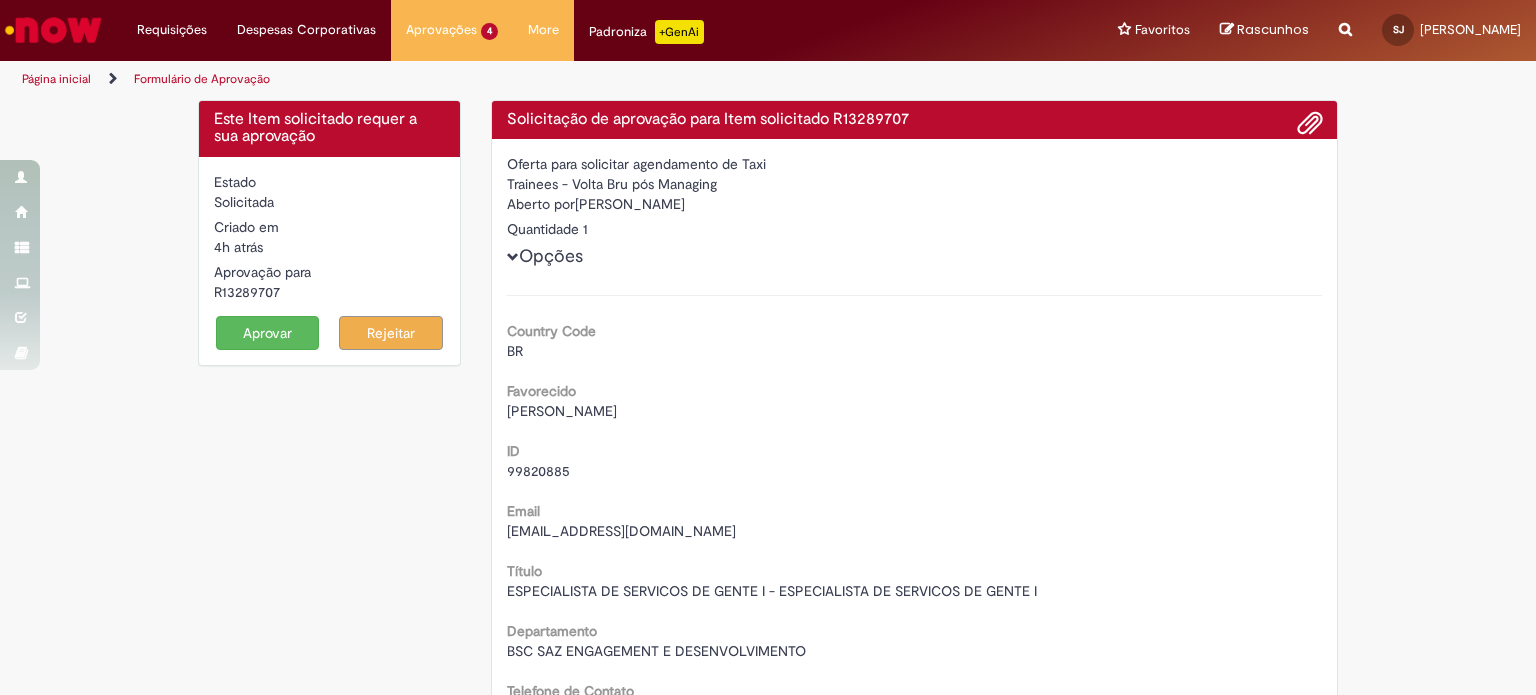 click on "R13289707" at bounding box center [329, 292] 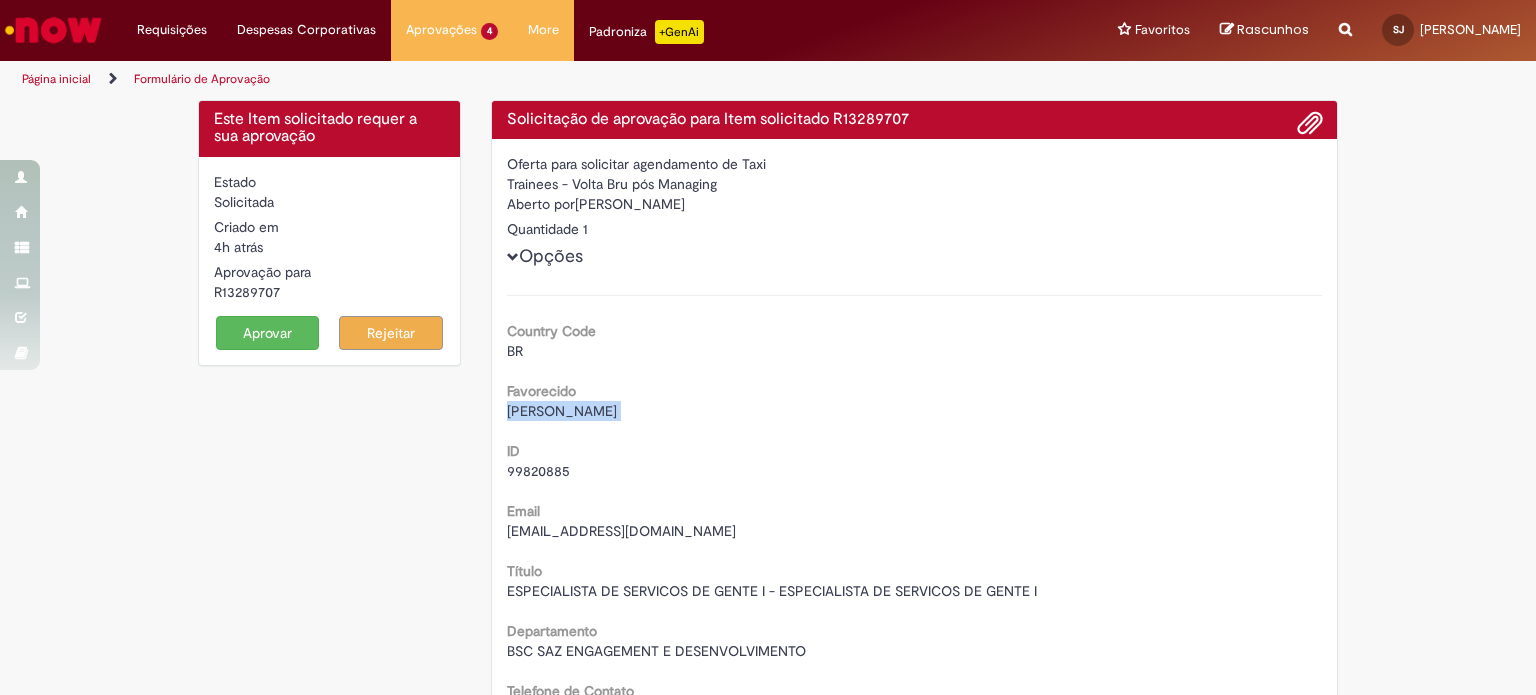 click on "[PERSON_NAME]" at bounding box center (562, 411) 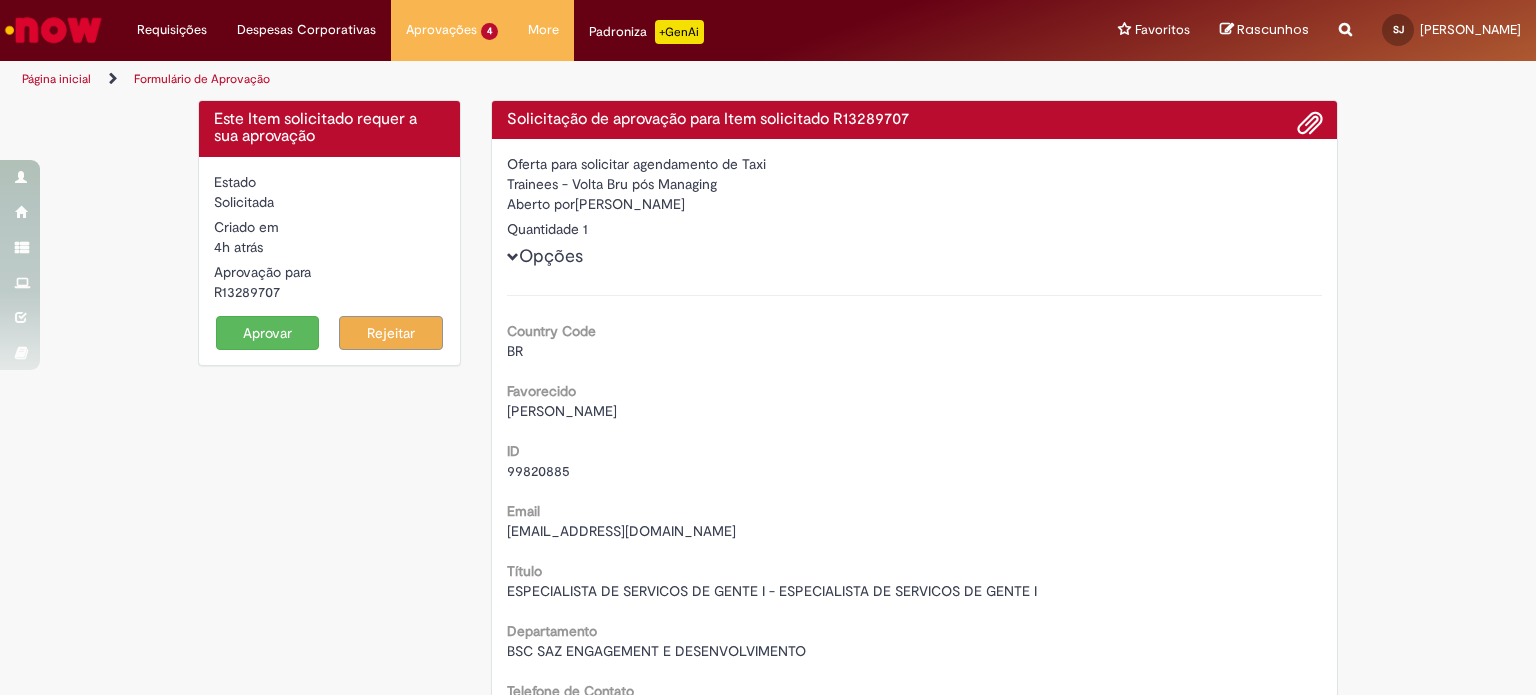 click on "99820885" at bounding box center (538, 471) 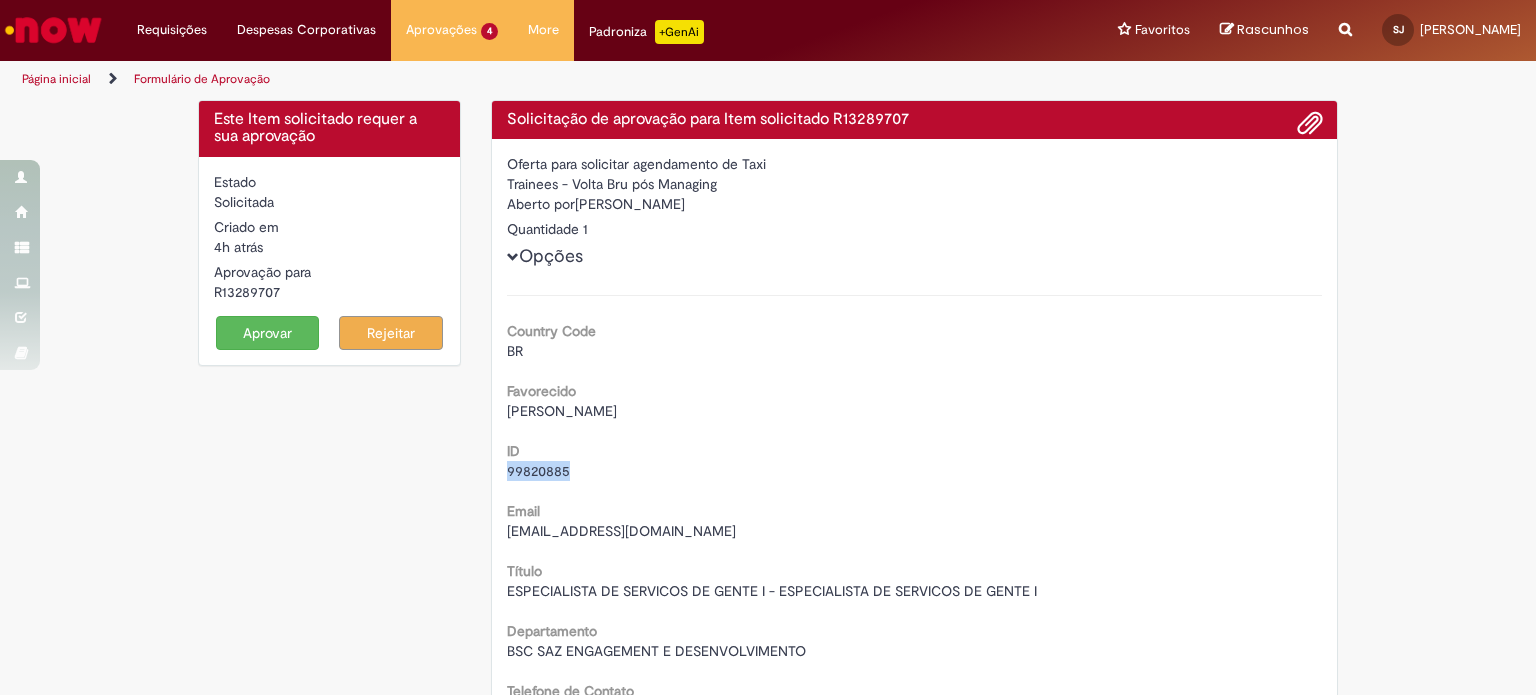 click on "99820885" at bounding box center [538, 471] 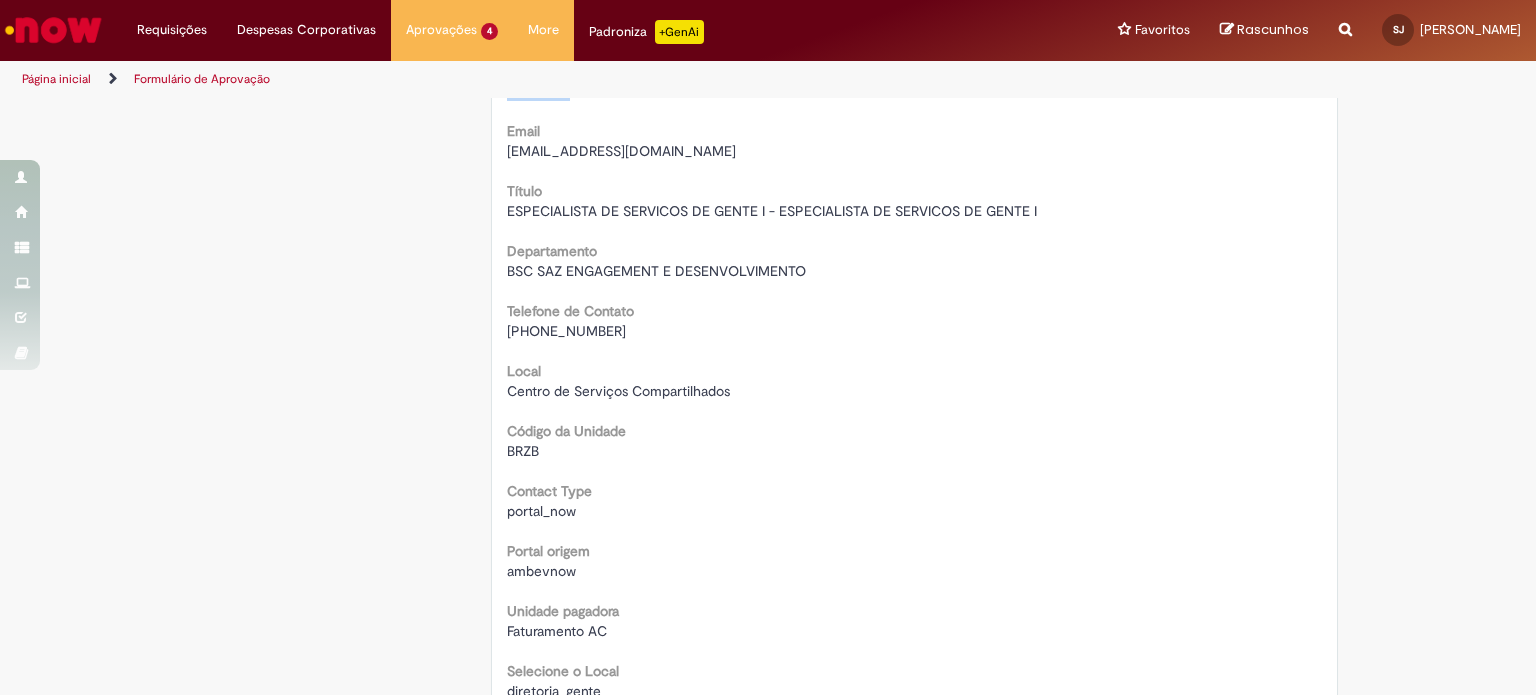 scroll, scrollTop: 400, scrollLeft: 0, axis: vertical 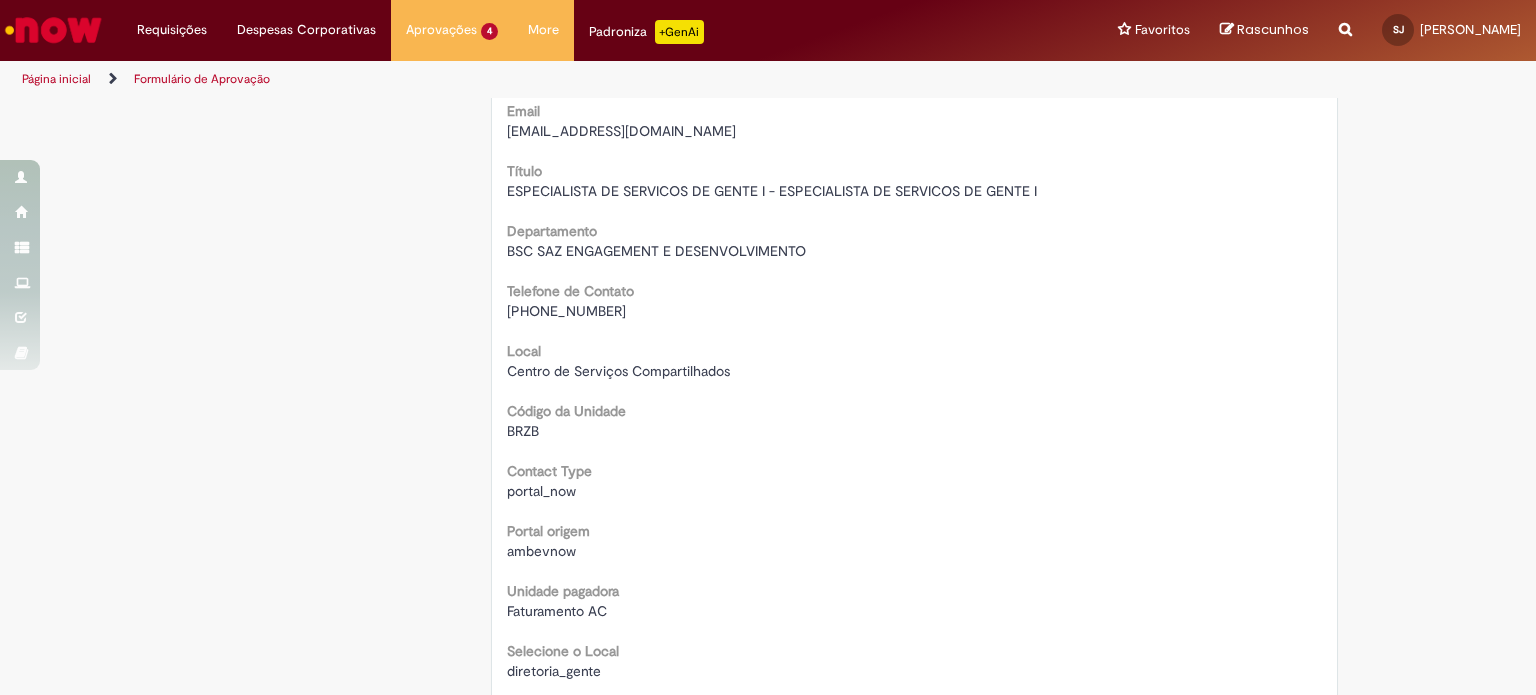 drag, startPoint x: 532, startPoint y: 313, endPoint x: 673, endPoint y: 315, distance: 141.01419 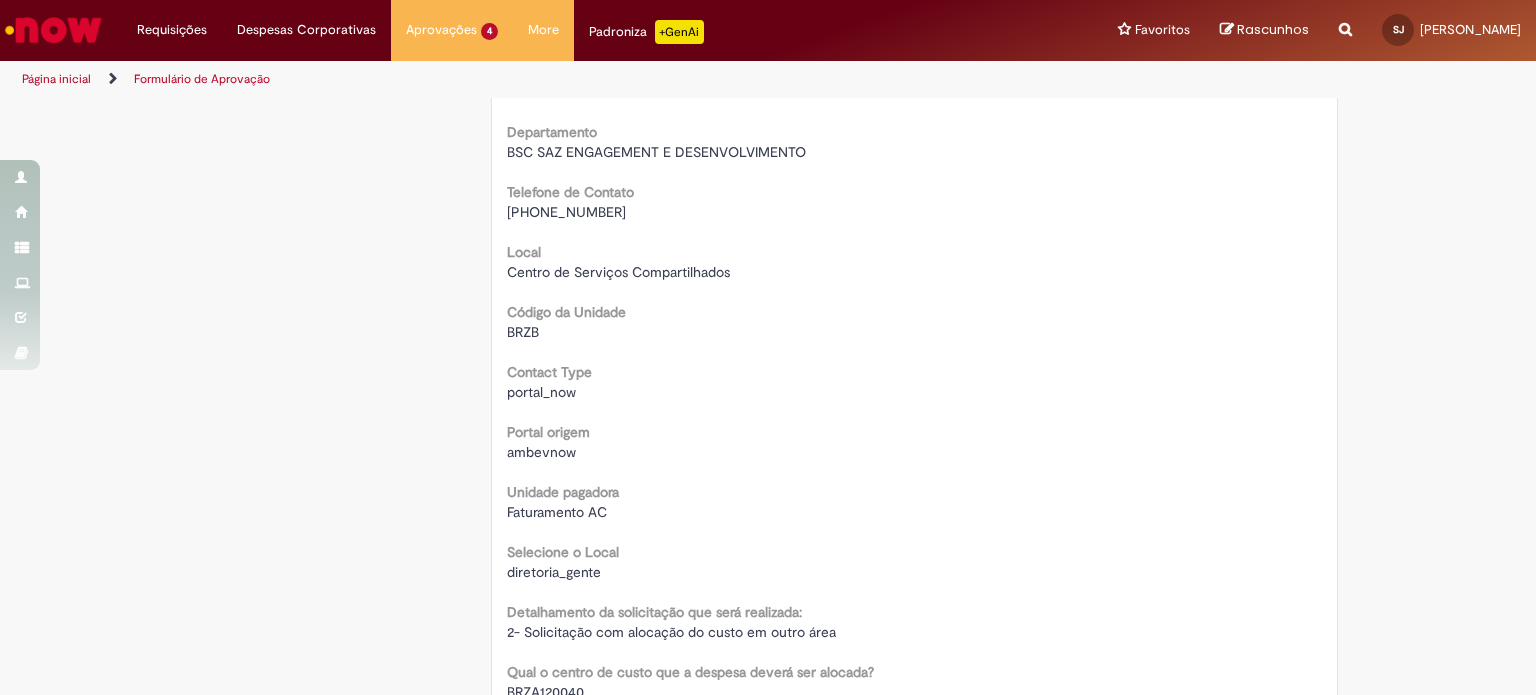 scroll, scrollTop: 500, scrollLeft: 0, axis: vertical 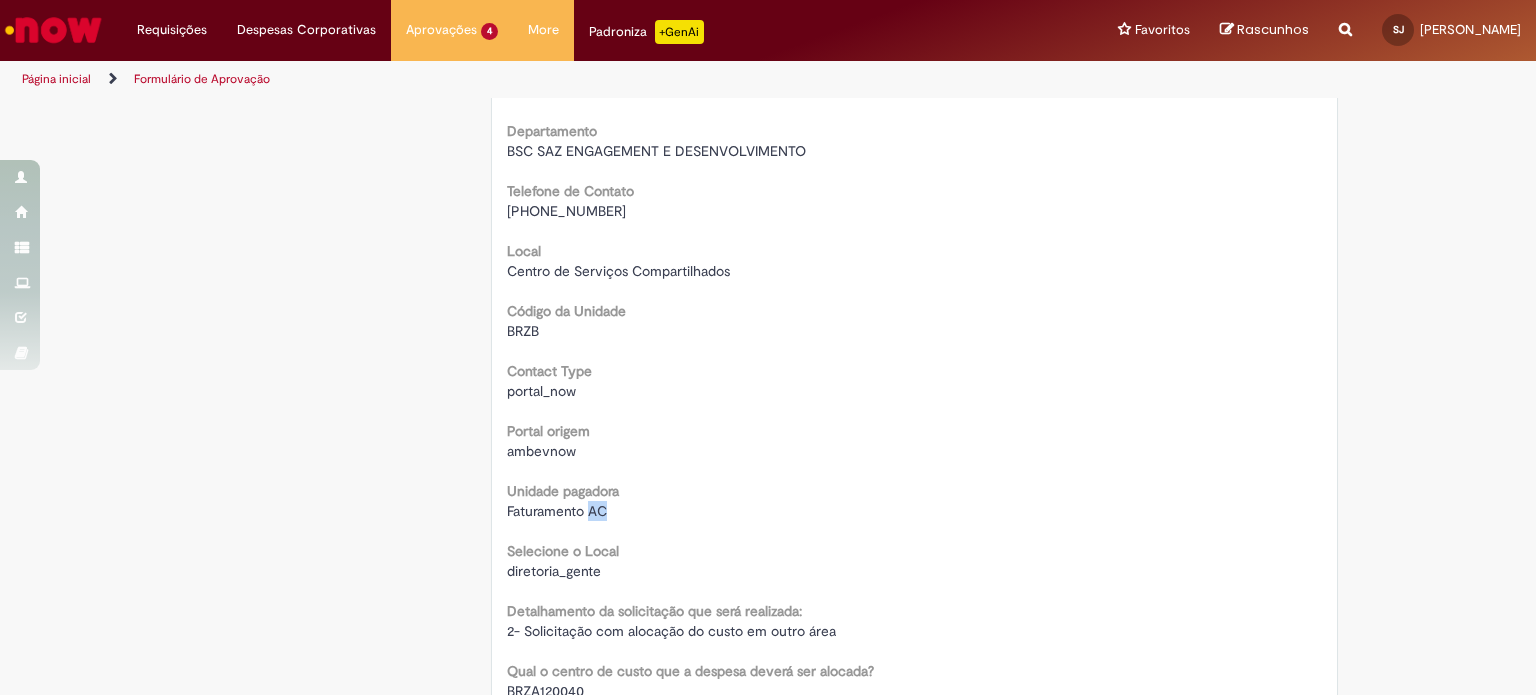 drag, startPoint x: 580, startPoint y: 511, endPoint x: 620, endPoint y: 506, distance: 40.311287 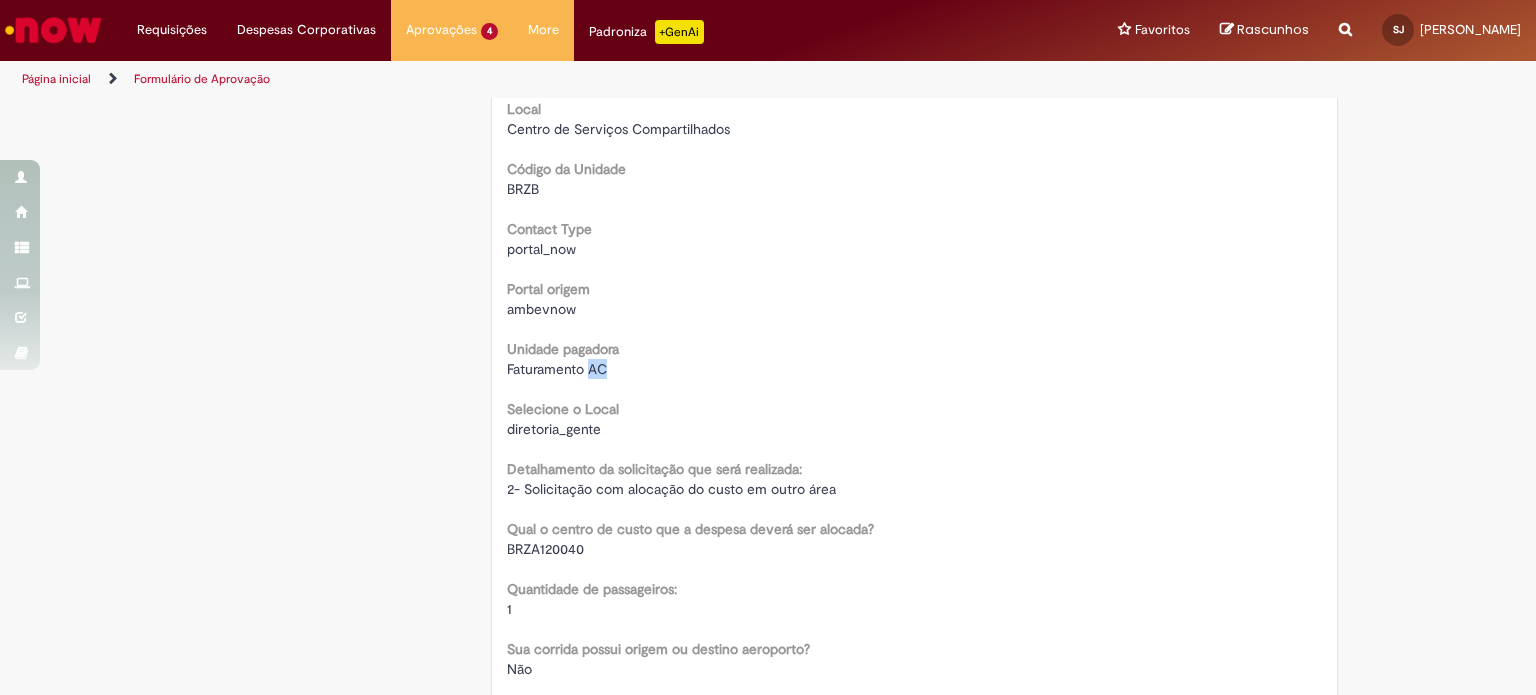 scroll, scrollTop: 700, scrollLeft: 0, axis: vertical 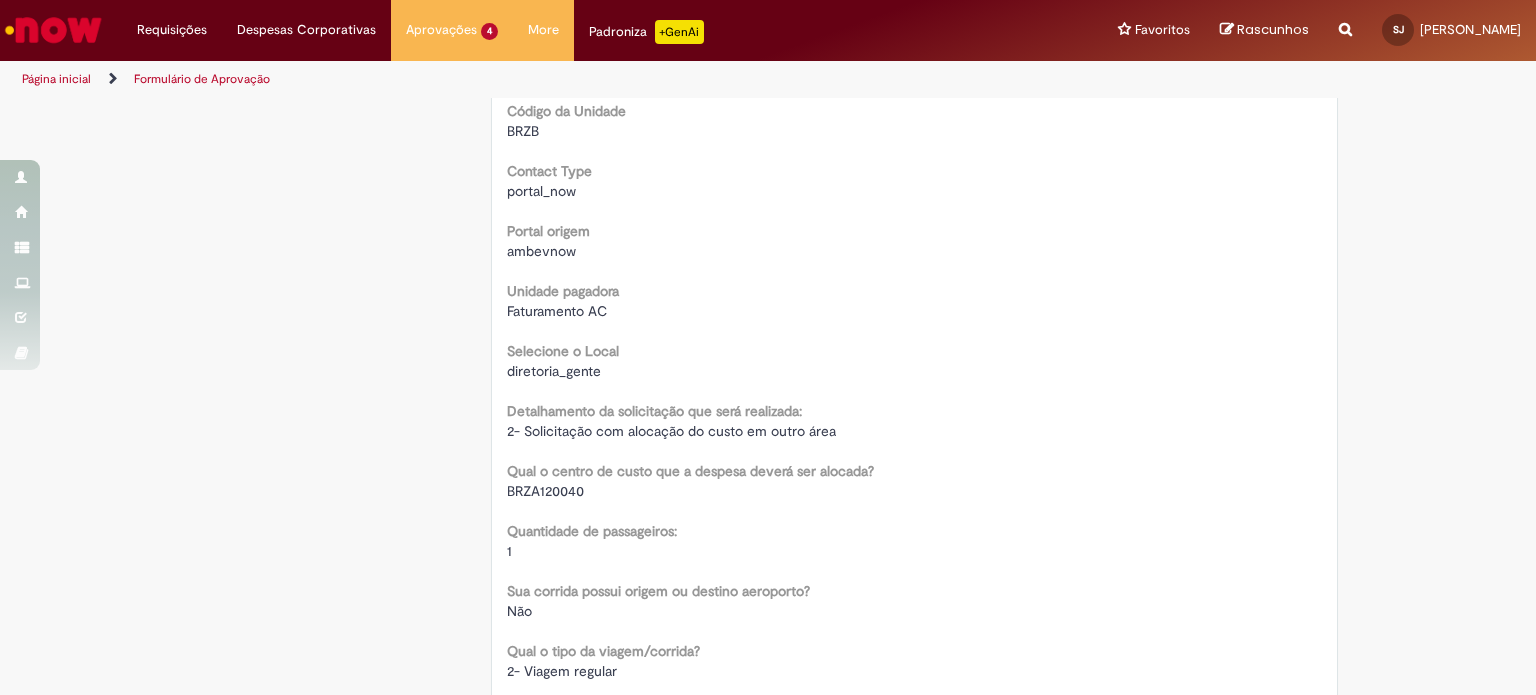 click on "BRZA120040" at bounding box center (545, 491) 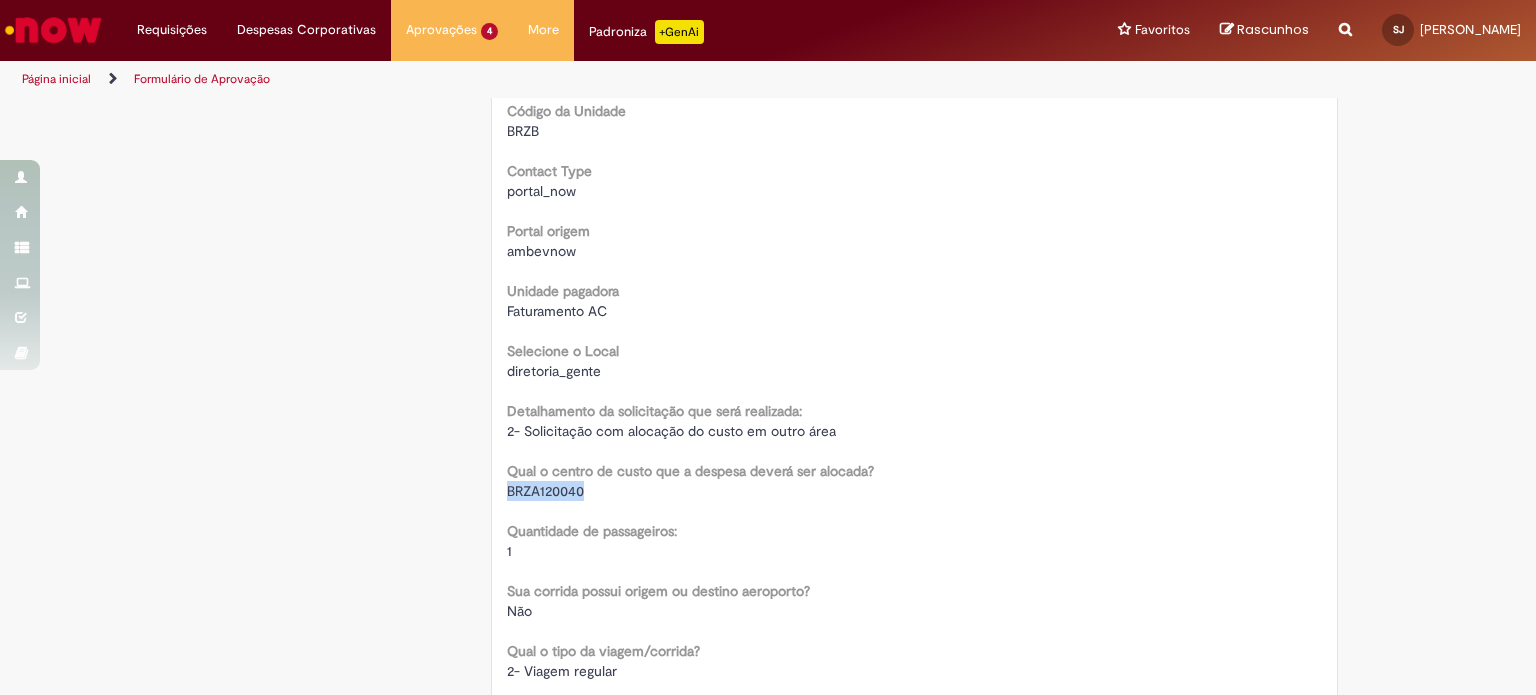 click on "BRZA120040" at bounding box center [545, 491] 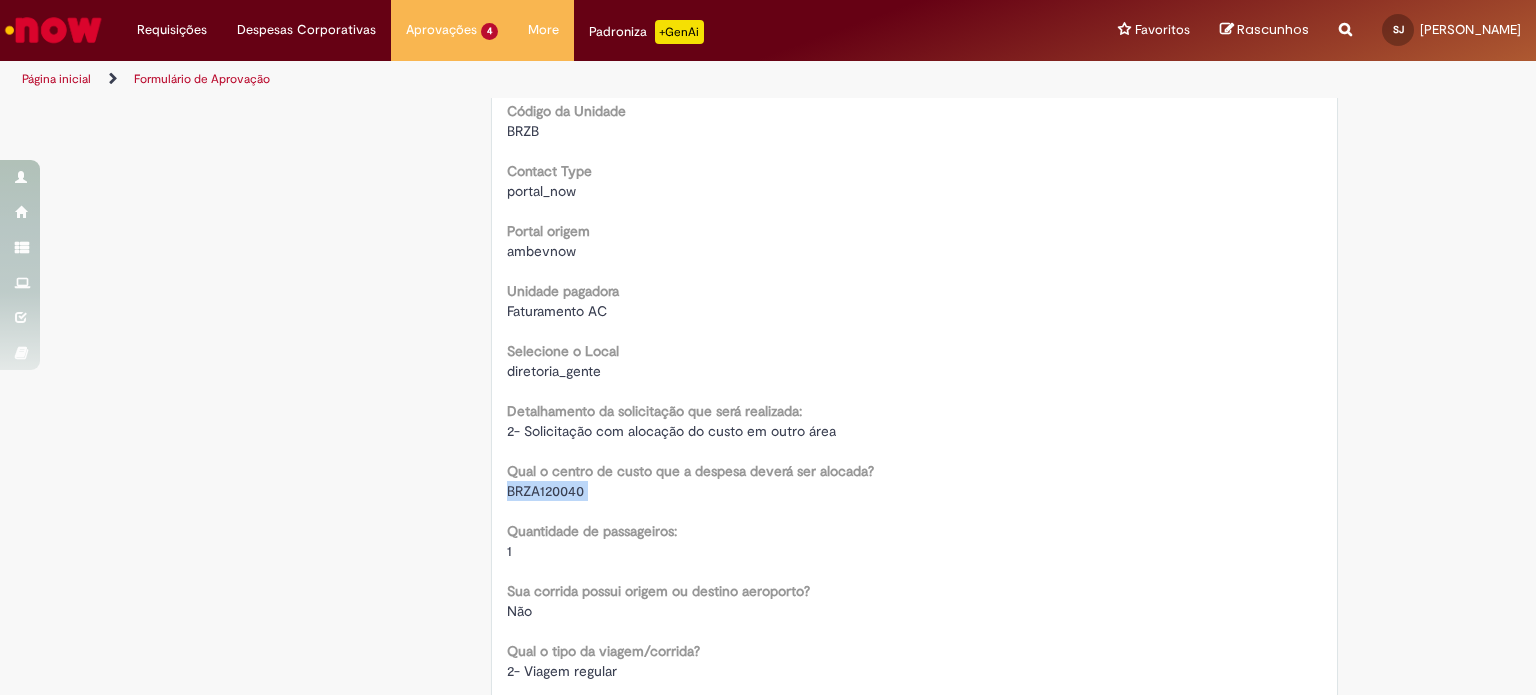 click on "BRZA120040" at bounding box center [545, 491] 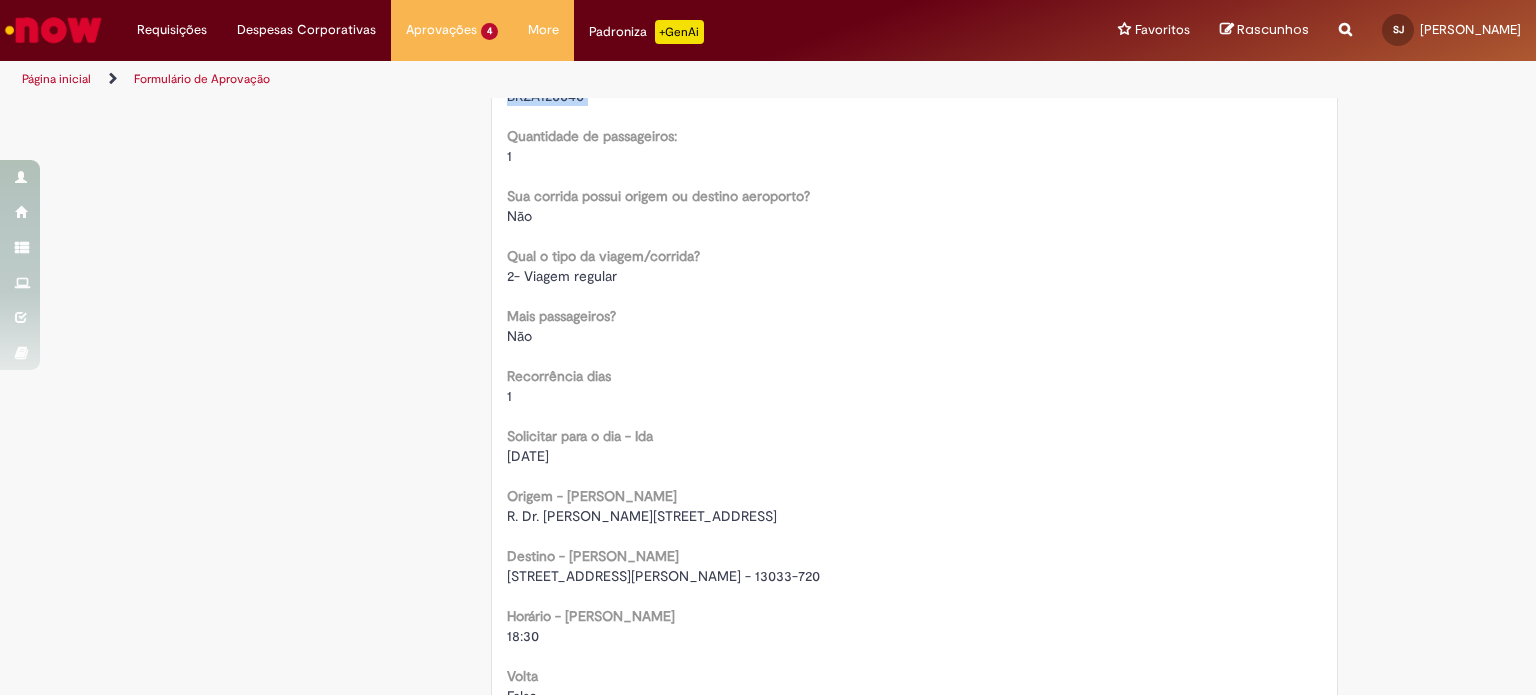 scroll, scrollTop: 1100, scrollLeft: 0, axis: vertical 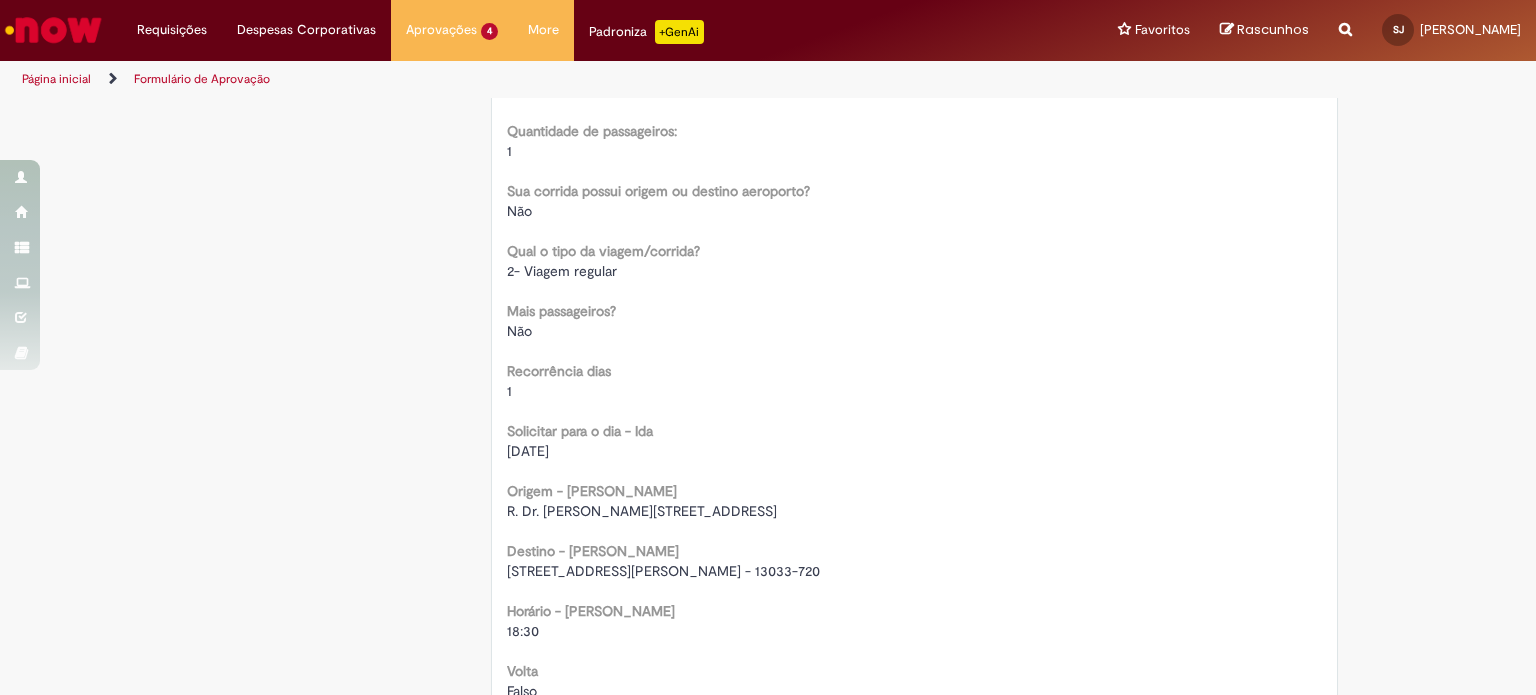 click on "[DATE]" at bounding box center (528, 451) 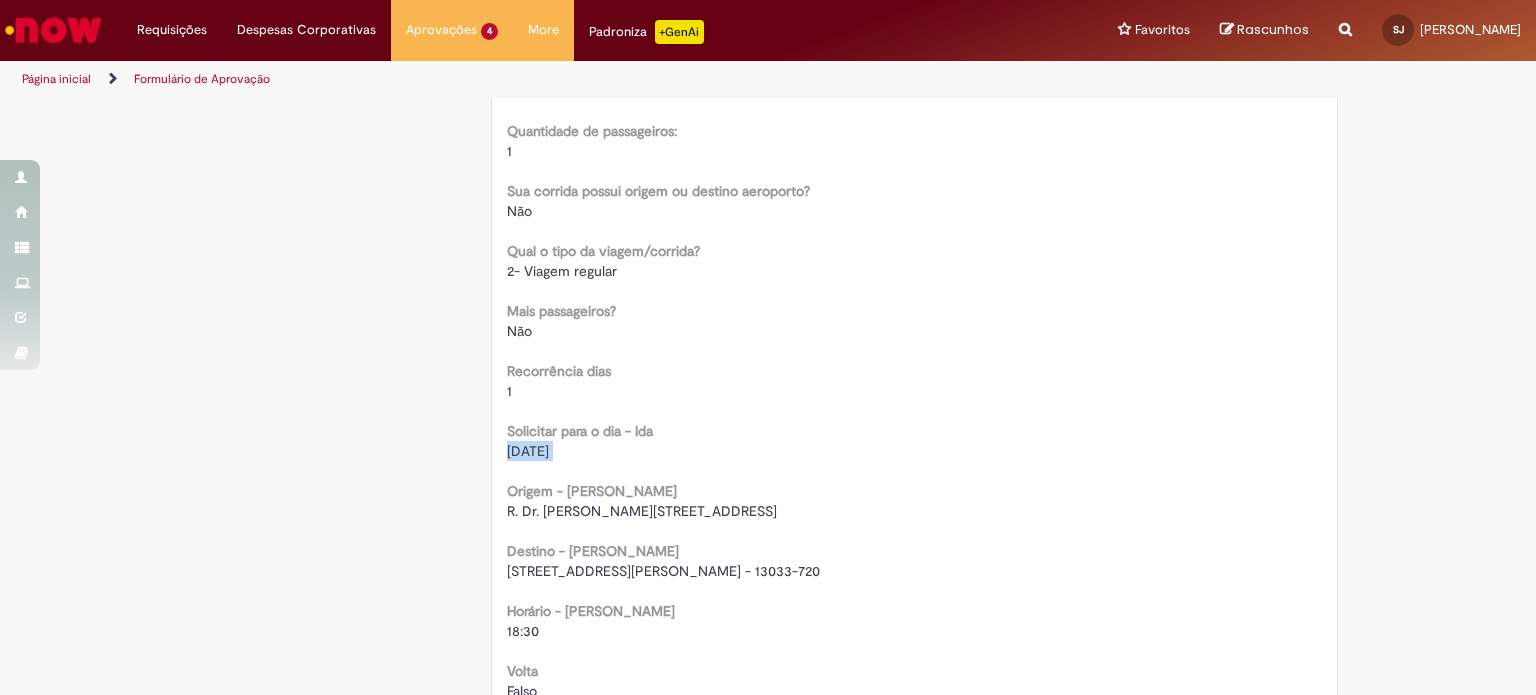 click on "[DATE]" at bounding box center [528, 451] 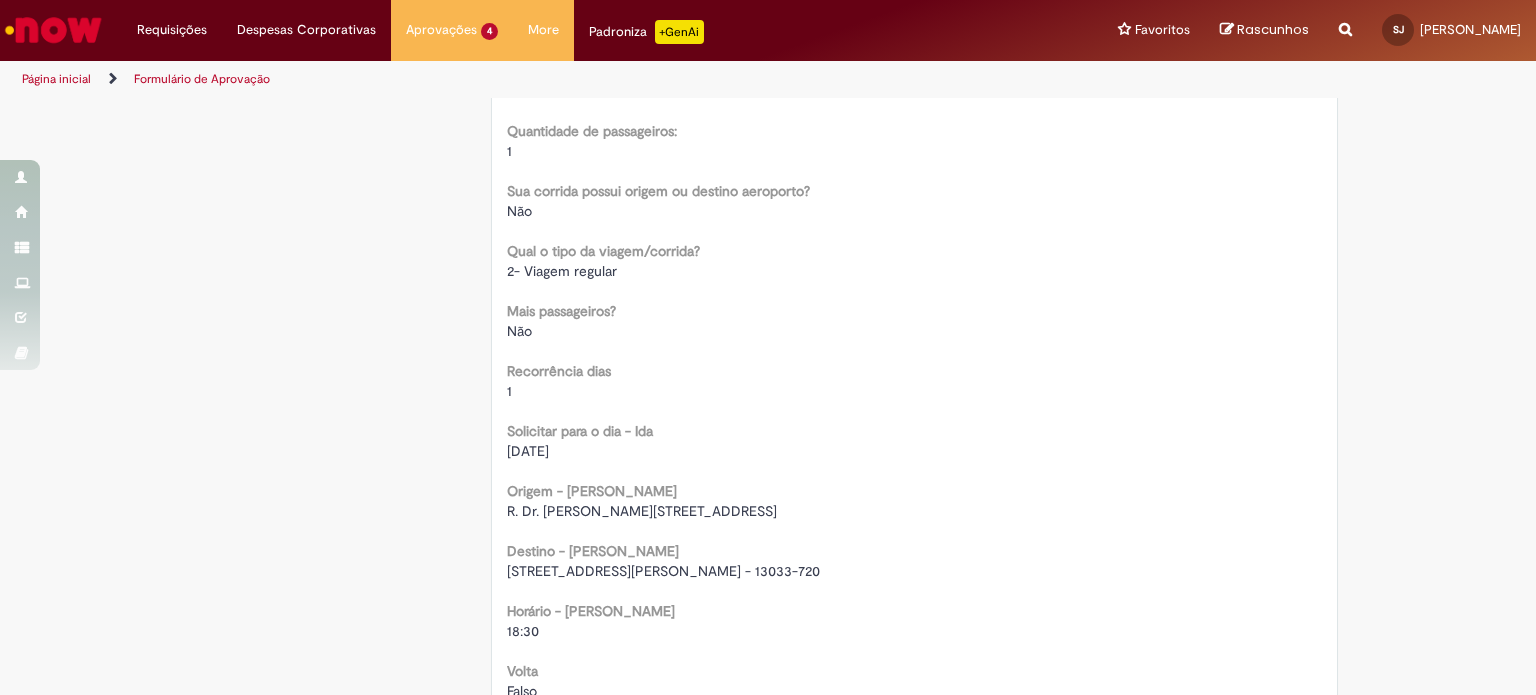 click on "Origem - [PERSON_NAME]
R. Dr. [PERSON_NAME][STREET_ADDRESS]" at bounding box center (915, 498) 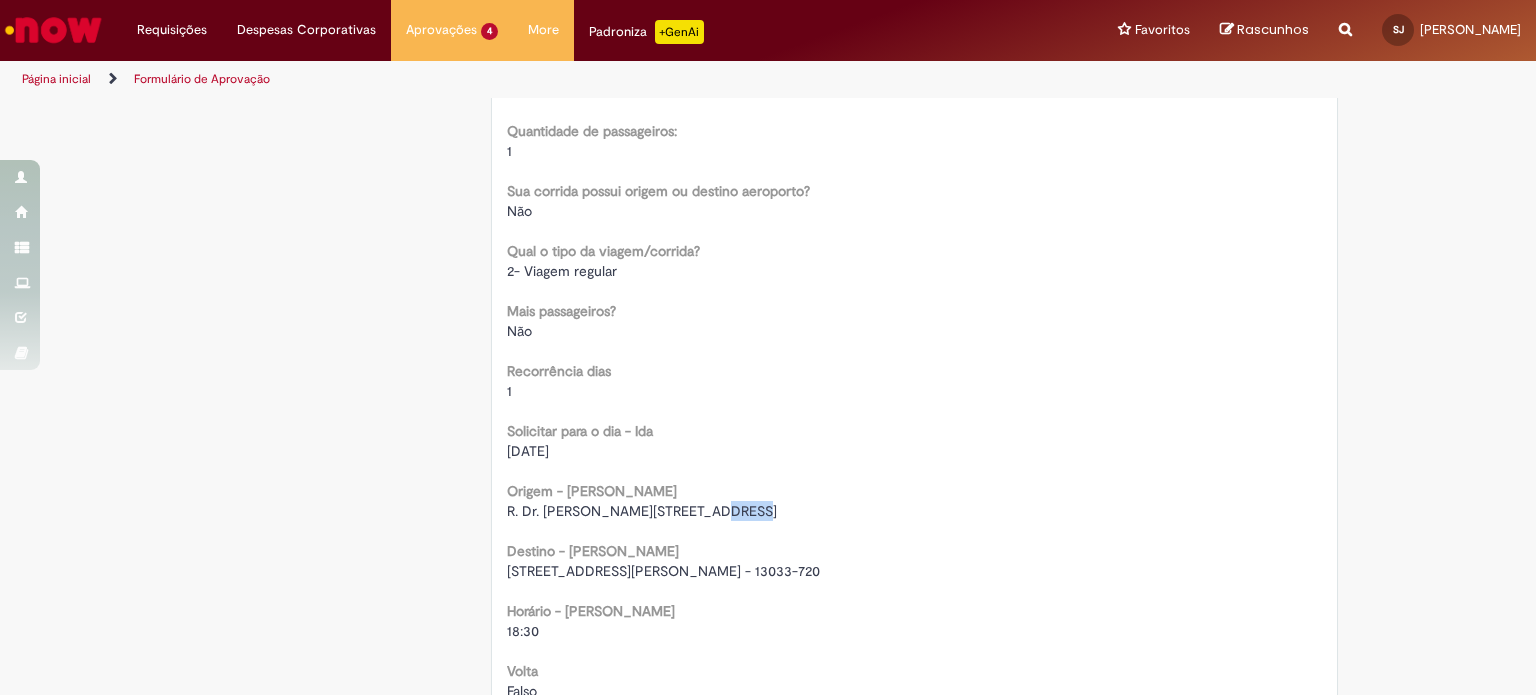 click on "R. Dr. [PERSON_NAME][STREET_ADDRESS]" at bounding box center [642, 511] 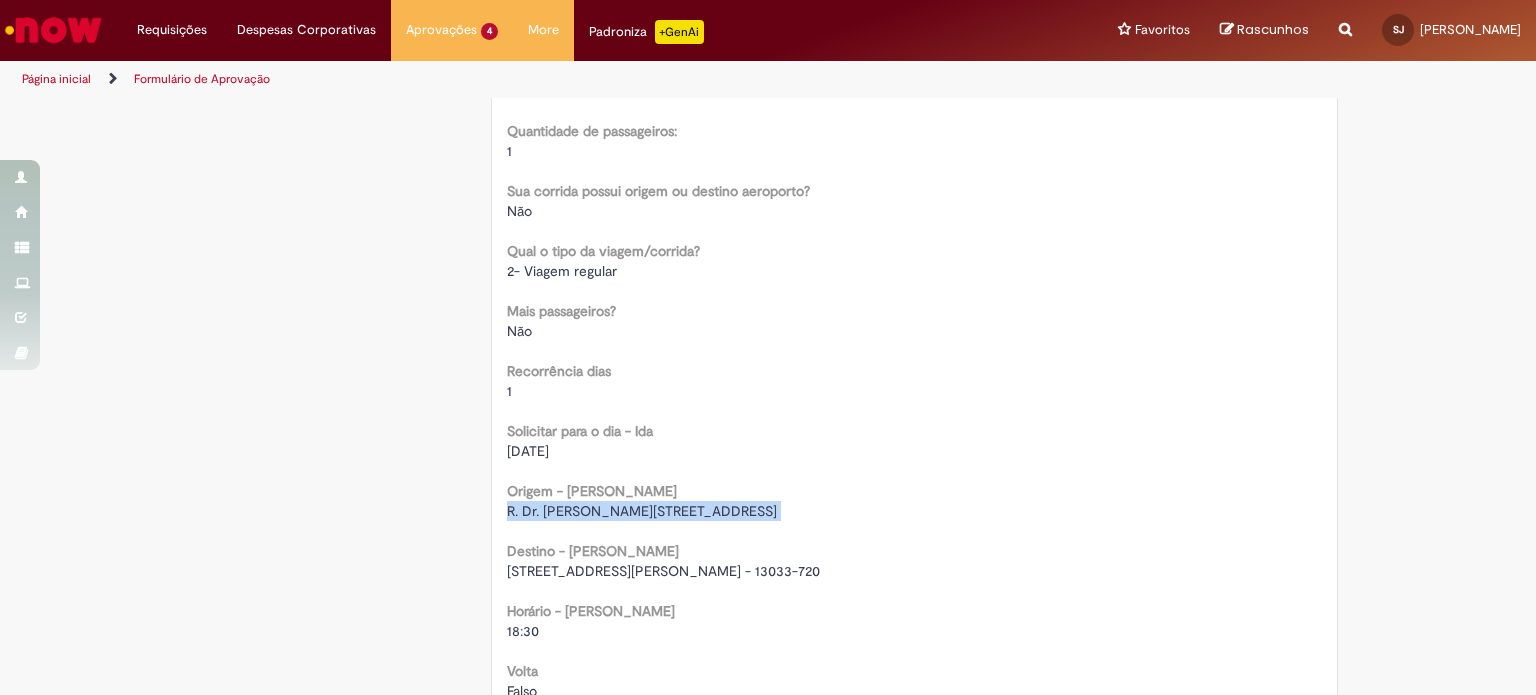click on "R. Dr. [PERSON_NAME][STREET_ADDRESS]" at bounding box center [642, 511] 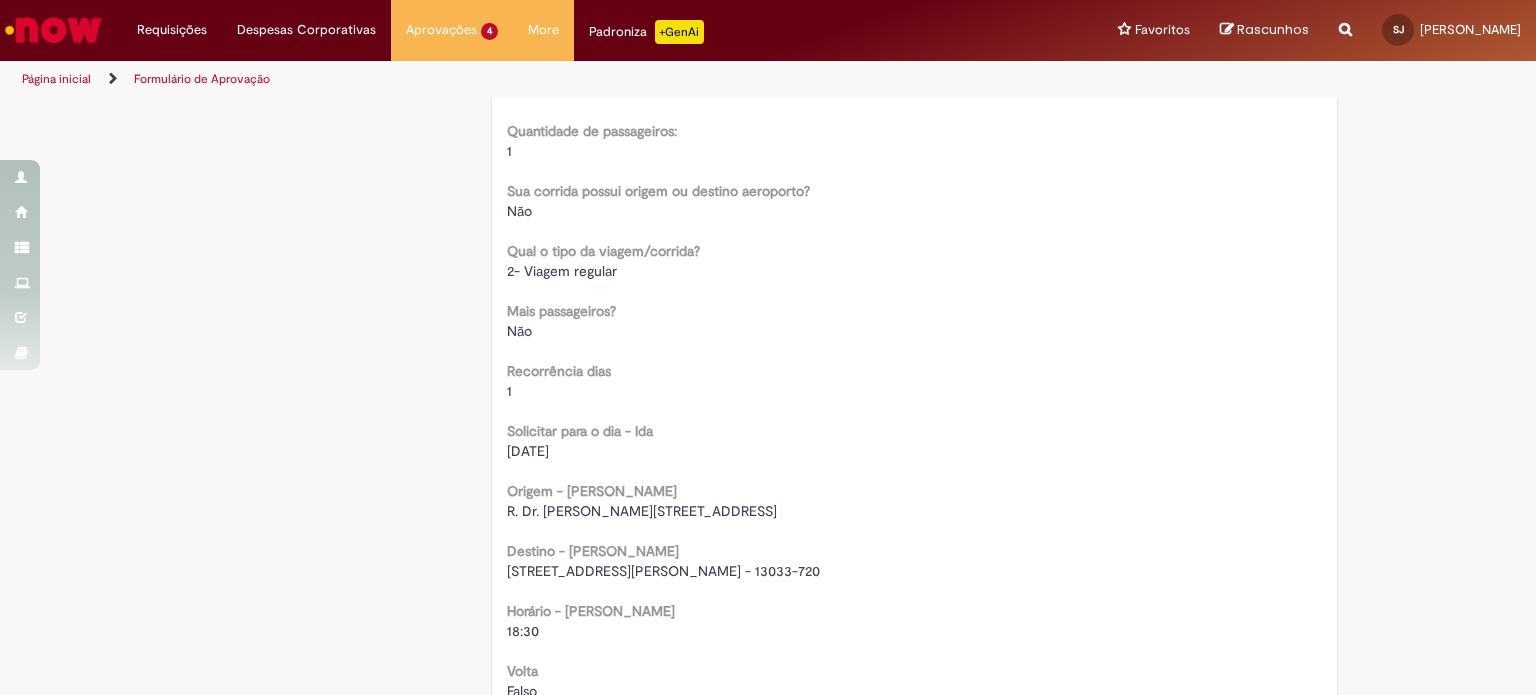 click on "[STREET_ADDRESS][PERSON_NAME] - 13033-720" at bounding box center [663, 571] 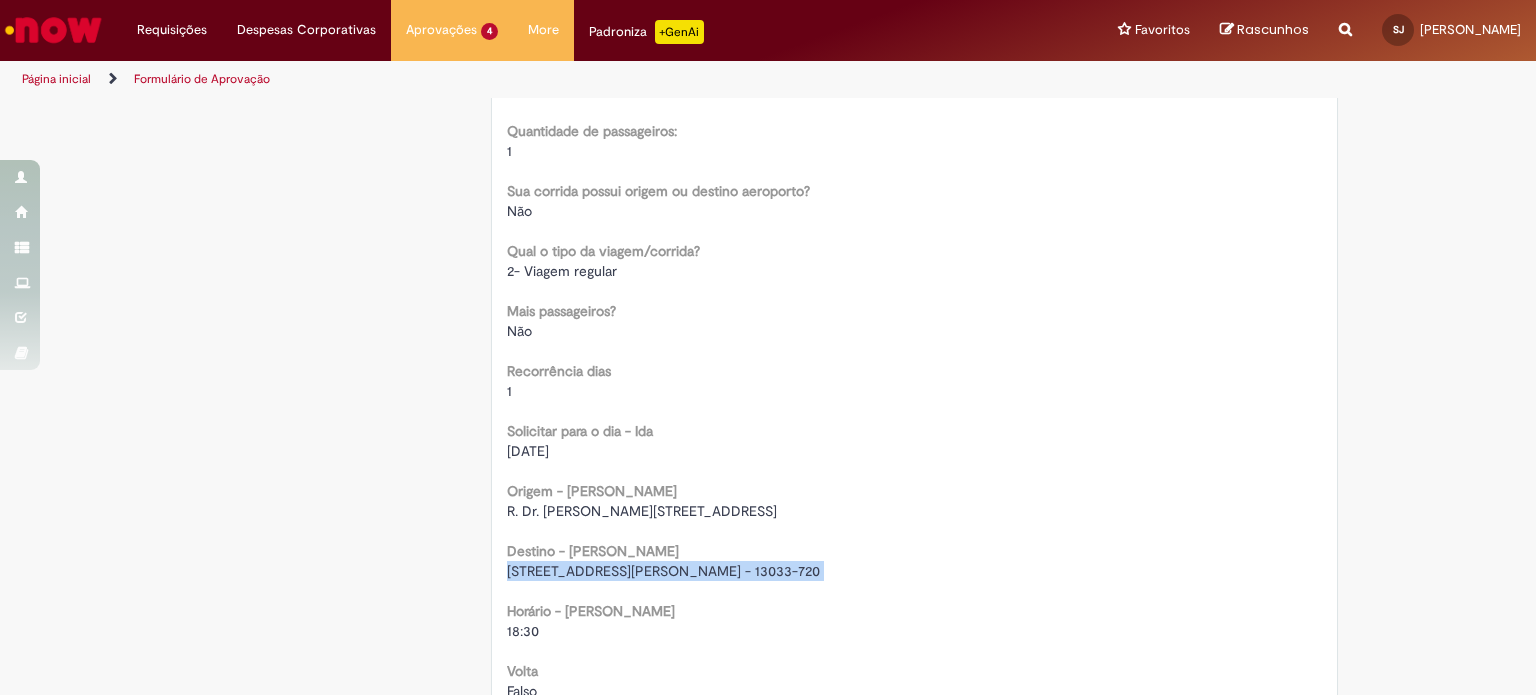 click on "[STREET_ADDRESS][PERSON_NAME] - 13033-720" at bounding box center (663, 571) 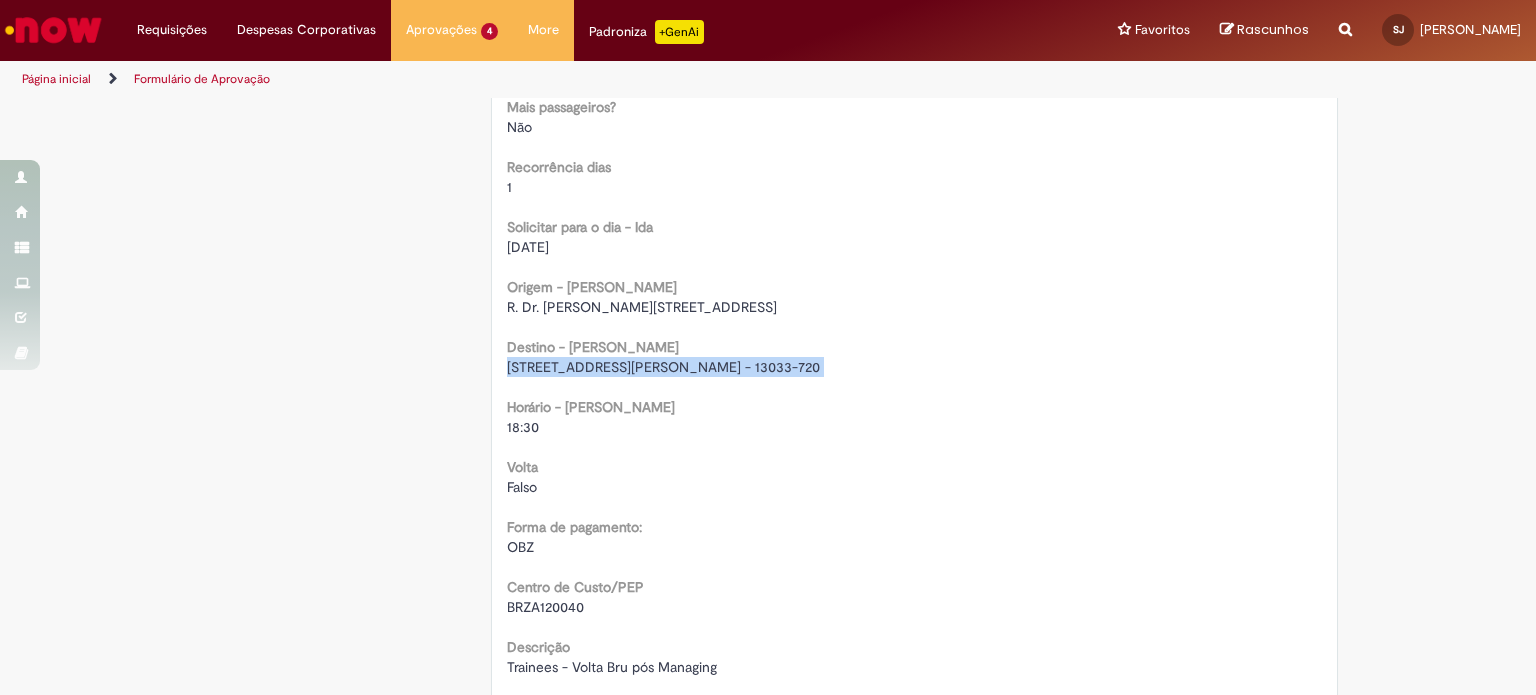 scroll, scrollTop: 1400, scrollLeft: 0, axis: vertical 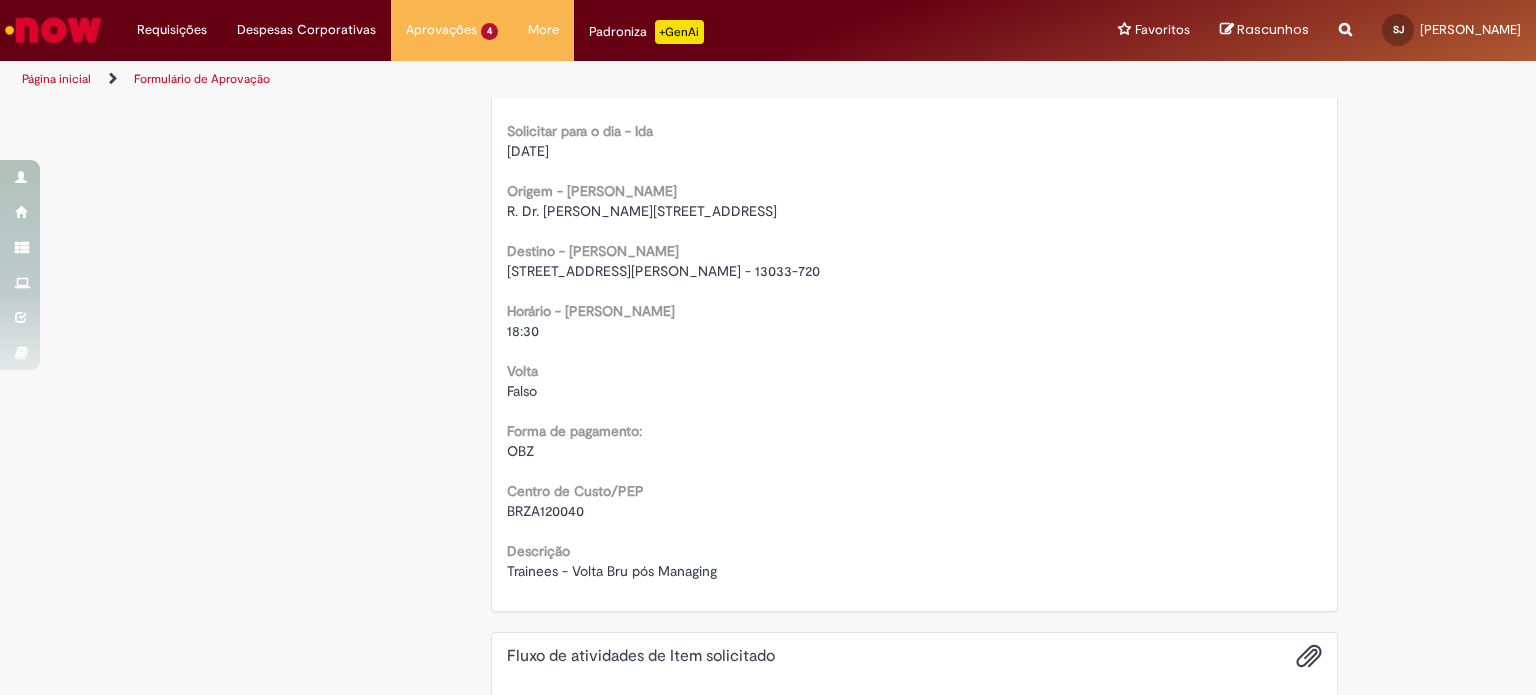 click on "18:30" at bounding box center (523, 331) 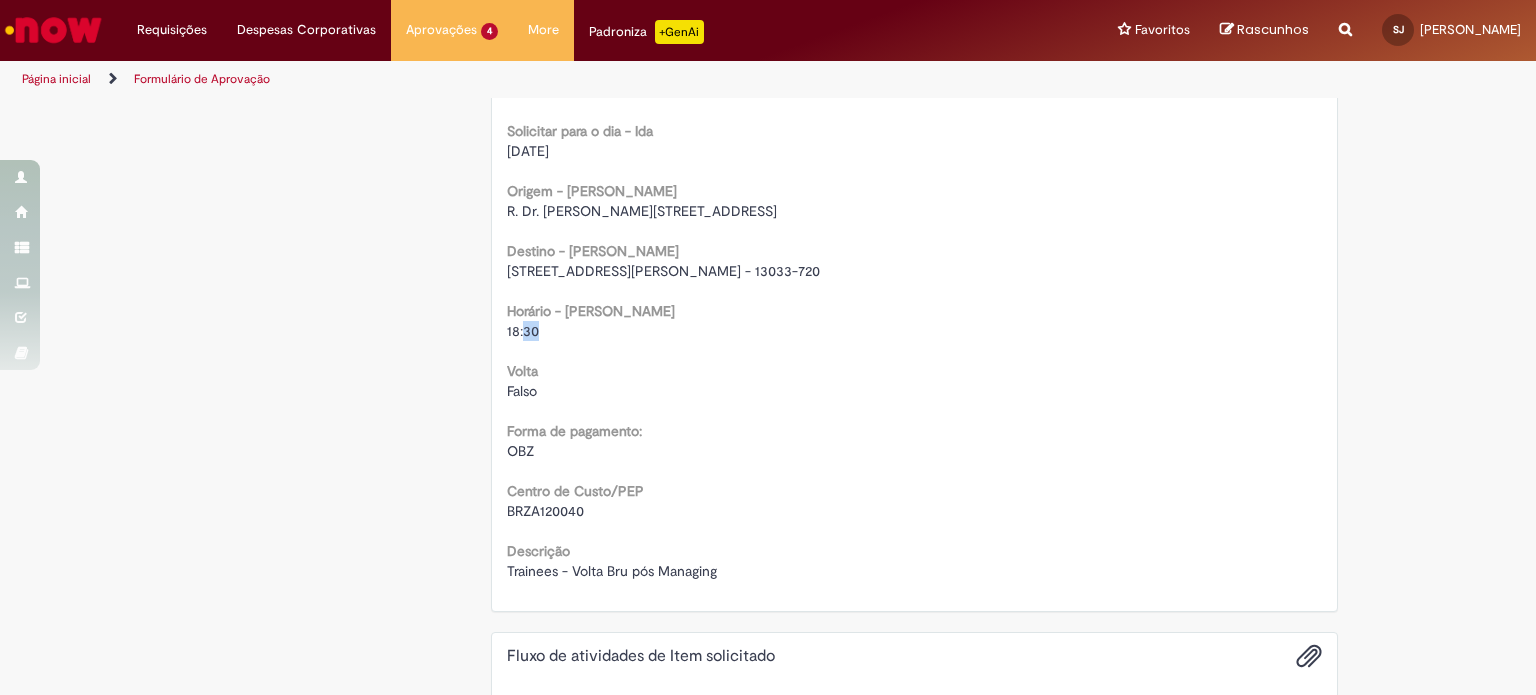 click on "18:30" at bounding box center [523, 331] 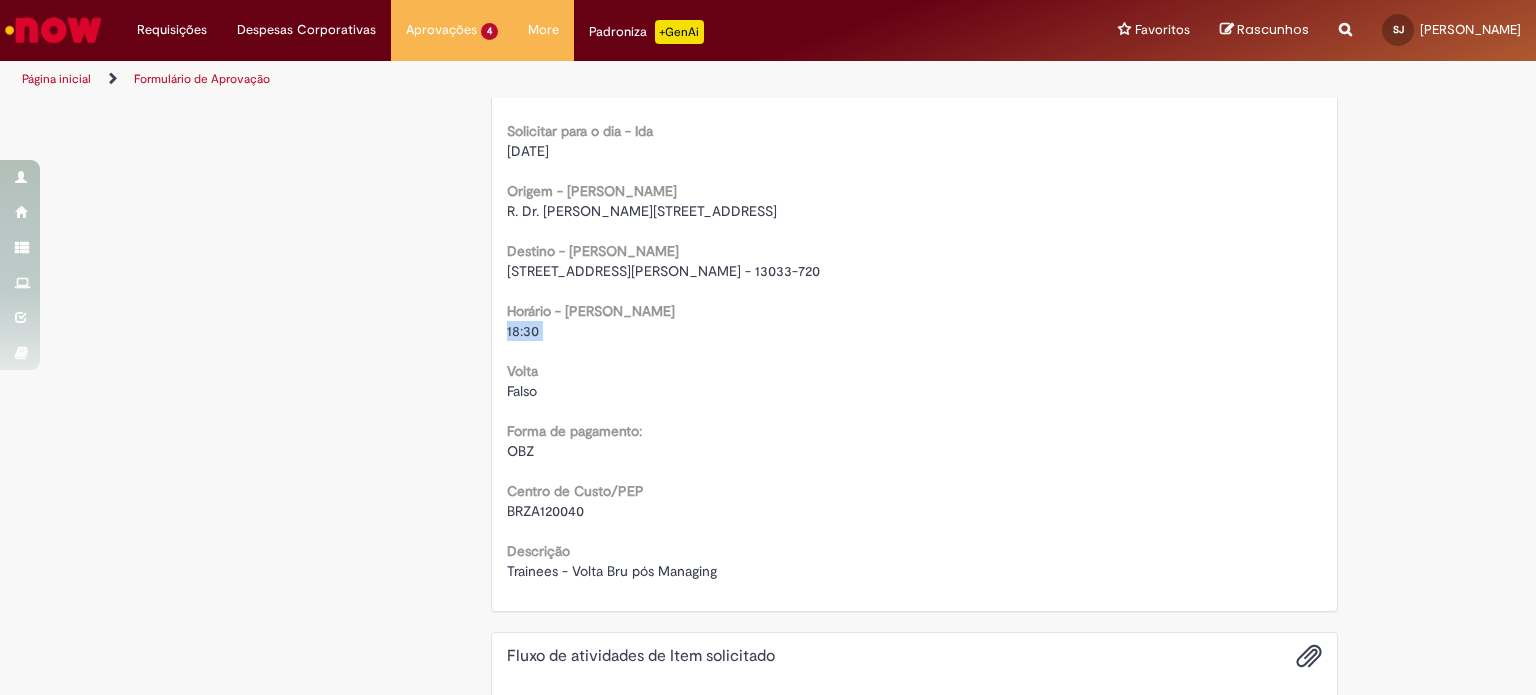 click on "18:30" at bounding box center [523, 331] 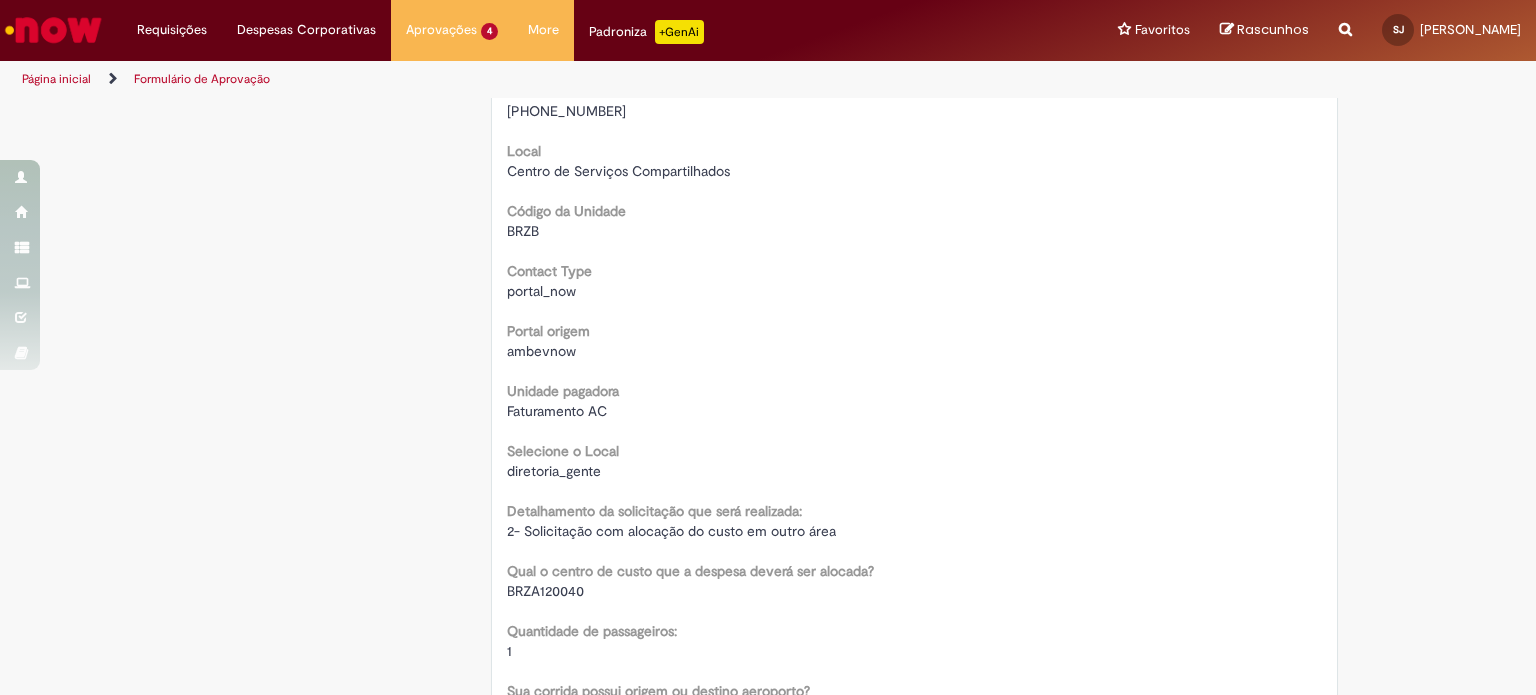 scroll, scrollTop: 0, scrollLeft: 0, axis: both 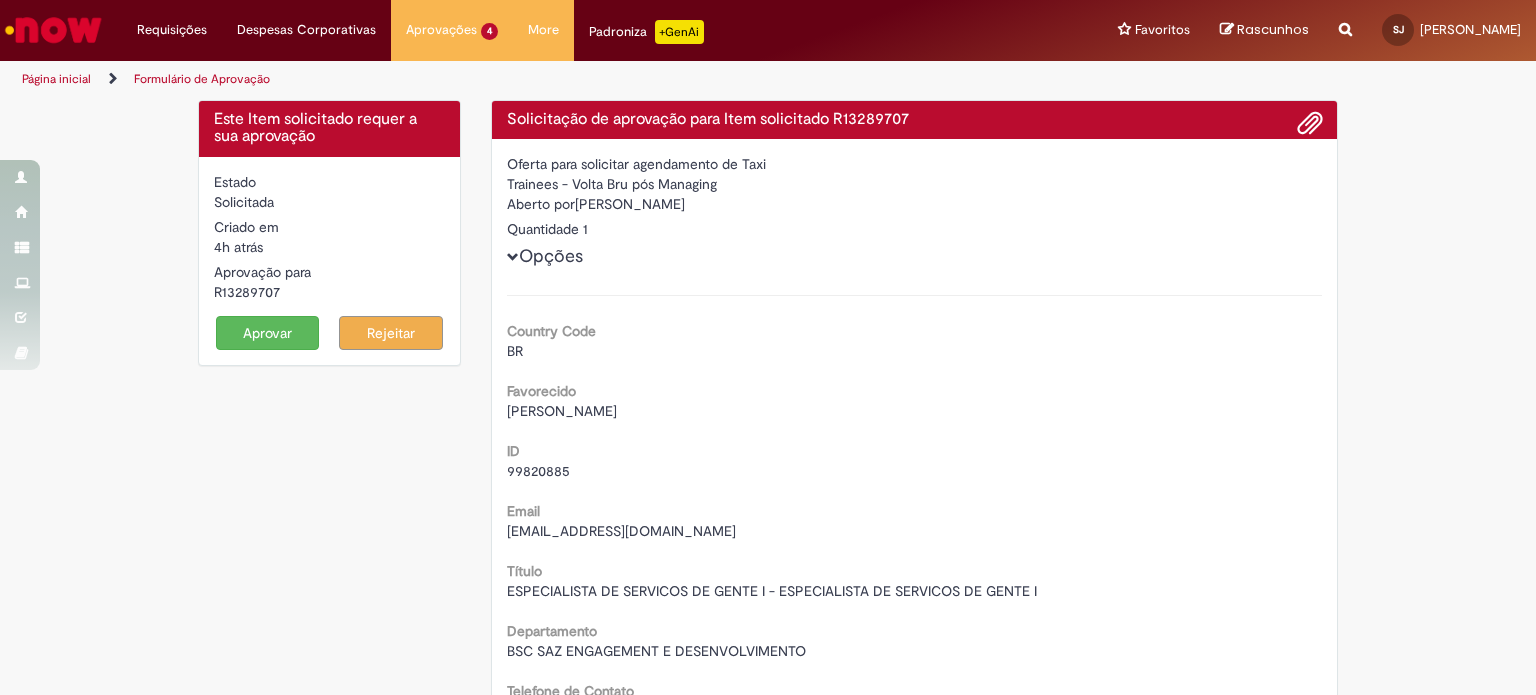 click on "Aprovar" at bounding box center [268, 333] 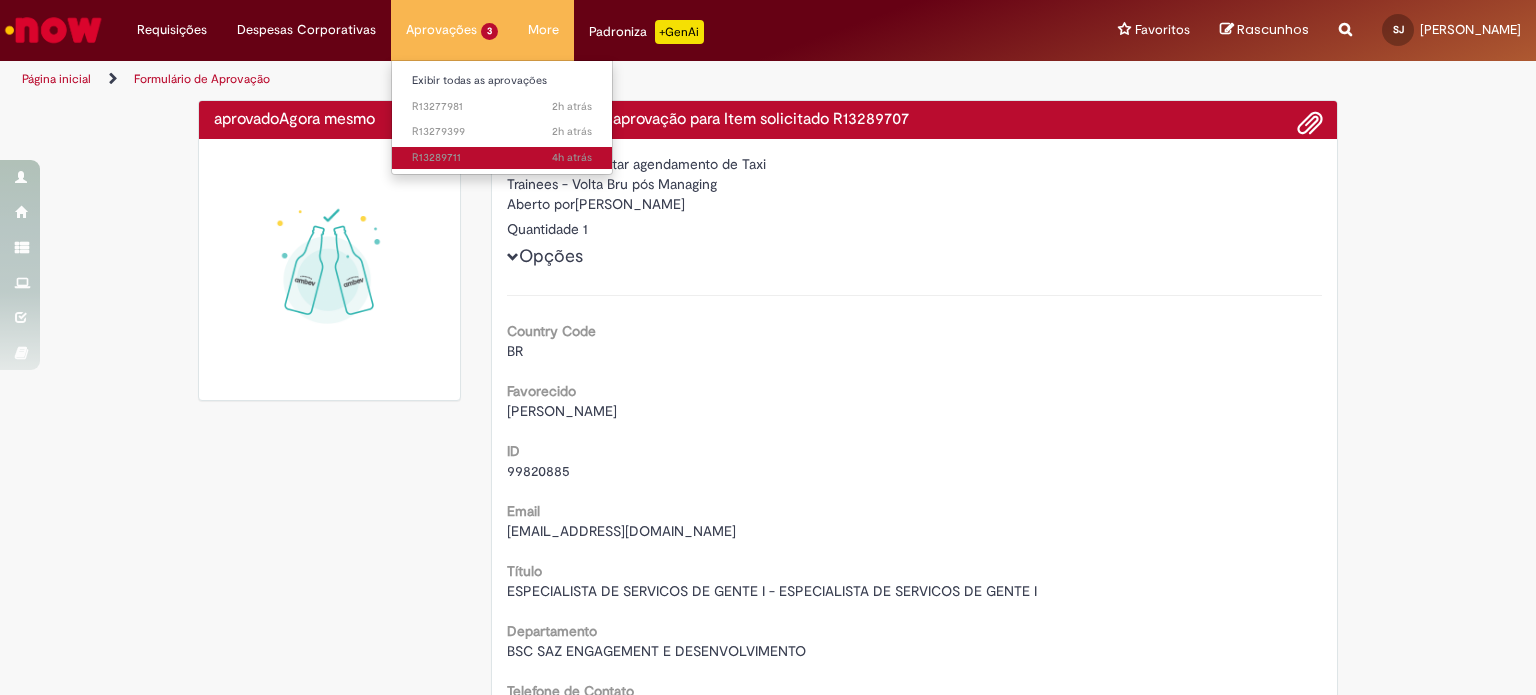 click on "4h atrás 4 horas atrás  R13289711" at bounding box center (502, 158) 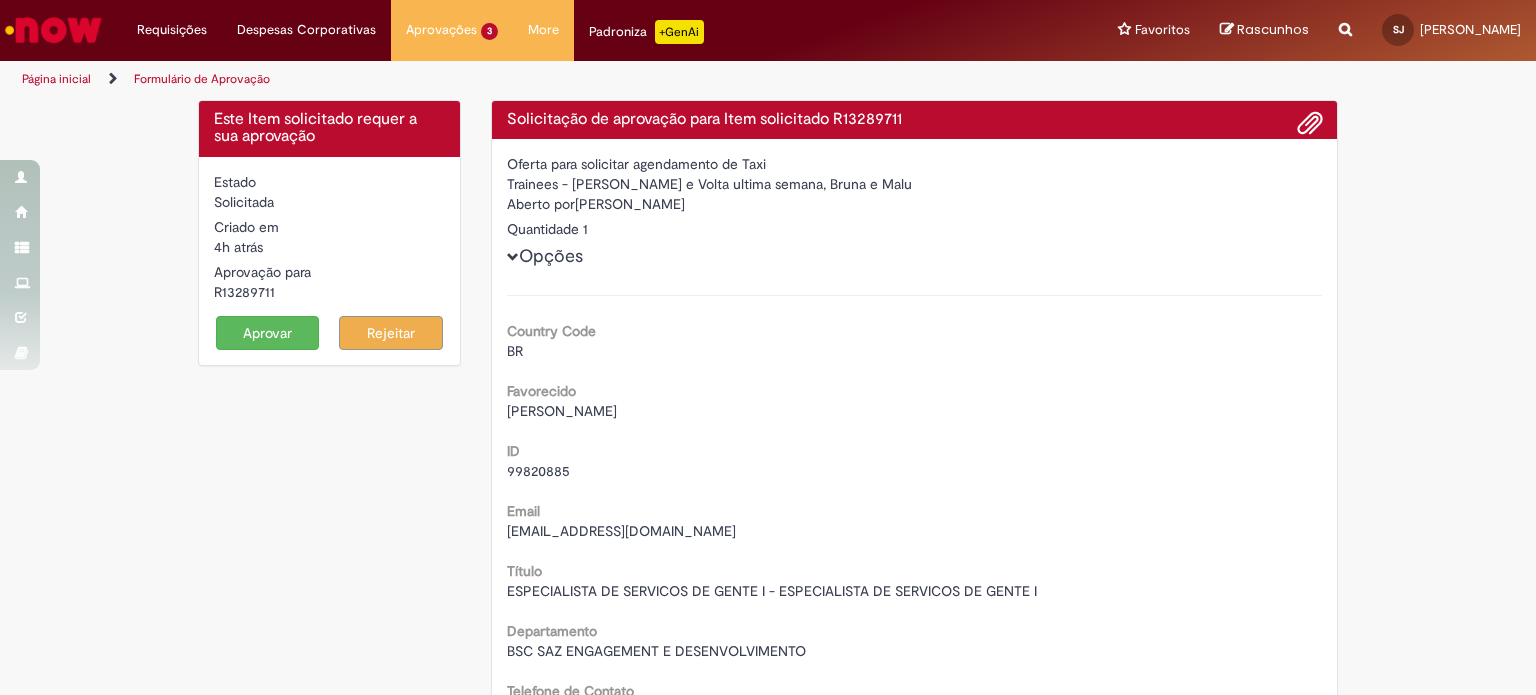 click on "R13289711" at bounding box center (329, 292) 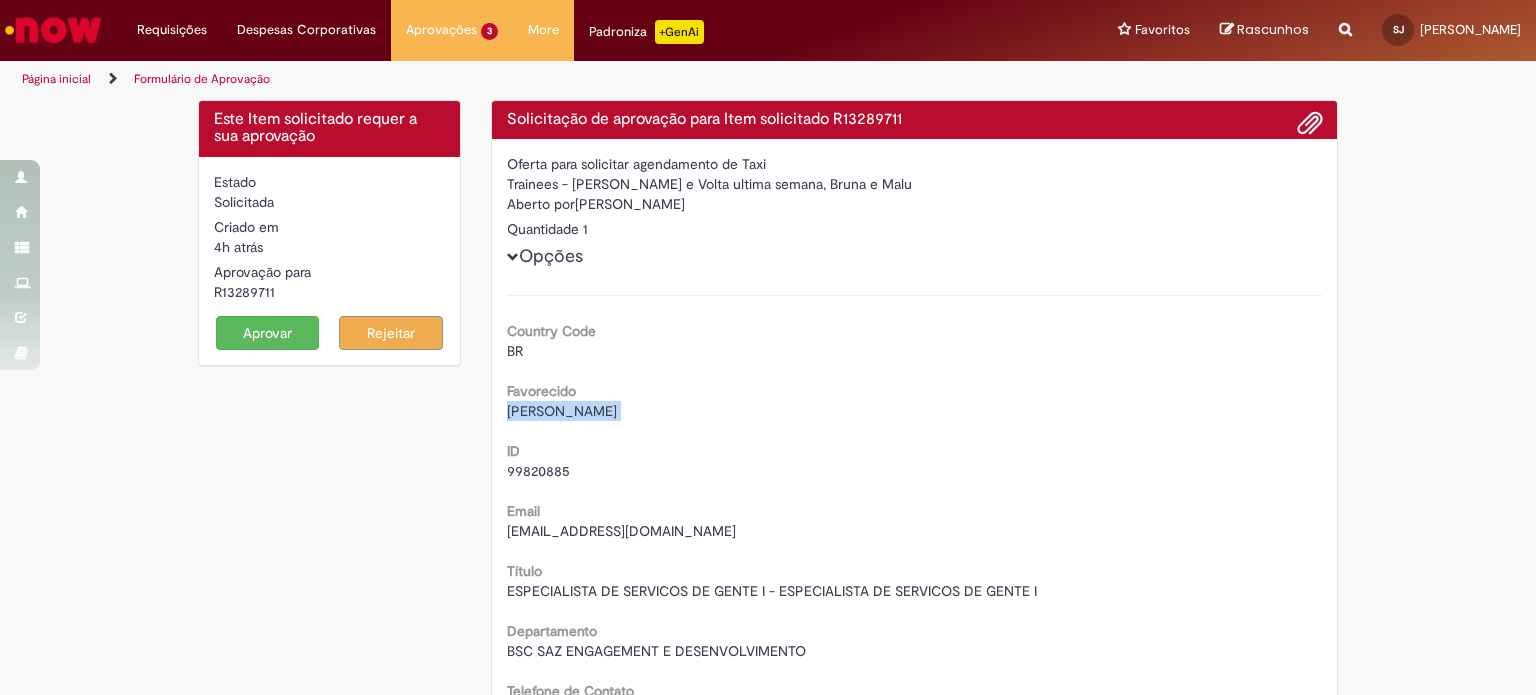 click on "[PERSON_NAME]" at bounding box center (562, 411) 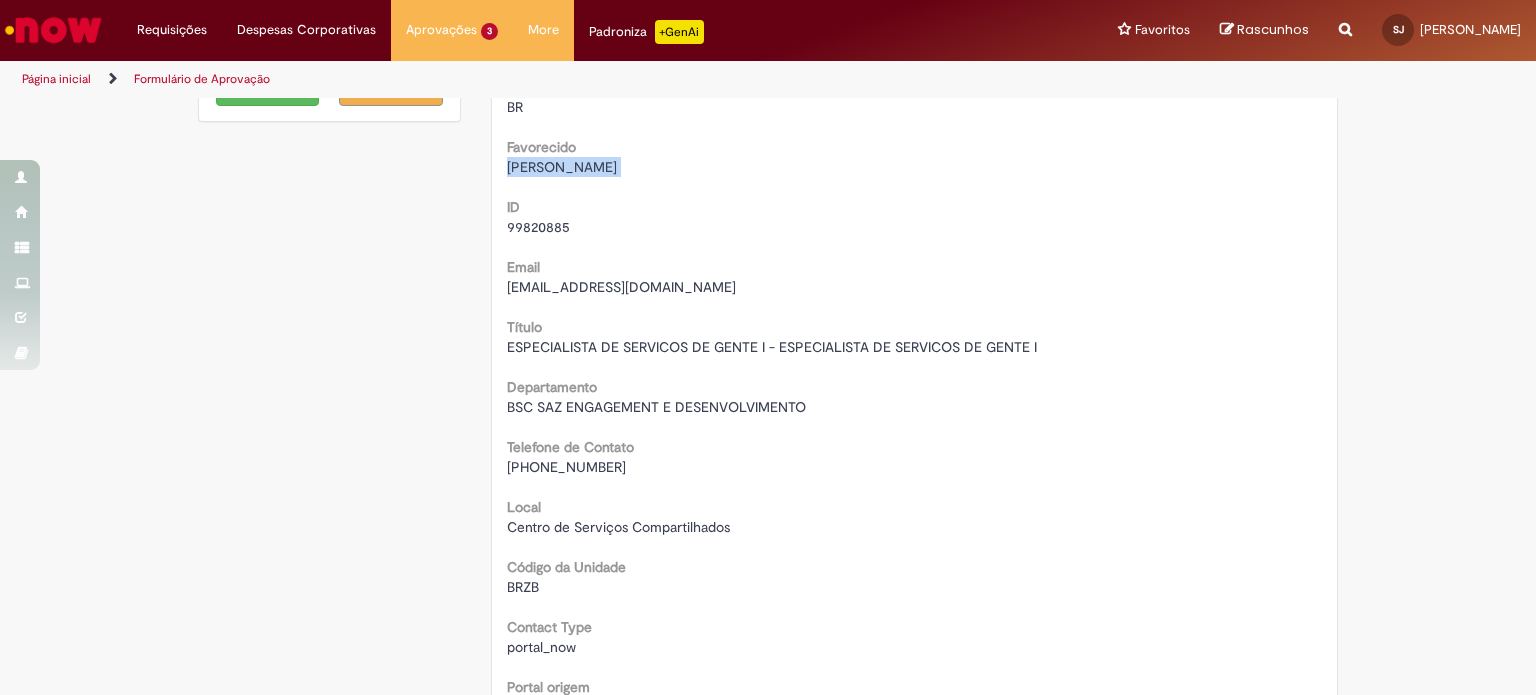 scroll, scrollTop: 300, scrollLeft: 0, axis: vertical 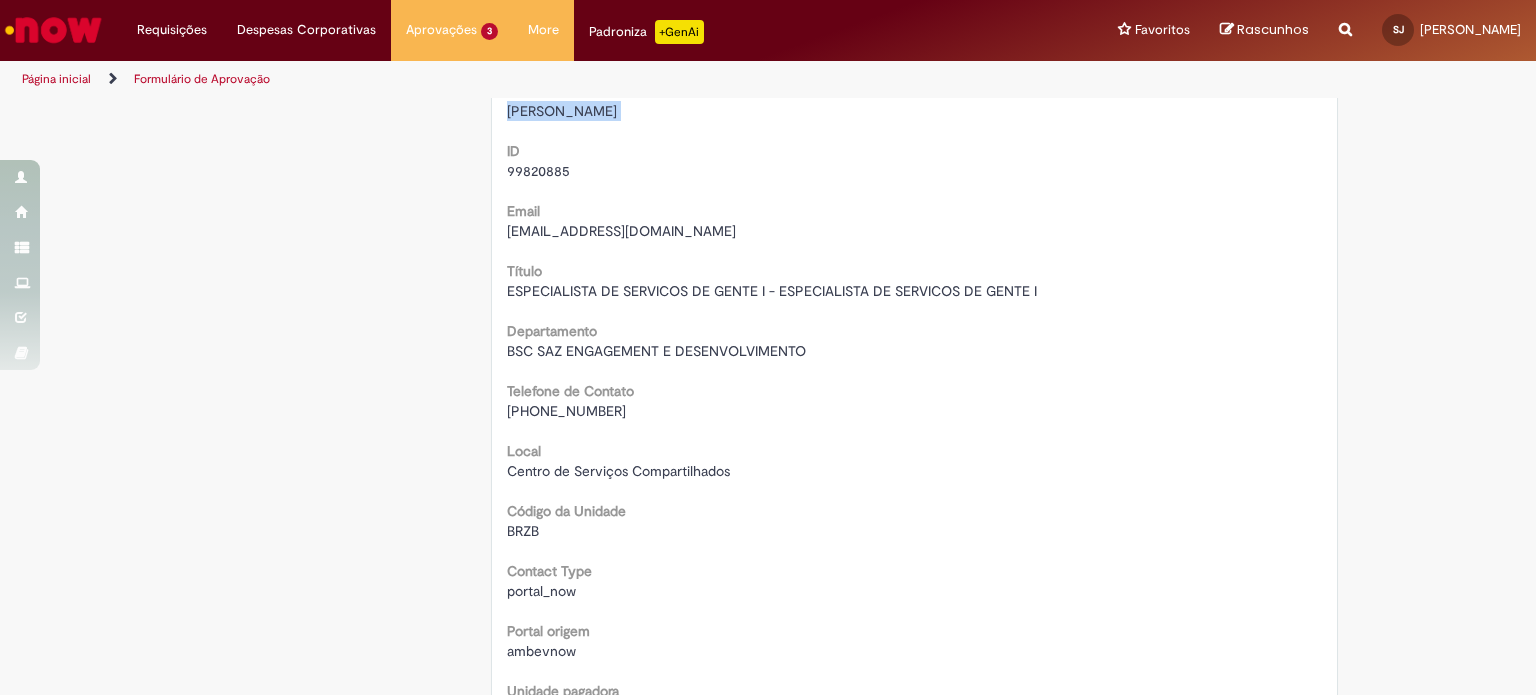 drag, startPoint x: 531, startPoint y: 411, endPoint x: 628, endPoint y: 408, distance: 97.04638 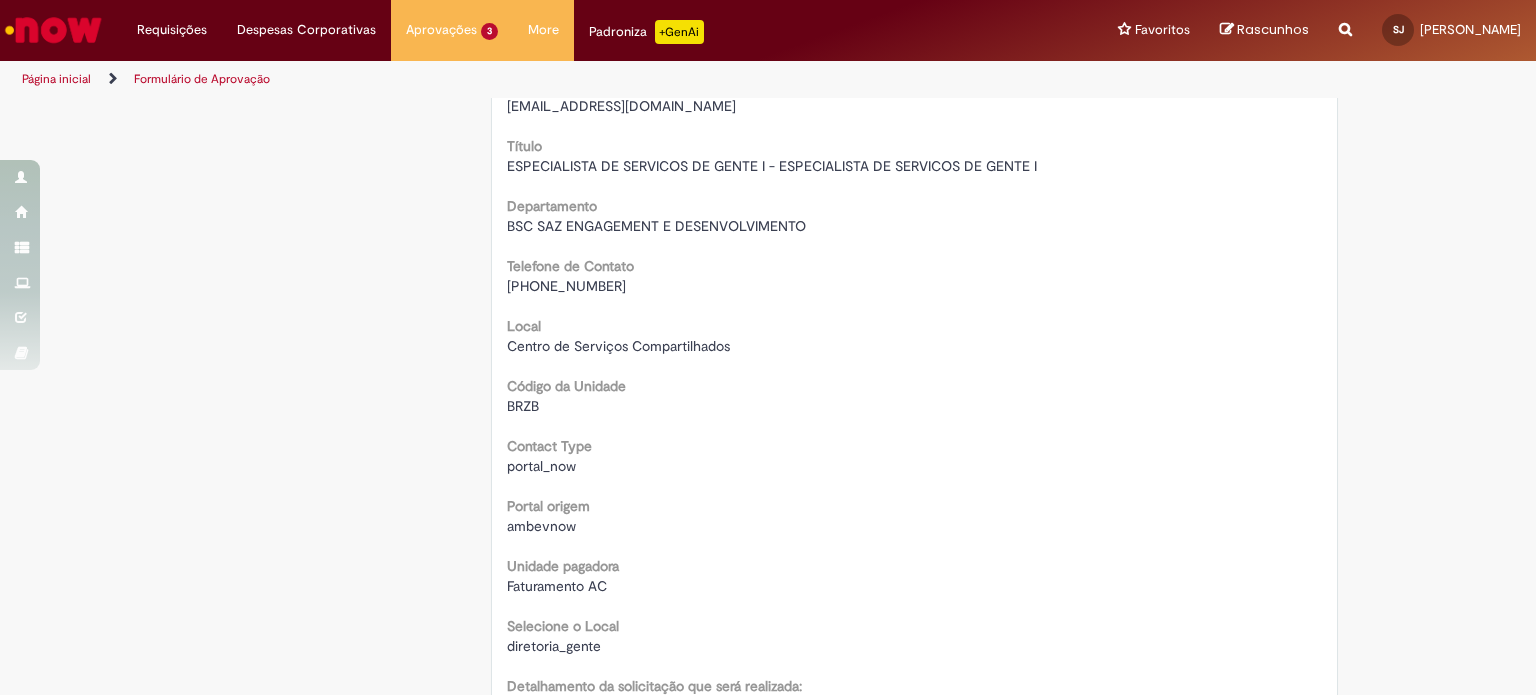 scroll, scrollTop: 500, scrollLeft: 0, axis: vertical 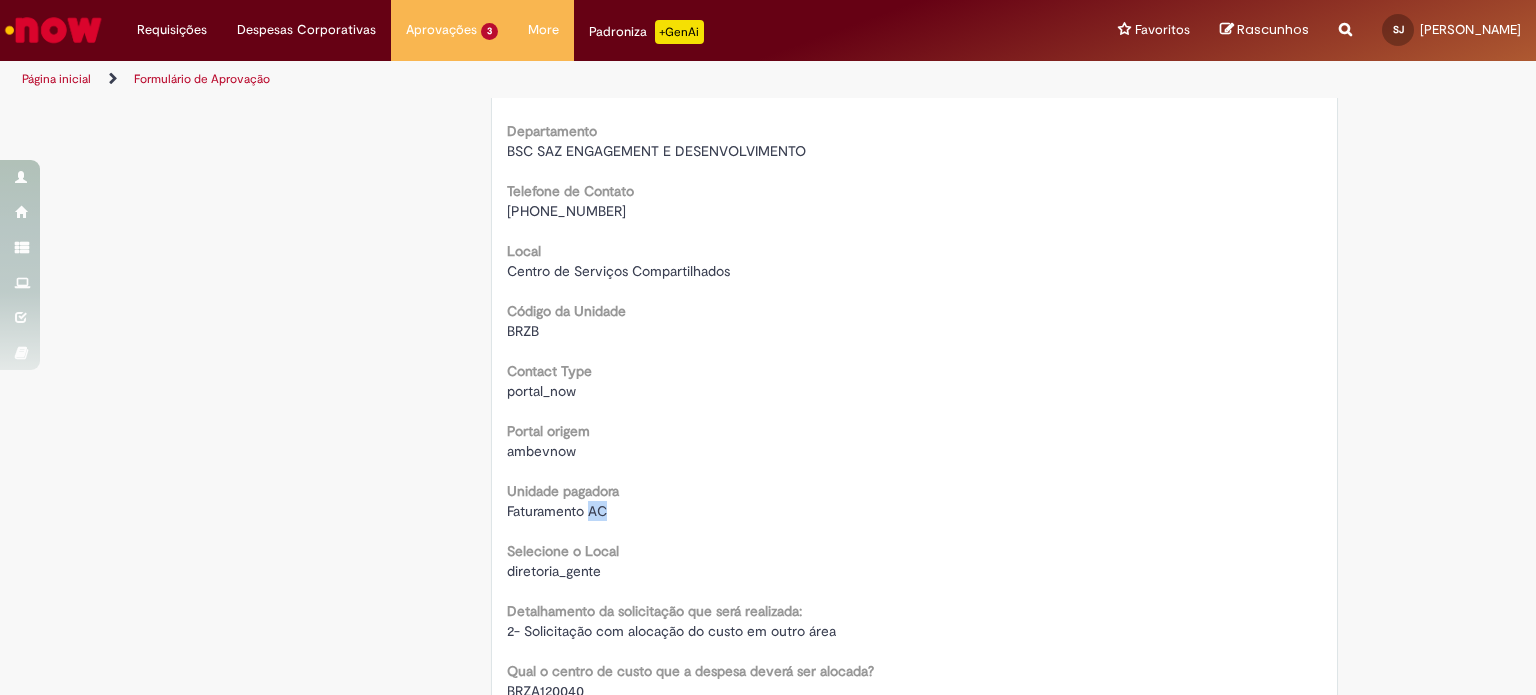 drag, startPoint x: 580, startPoint y: 503, endPoint x: 640, endPoint y: 503, distance: 60 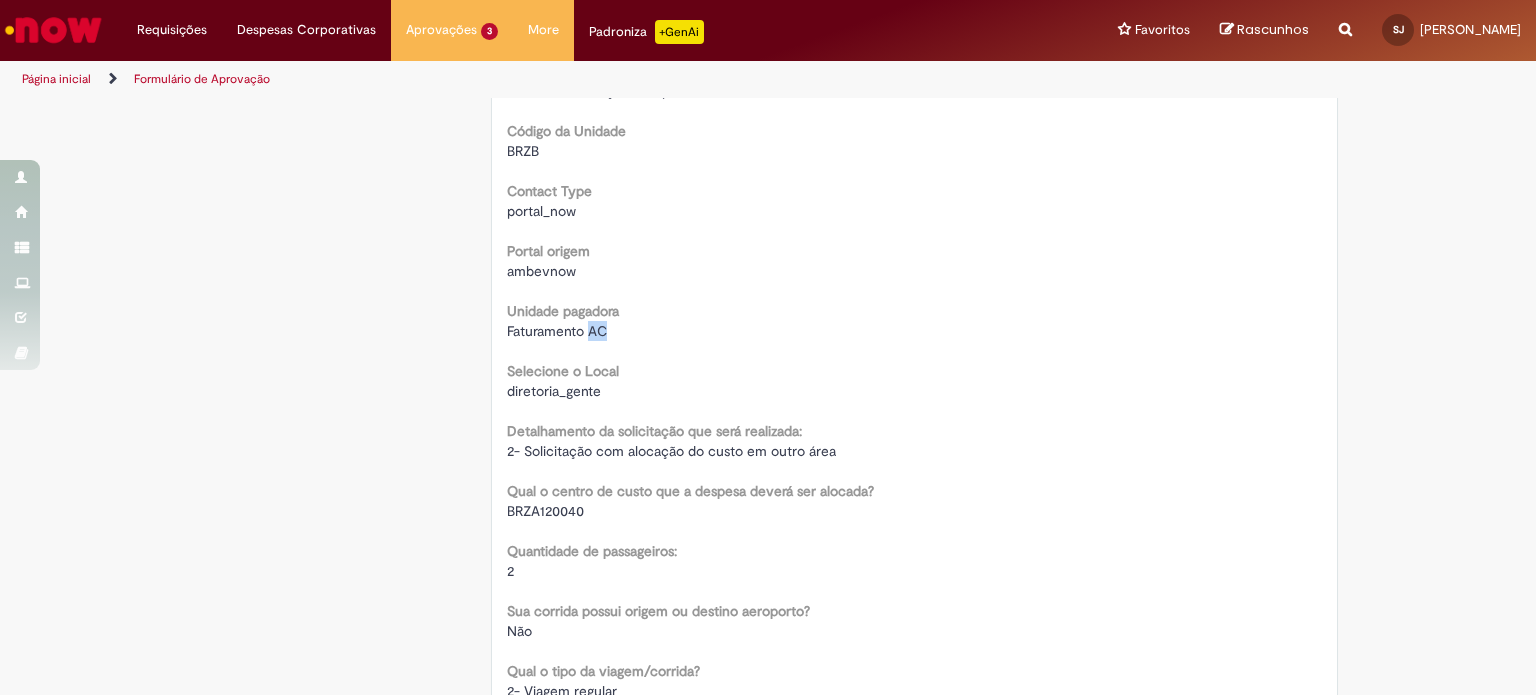 scroll, scrollTop: 700, scrollLeft: 0, axis: vertical 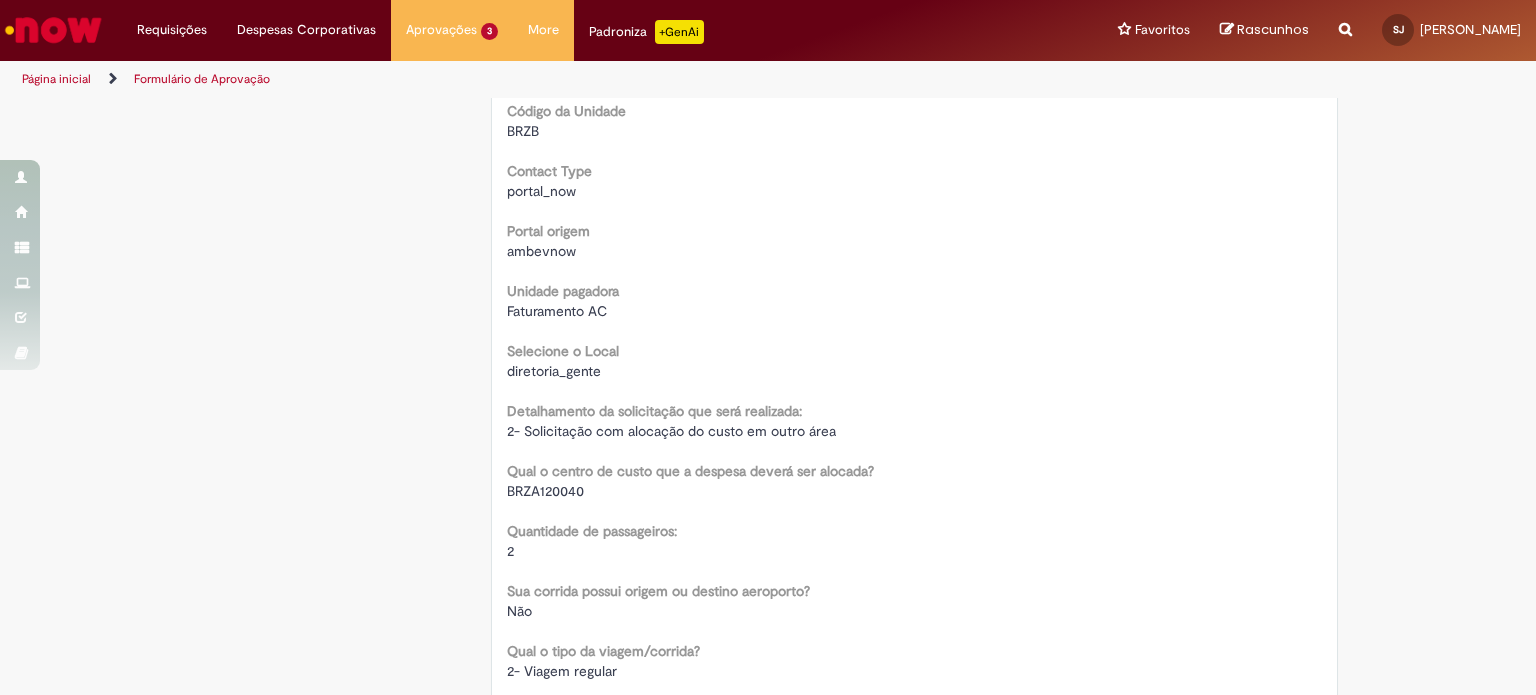 click on "Qual o centro de custo que a despesa deverá ser alocada?" at bounding box center [690, 471] 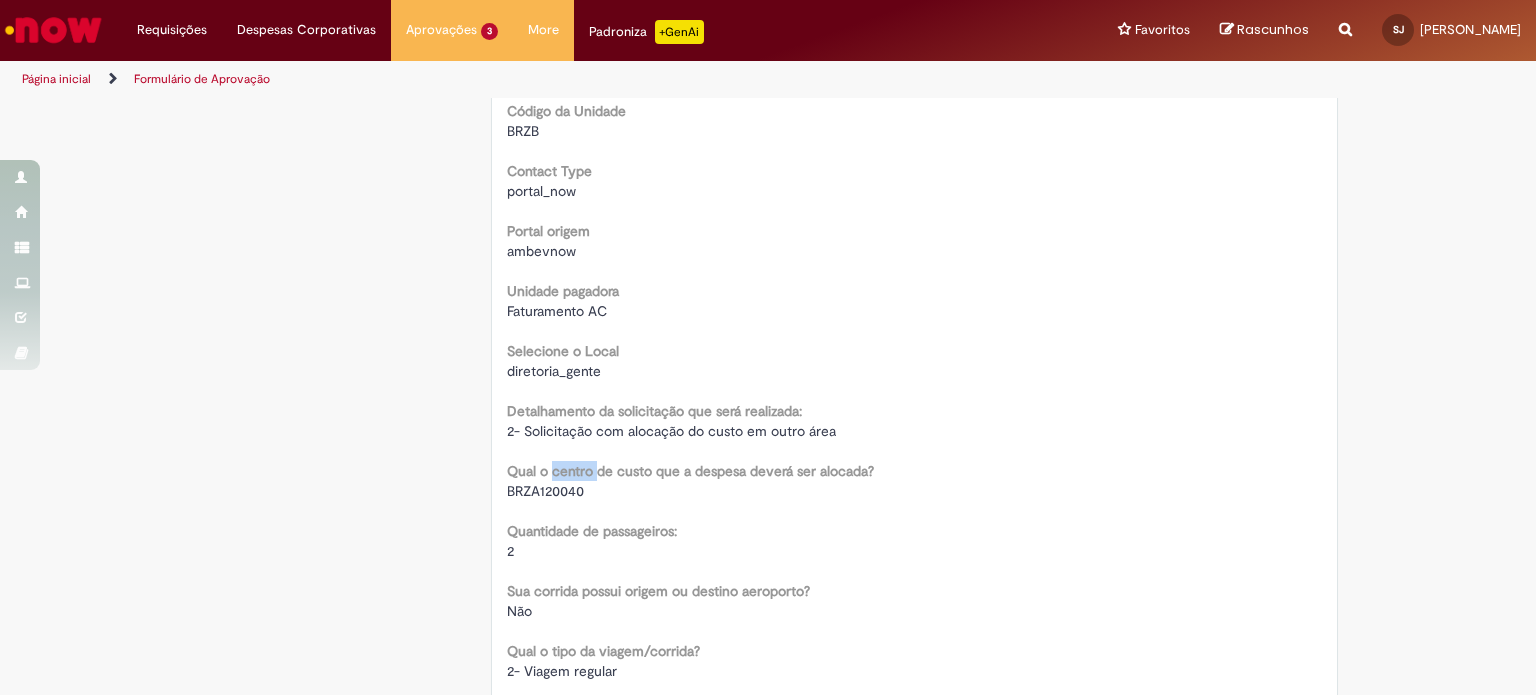 click on "Qual o centro de custo que a despesa deverá ser alocada?" at bounding box center [690, 471] 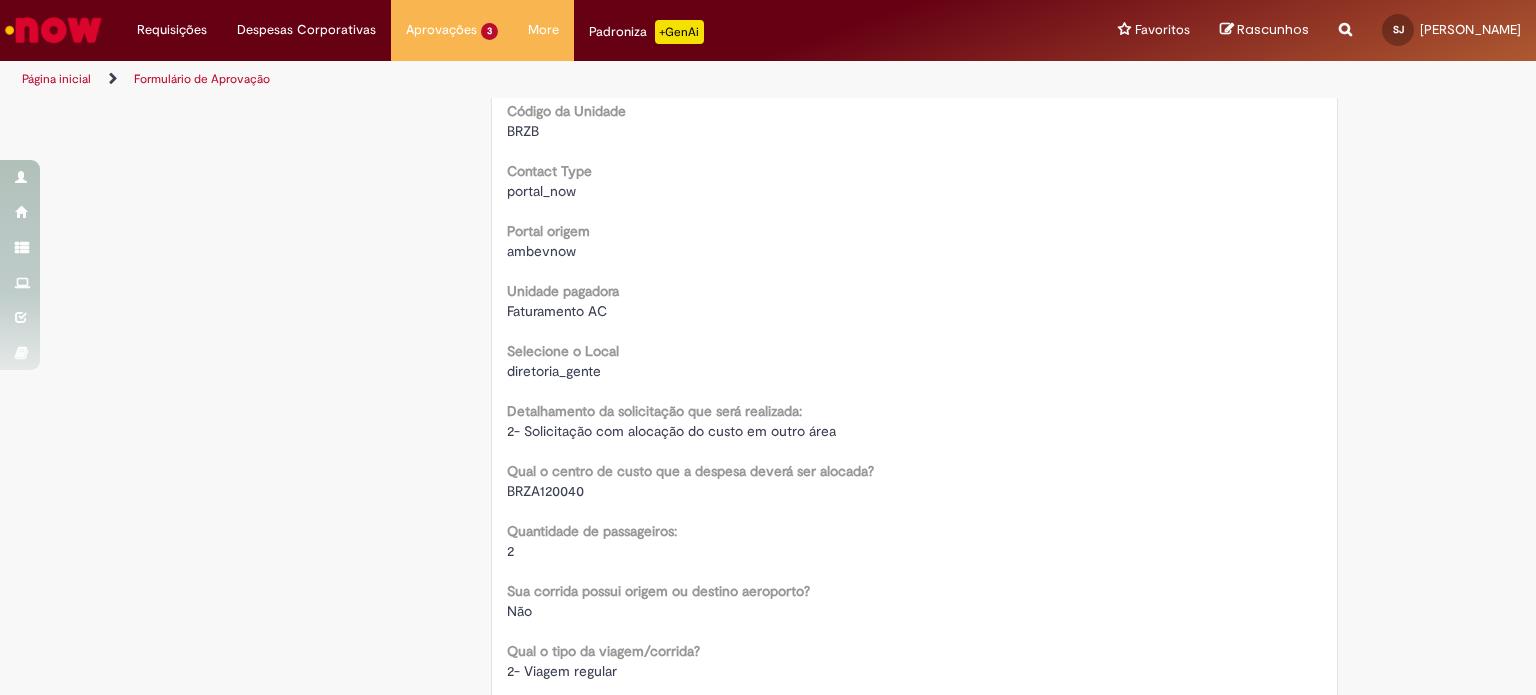 click on "BRZA120040" at bounding box center [545, 491] 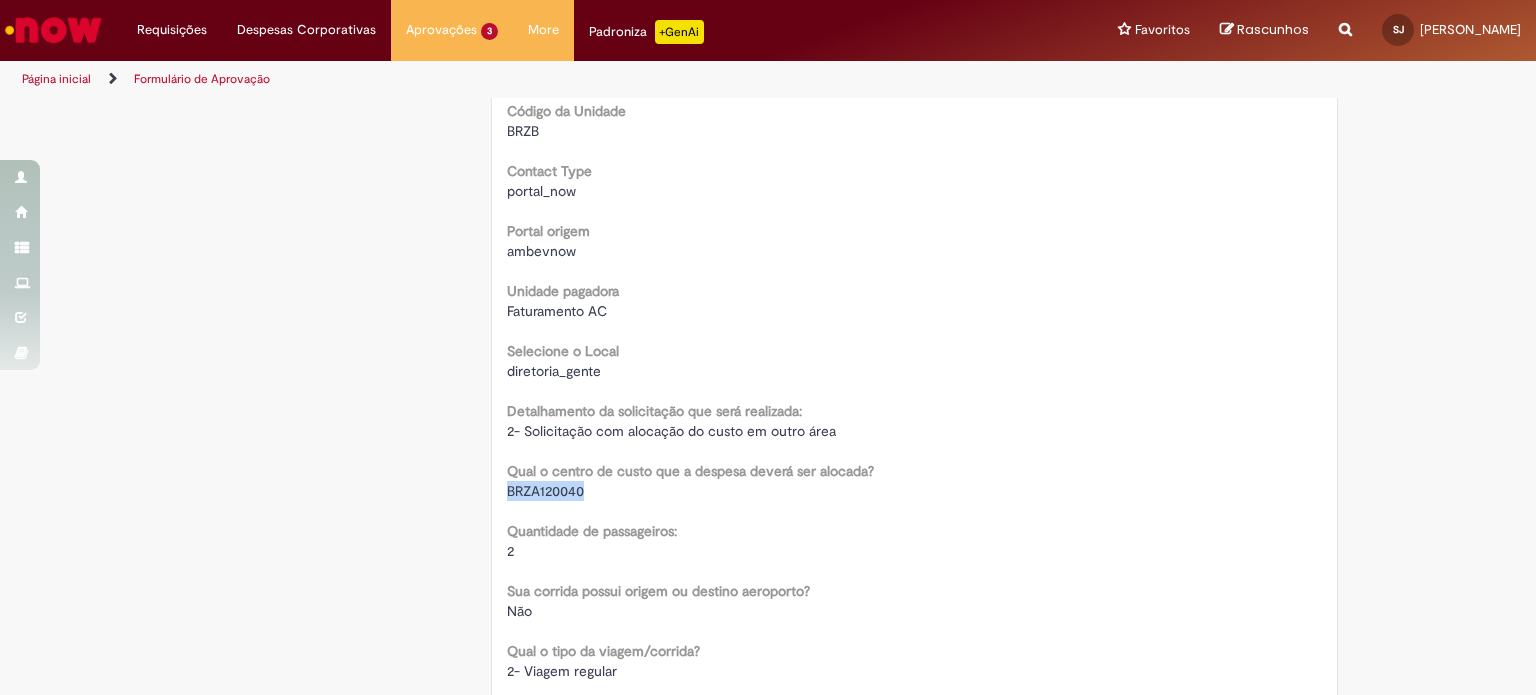 click on "BRZA120040" at bounding box center (545, 491) 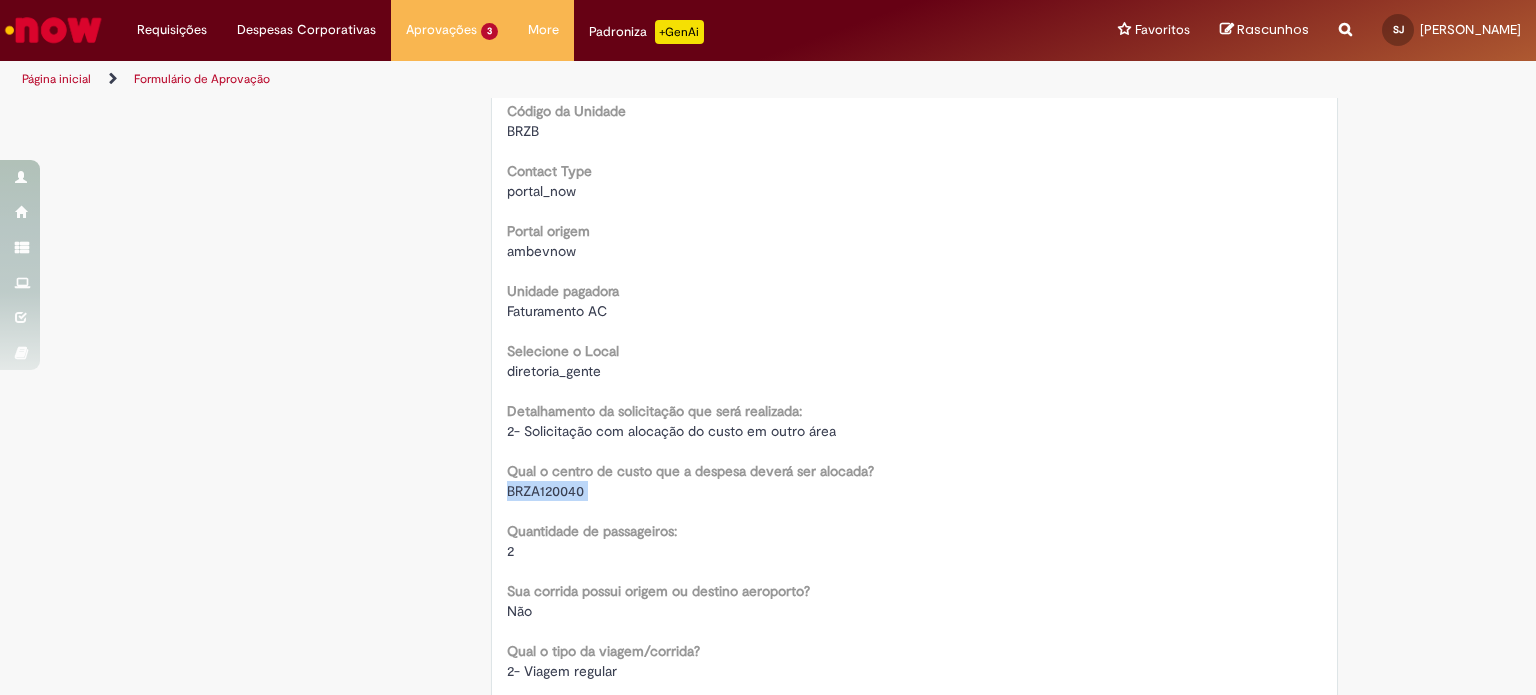 click on "BRZA120040" at bounding box center [545, 491] 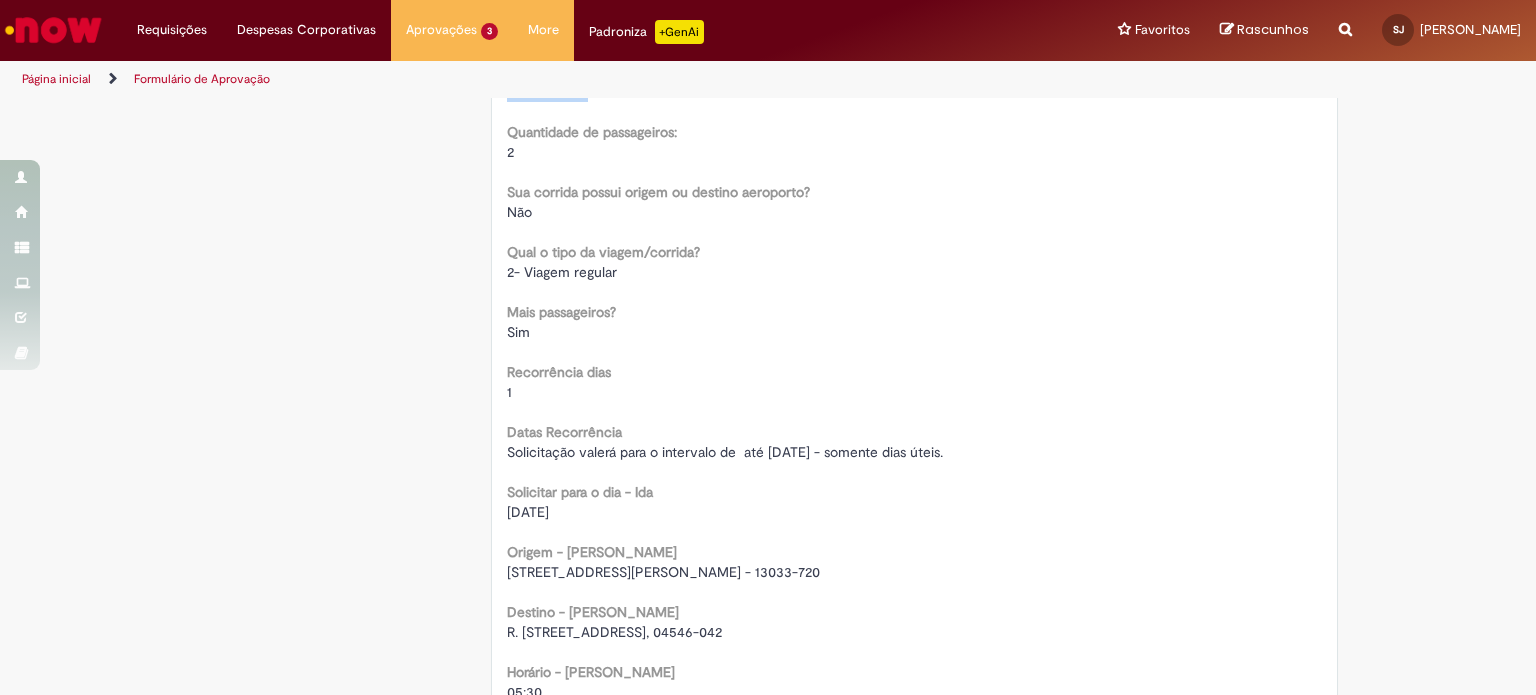 scroll, scrollTop: 1100, scrollLeft: 0, axis: vertical 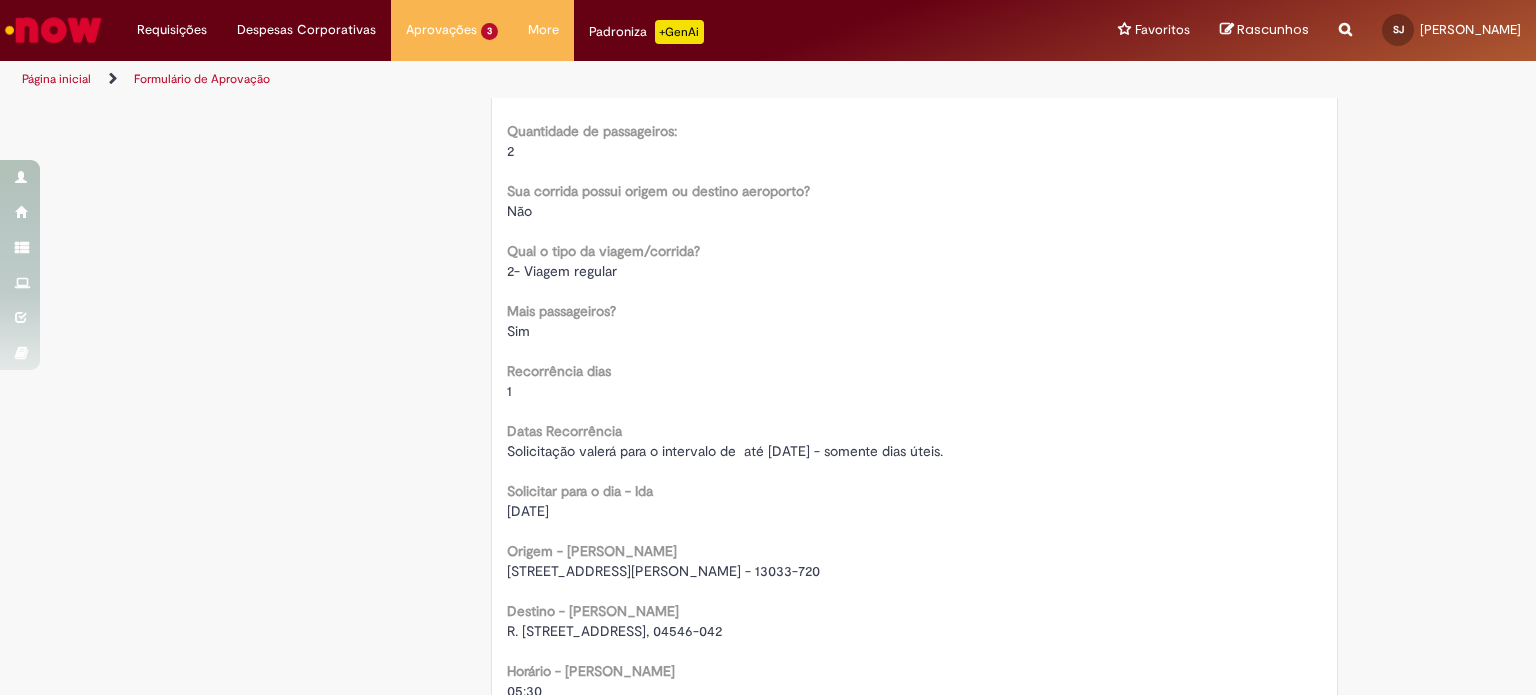 click on "[DATE]" at bounding box center [528, 511] 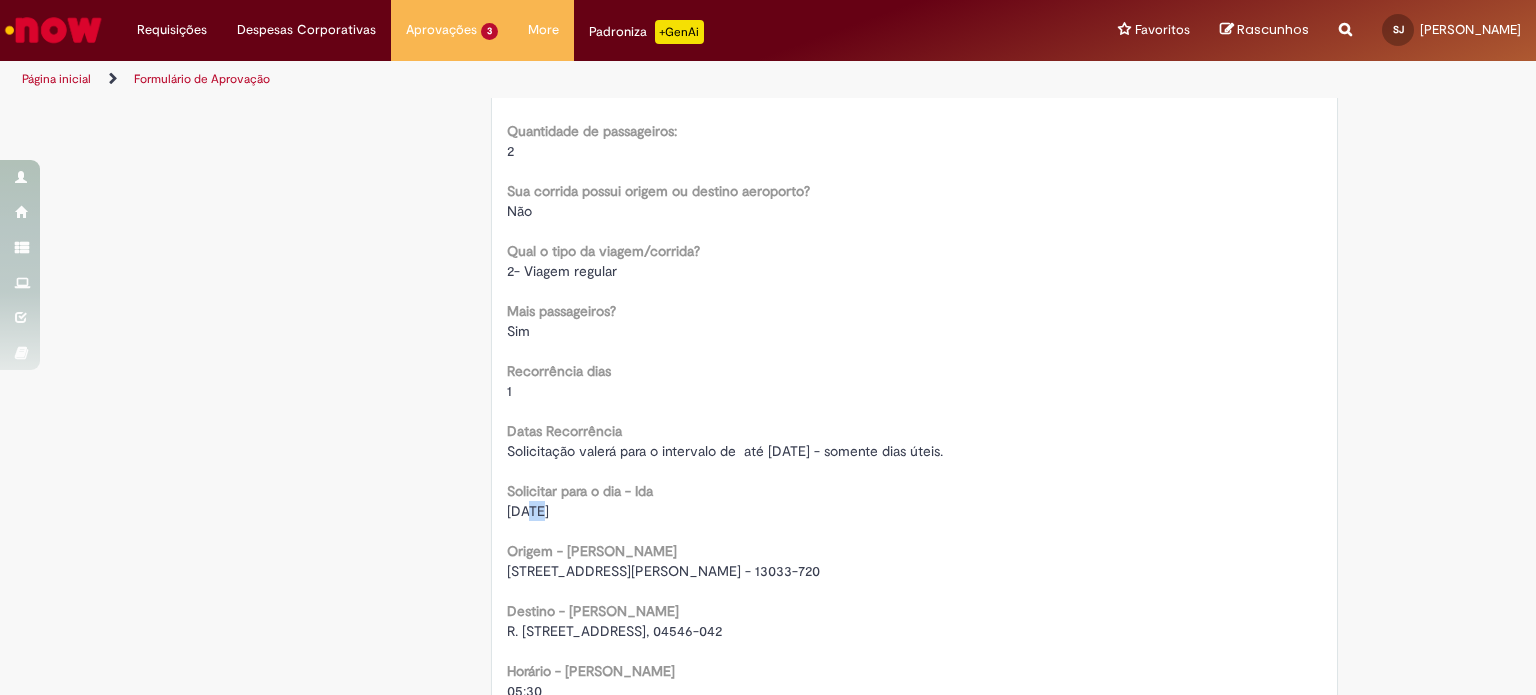 click on "[DATE]" at bounding box center (528, 511) 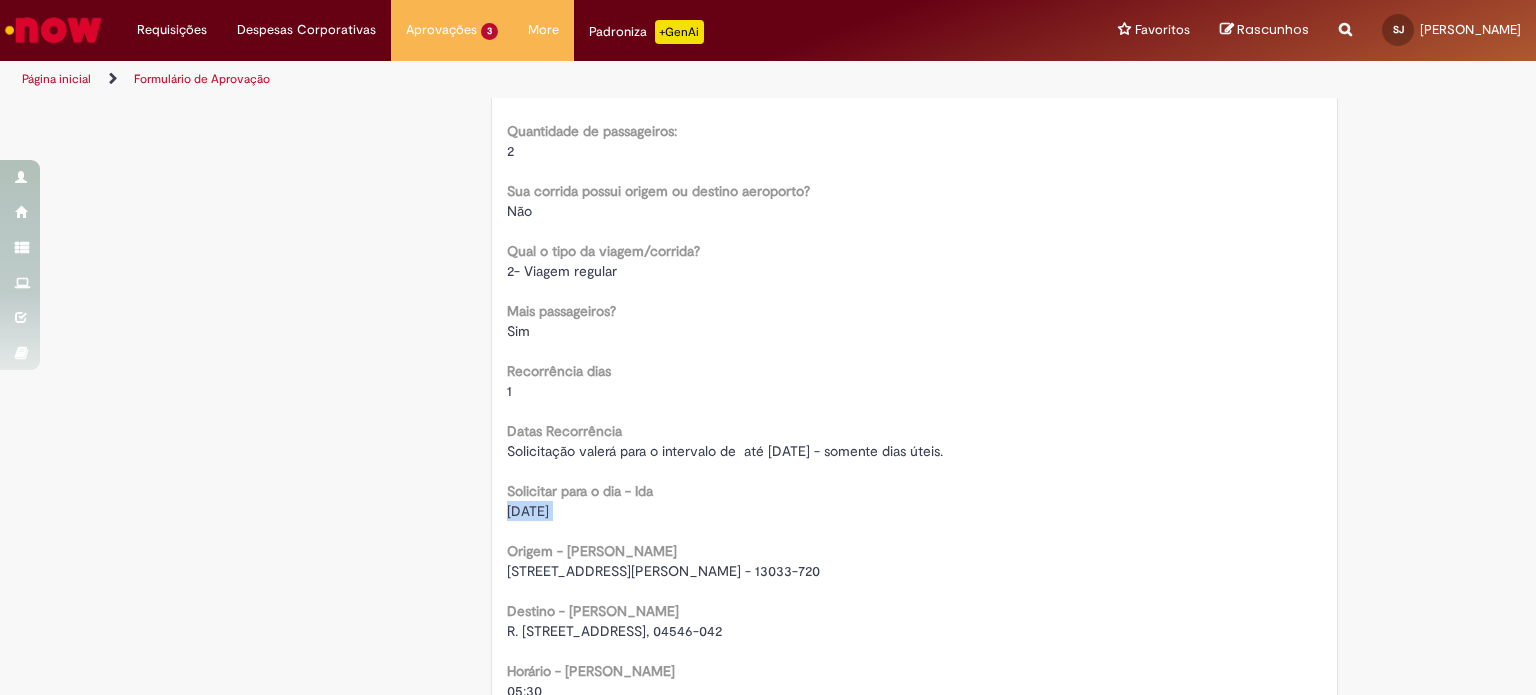 click on "[DATE]" at bounding box center (528, 511) 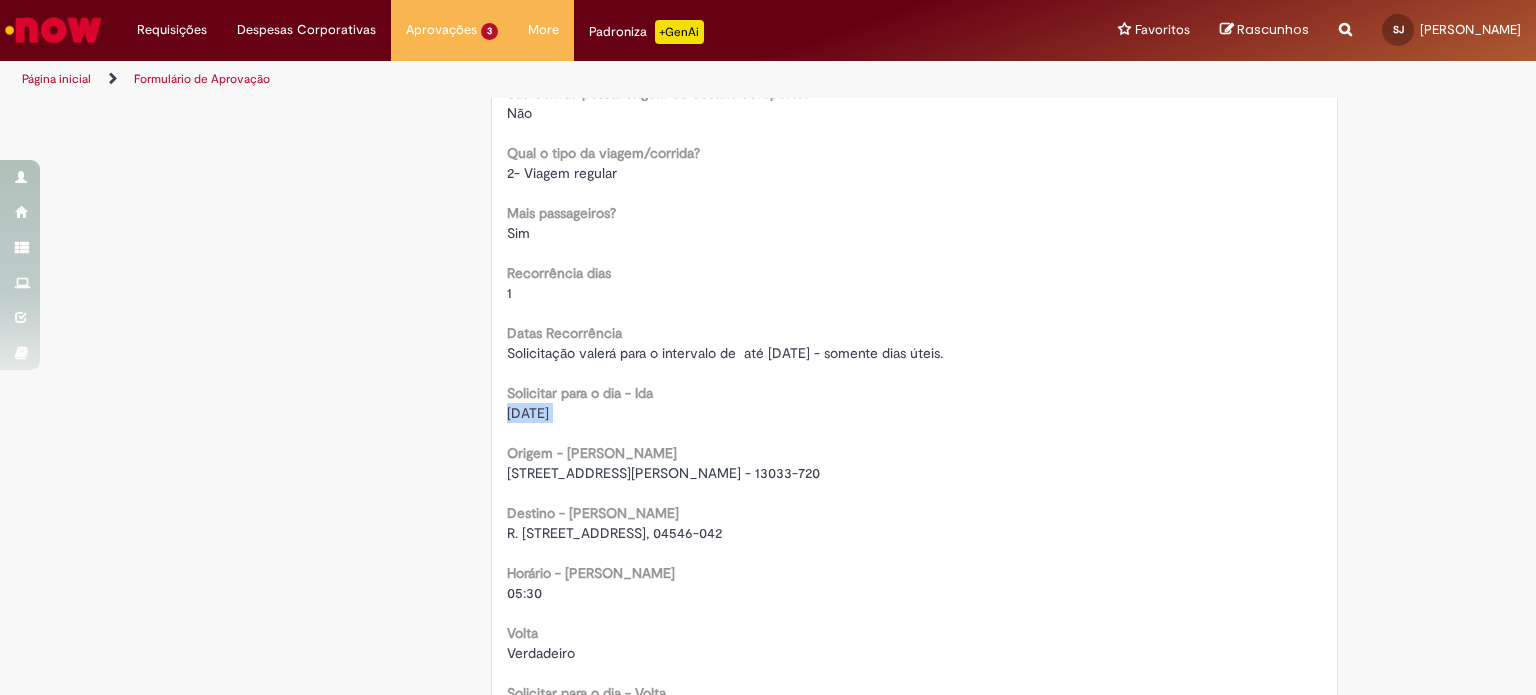 scroll, scrollTop: 1200, scrollLeft: 0, axis: vertical 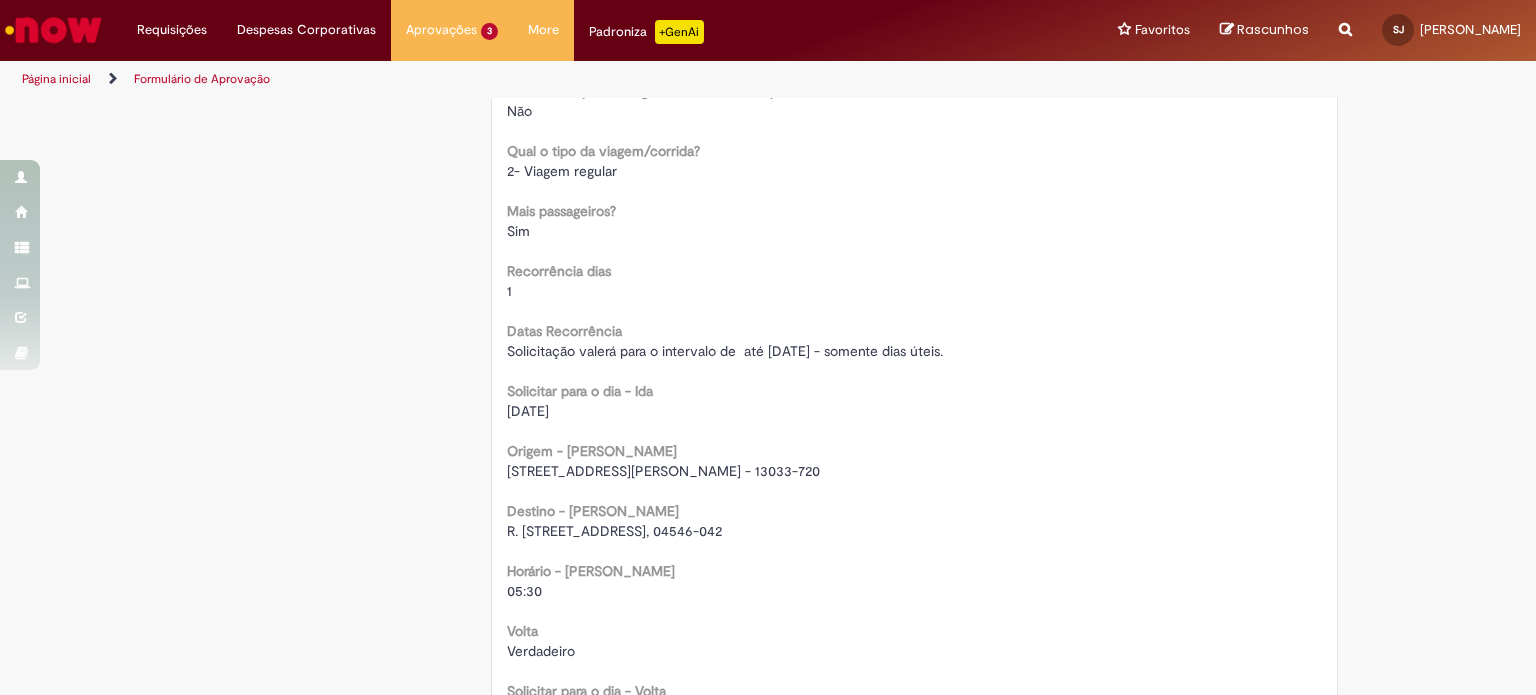 click on "Origem - [PERSON_NAME]
[STREET_ADDRESS][PERSON_NAME]" at bounding box center [915, 458] 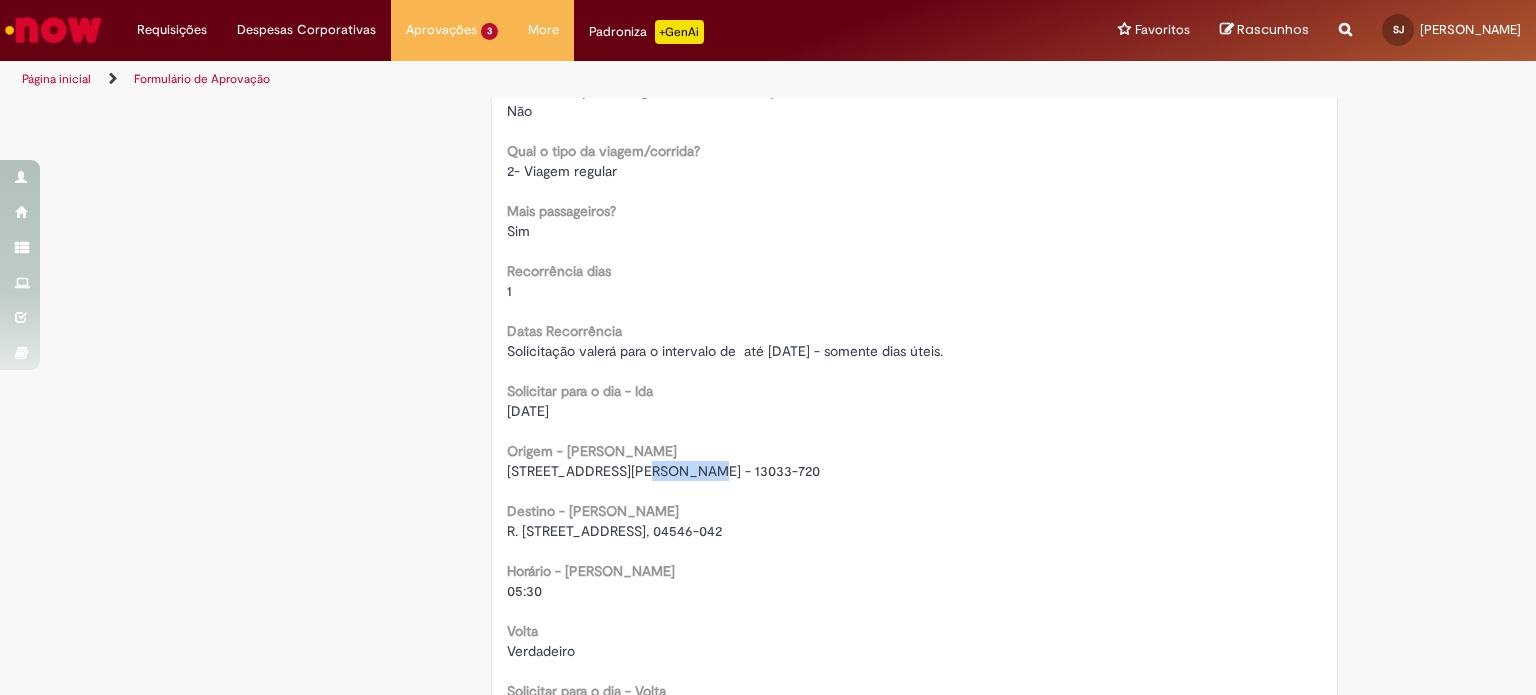 click on "[STREET_ADDRESS][PERSON_NAME] - 13033-720" at bounding box center [663, 471] 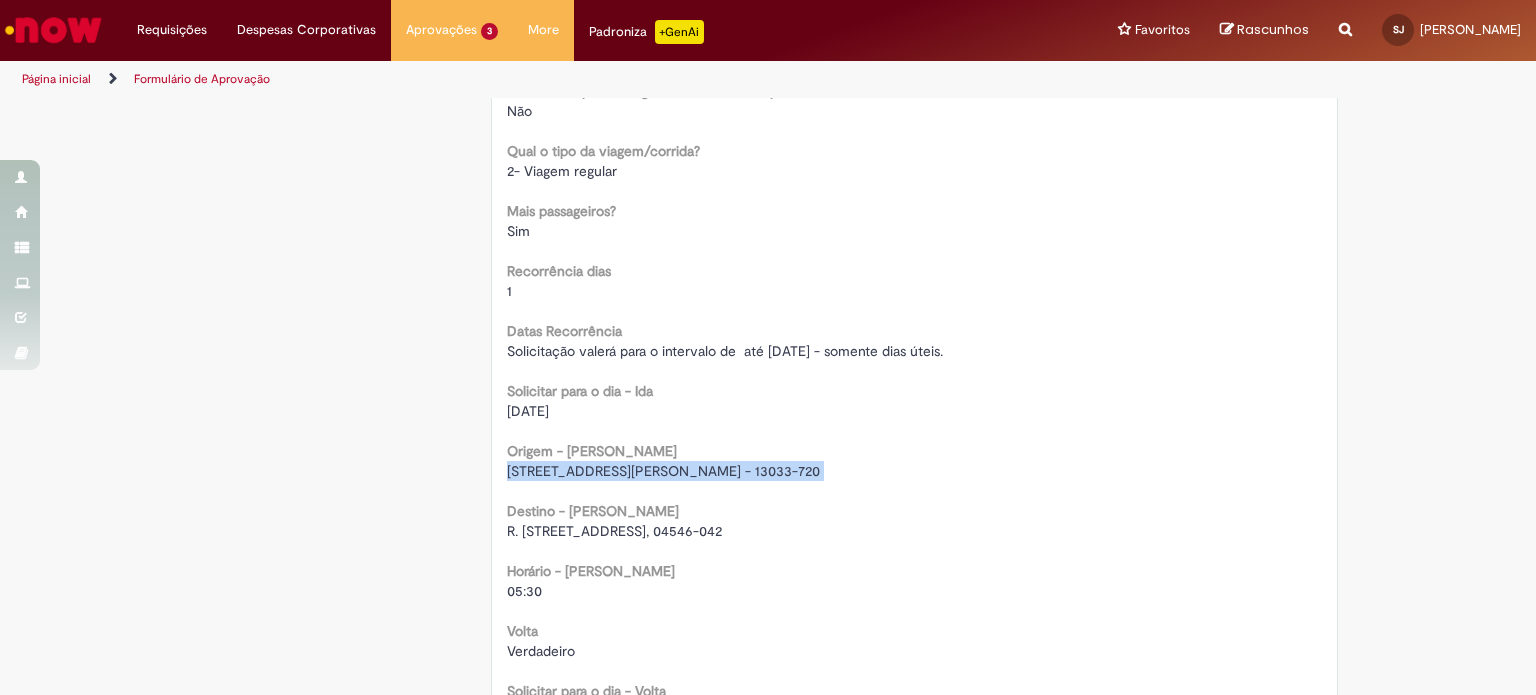 click on "[STREET_ADDRESS][PERSON_NAME] - 13033-720" at bounding box center (663, 471) 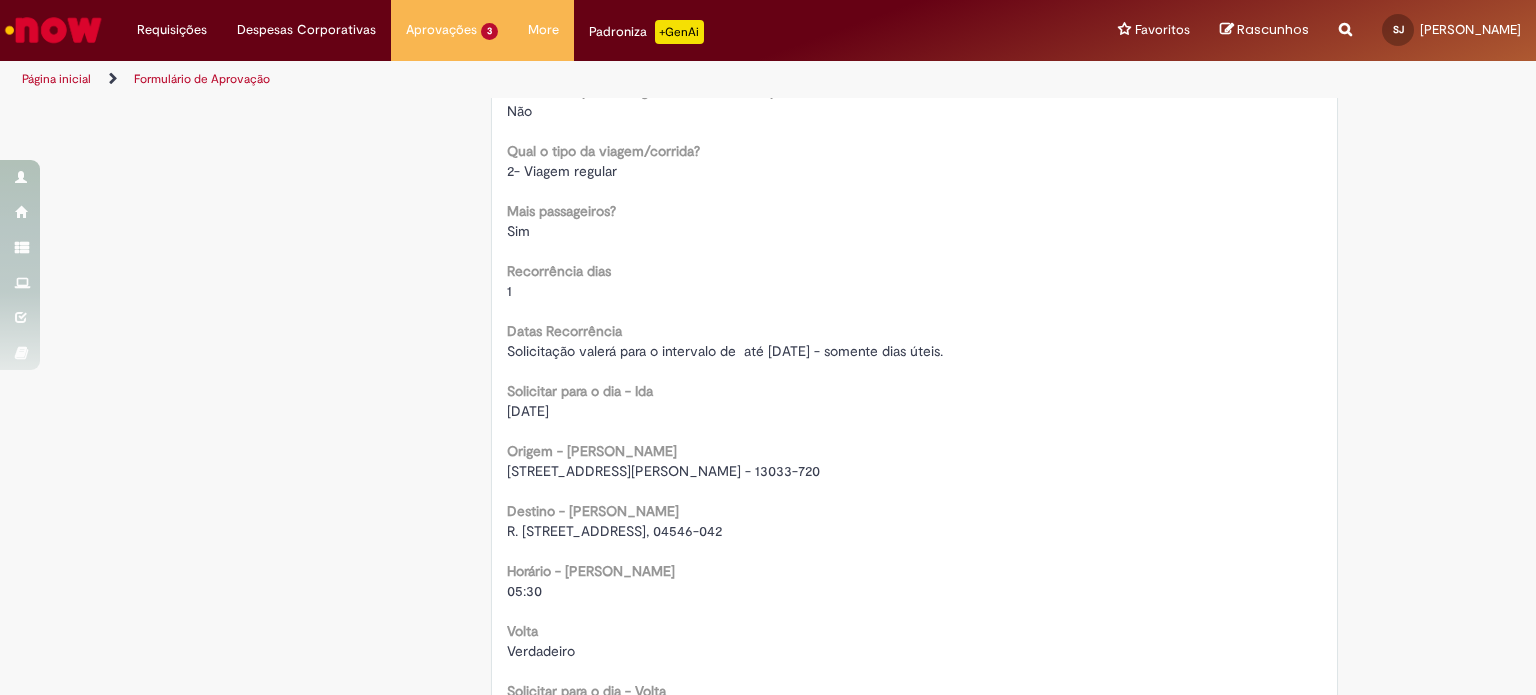 click on "R. [STREET_ADDRESS], 04546-042" at bounding box center [614, 531] 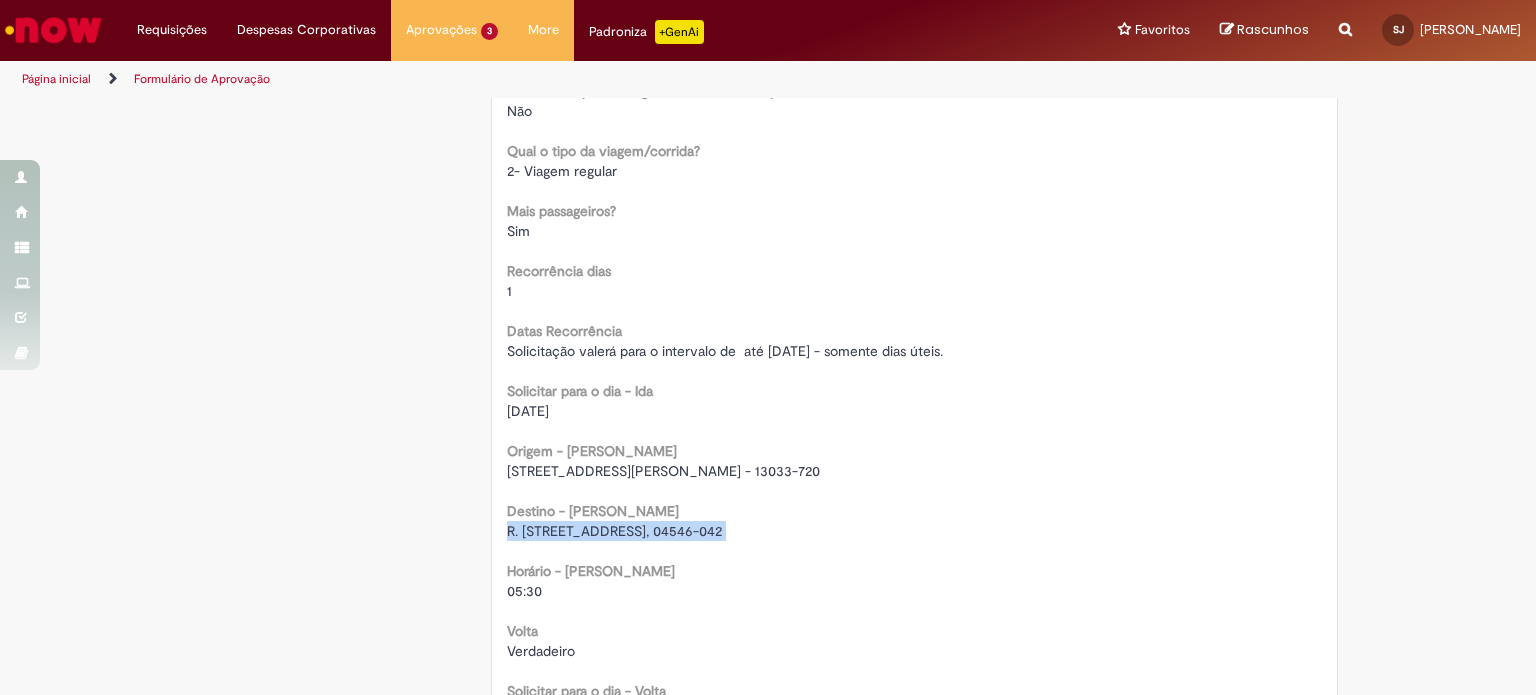 click on "R. [STREET_ADDRESS], 04546-042" at bounding box center (614, 531) 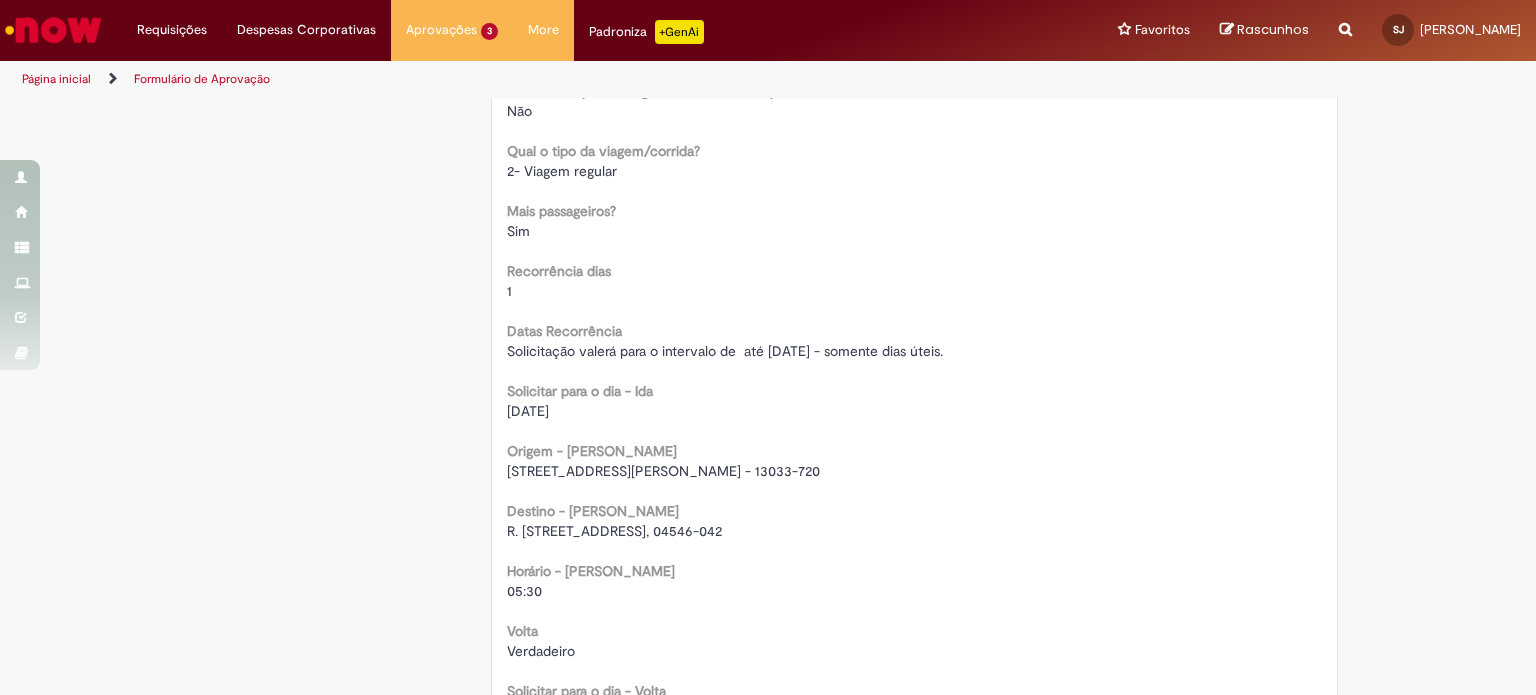 click on "05:30" at bounding box center (524, 591) 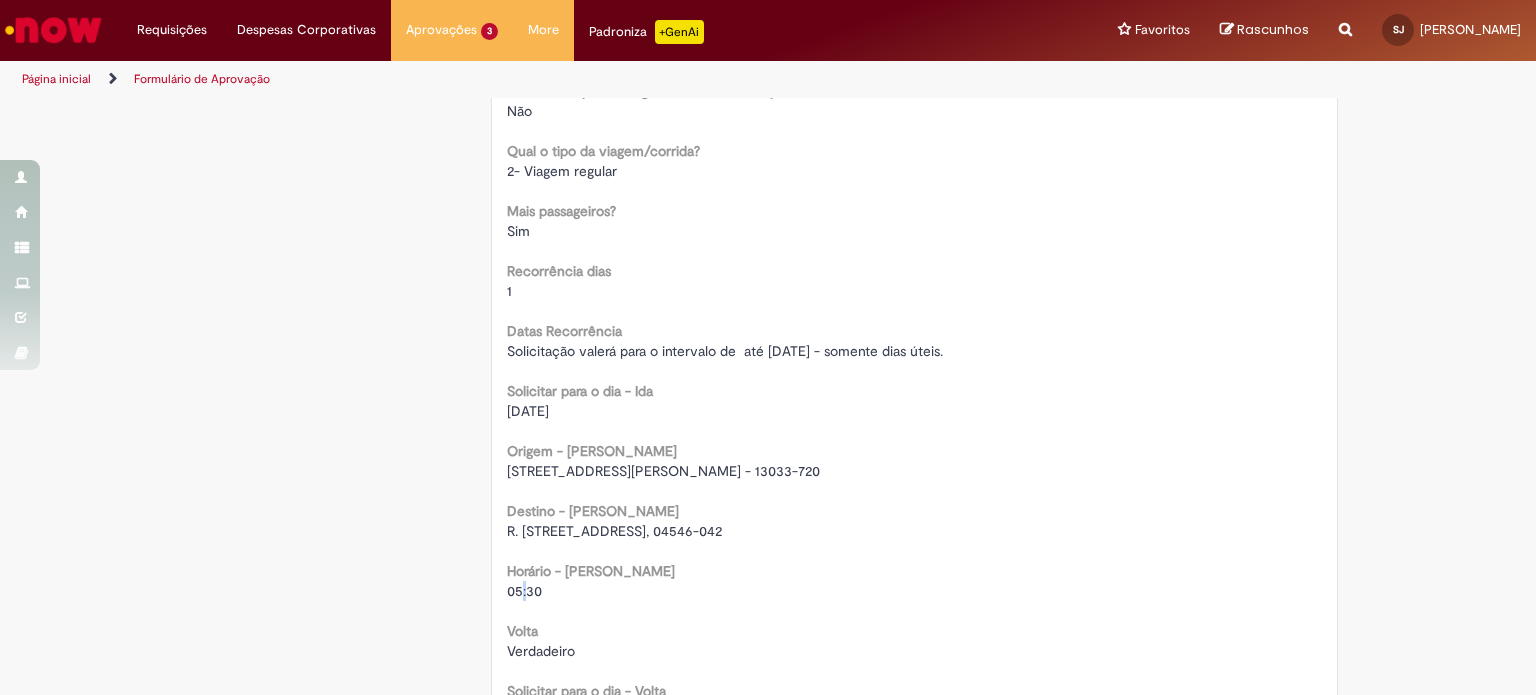 click on "05:30" at bounding box center (524, 591) 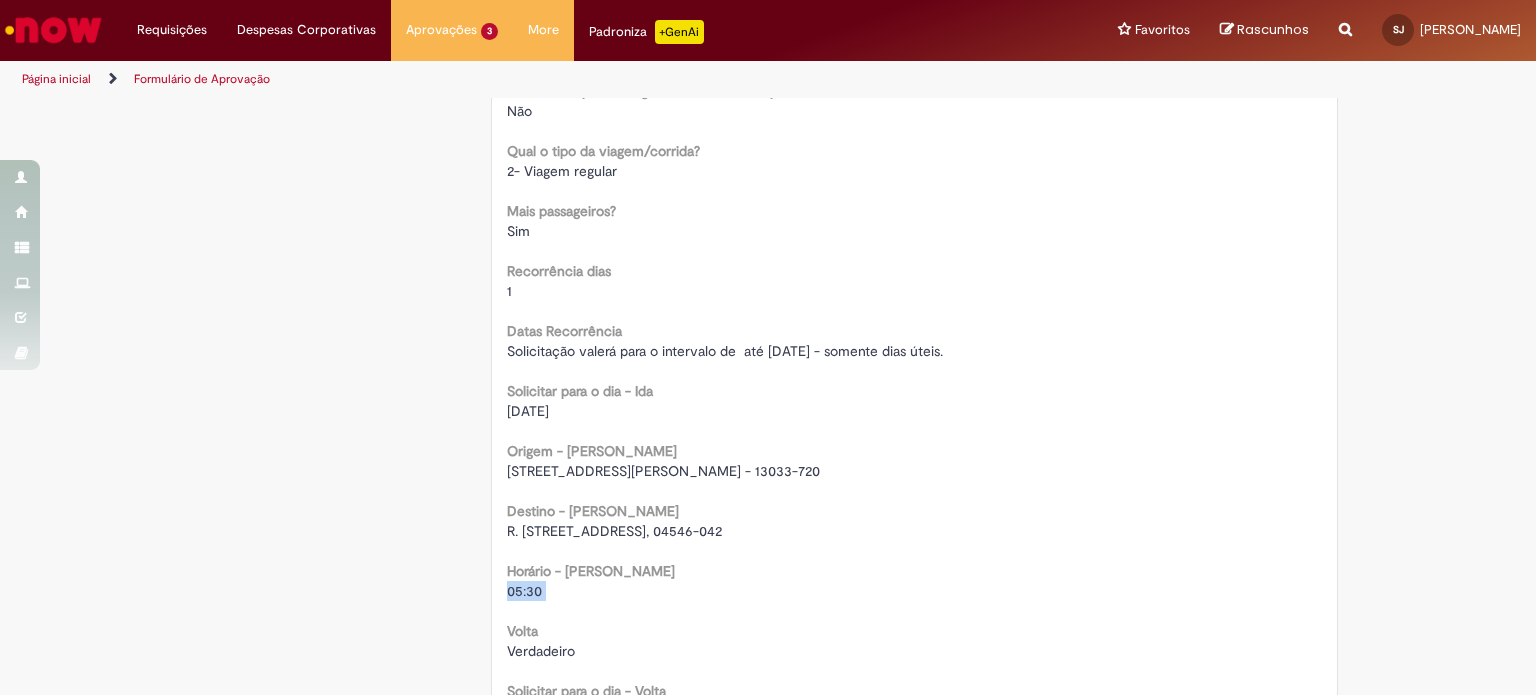 click on "05:30" at bounding box center [524, 591] 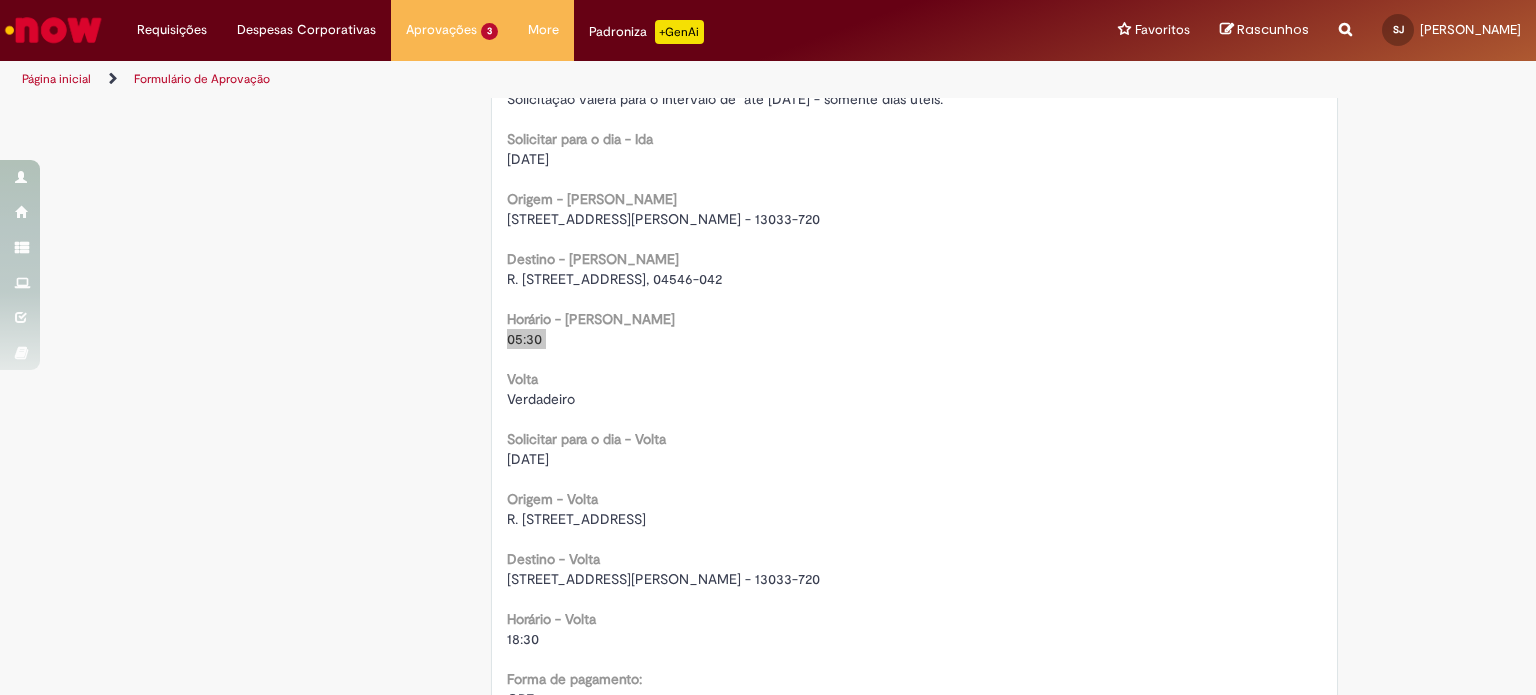 scroll, scrollTop: 1500, scrollLeft: 0, axis: vertical 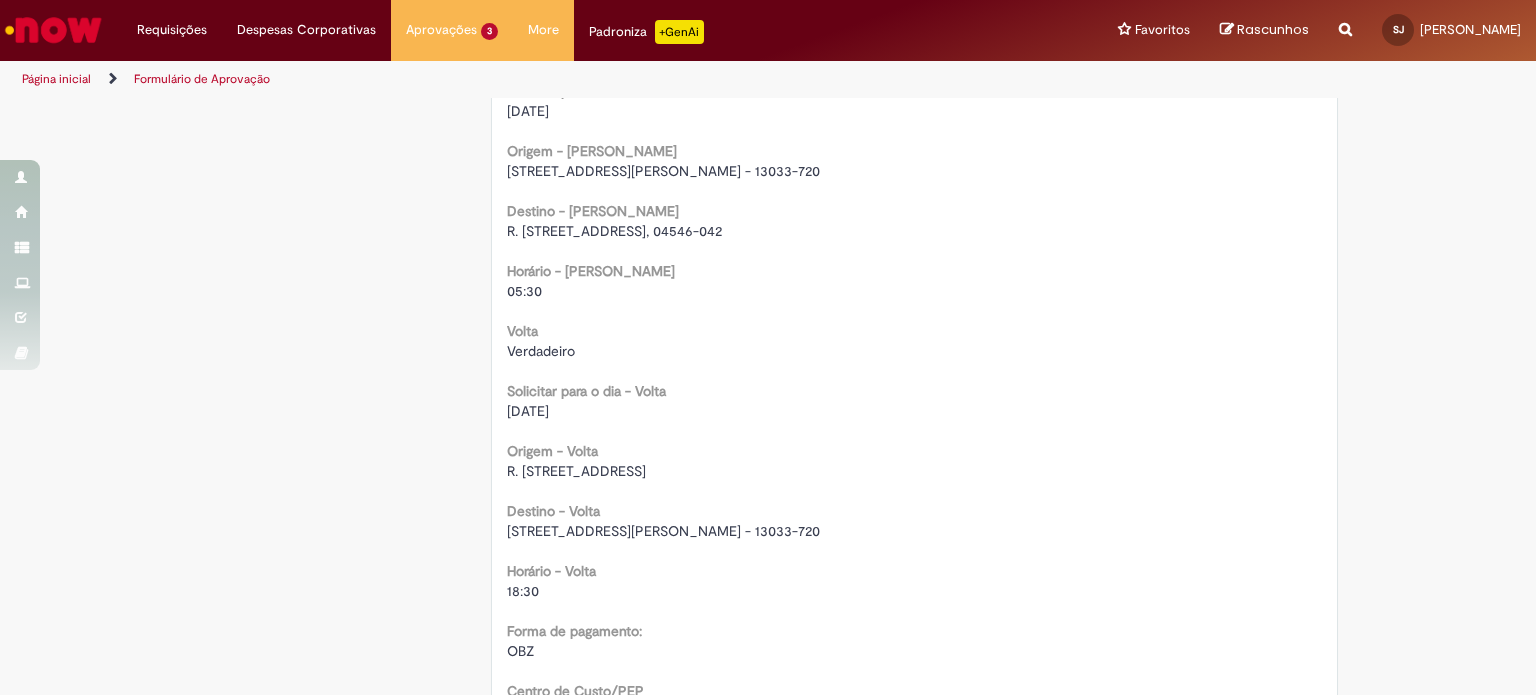 click on "R. [STREET_ADDRESS]" at bounding box center [576, 471] 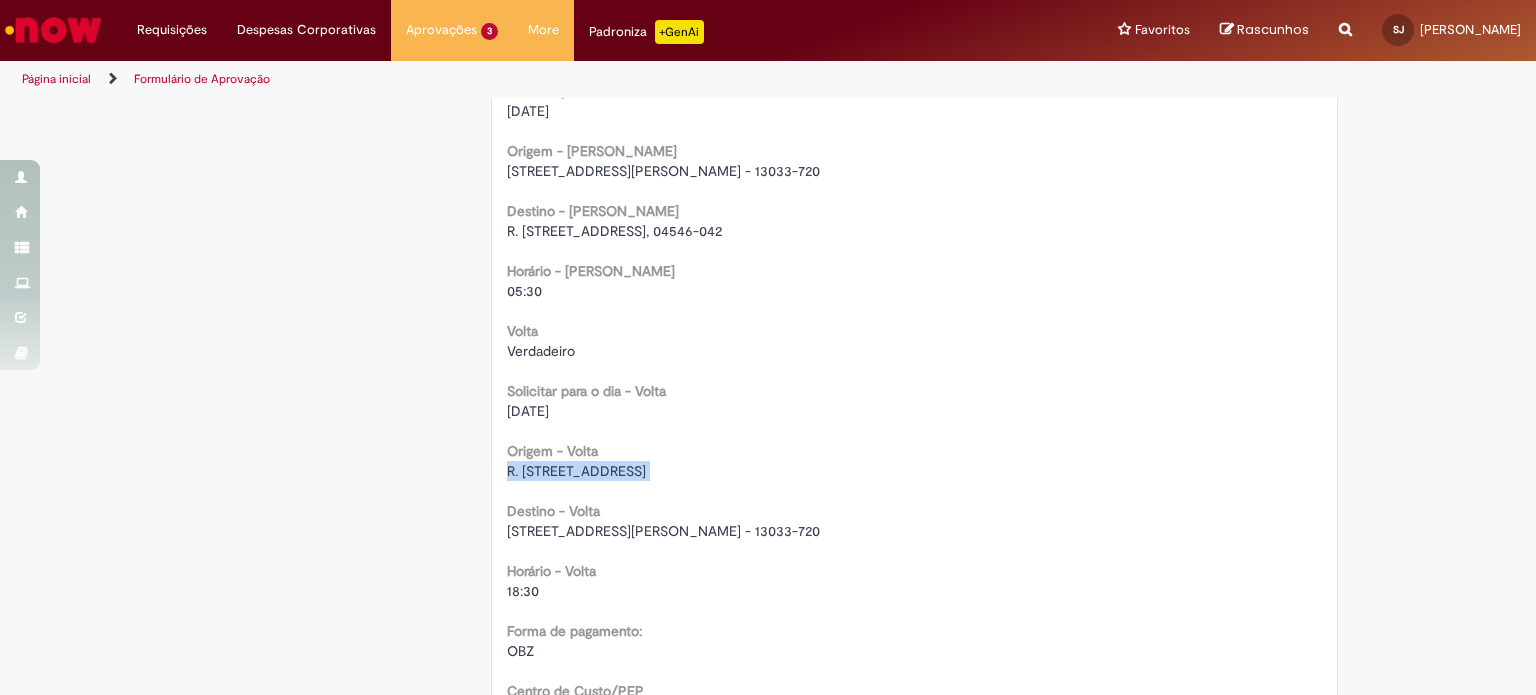click on "R. [STREET_ADDRESS]" at bounding box center [576, 471] 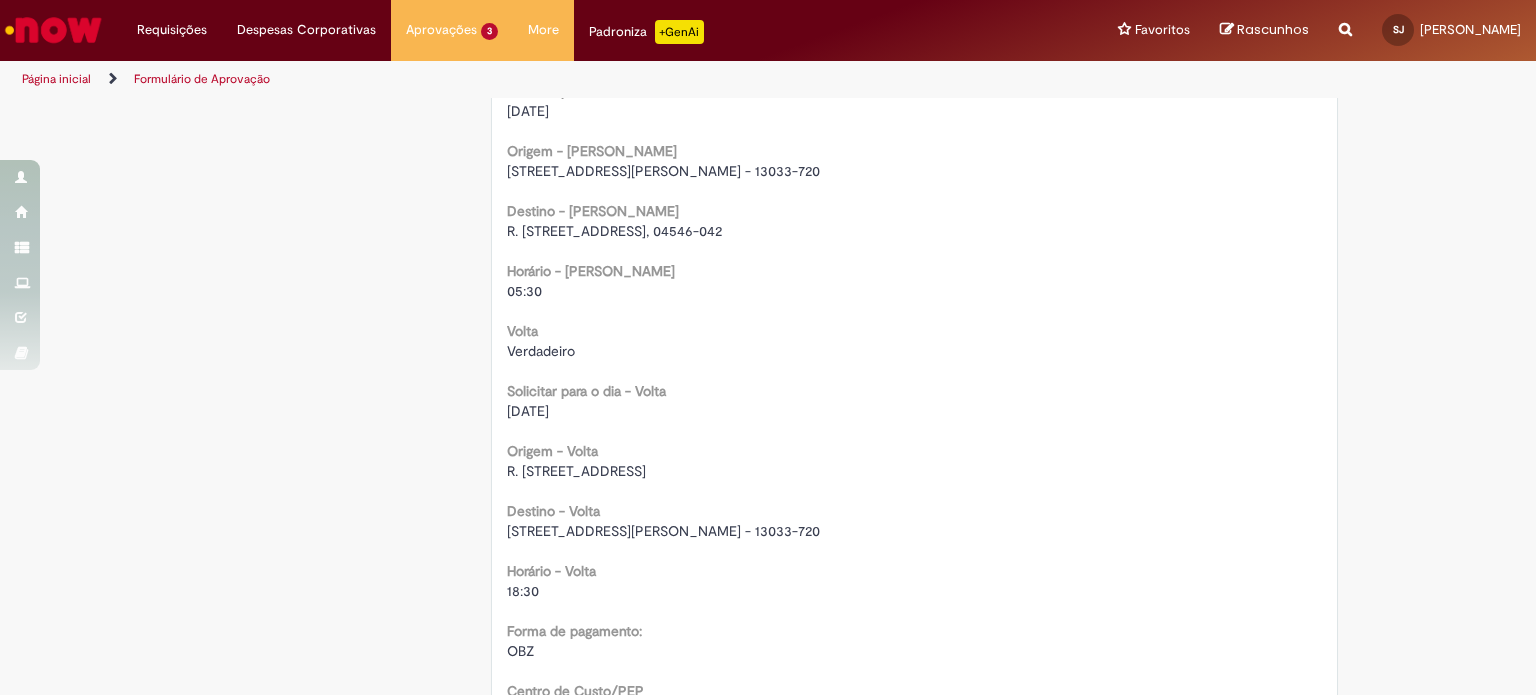 click on "[STREET_ADDRESS][PERSON_NAME] - 13033-720" at bounding box center [663, 531] 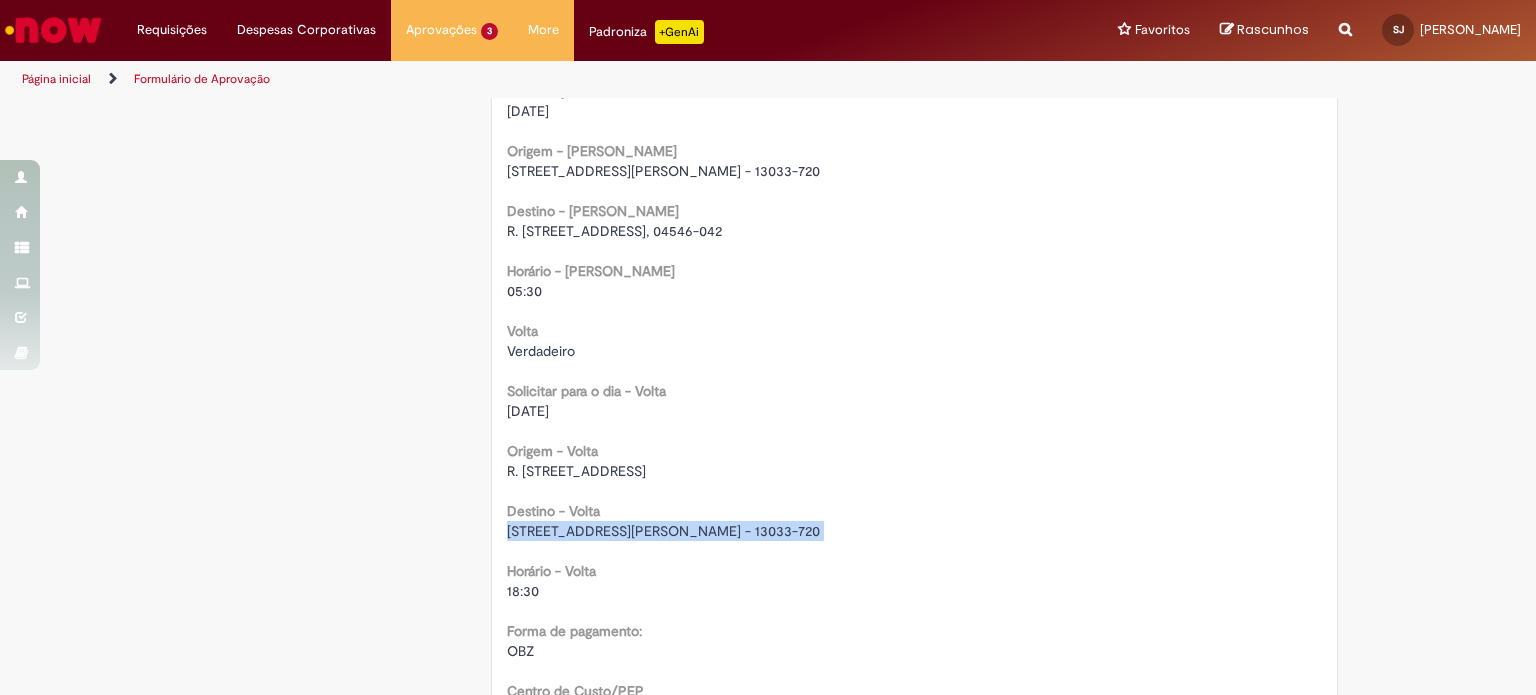 click on "[STREET_ADDRESS][PERSON_NAME] - 13033-720" at bounding box center (663, 531) 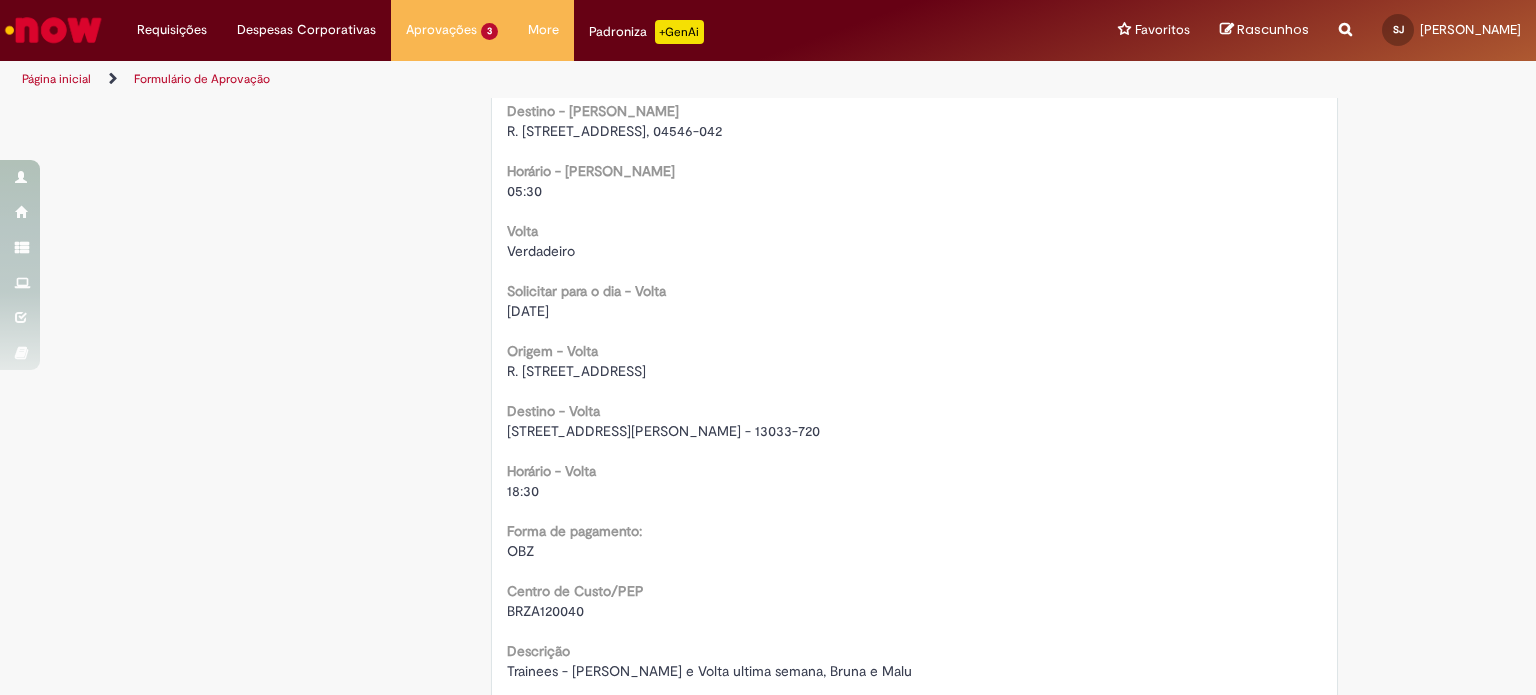 click on "18:30" at bounding box center [523, 491] 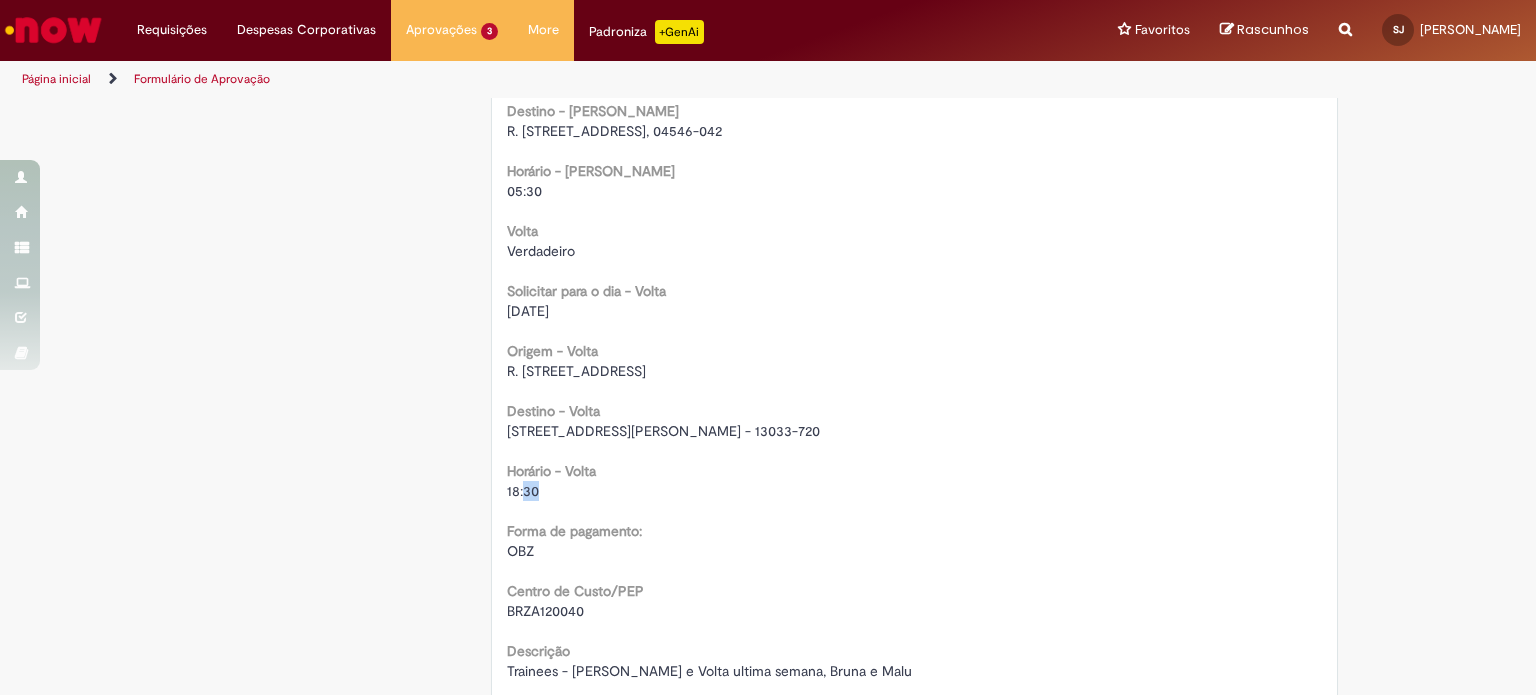 click on "18:30" at bounding box center (523, 491) 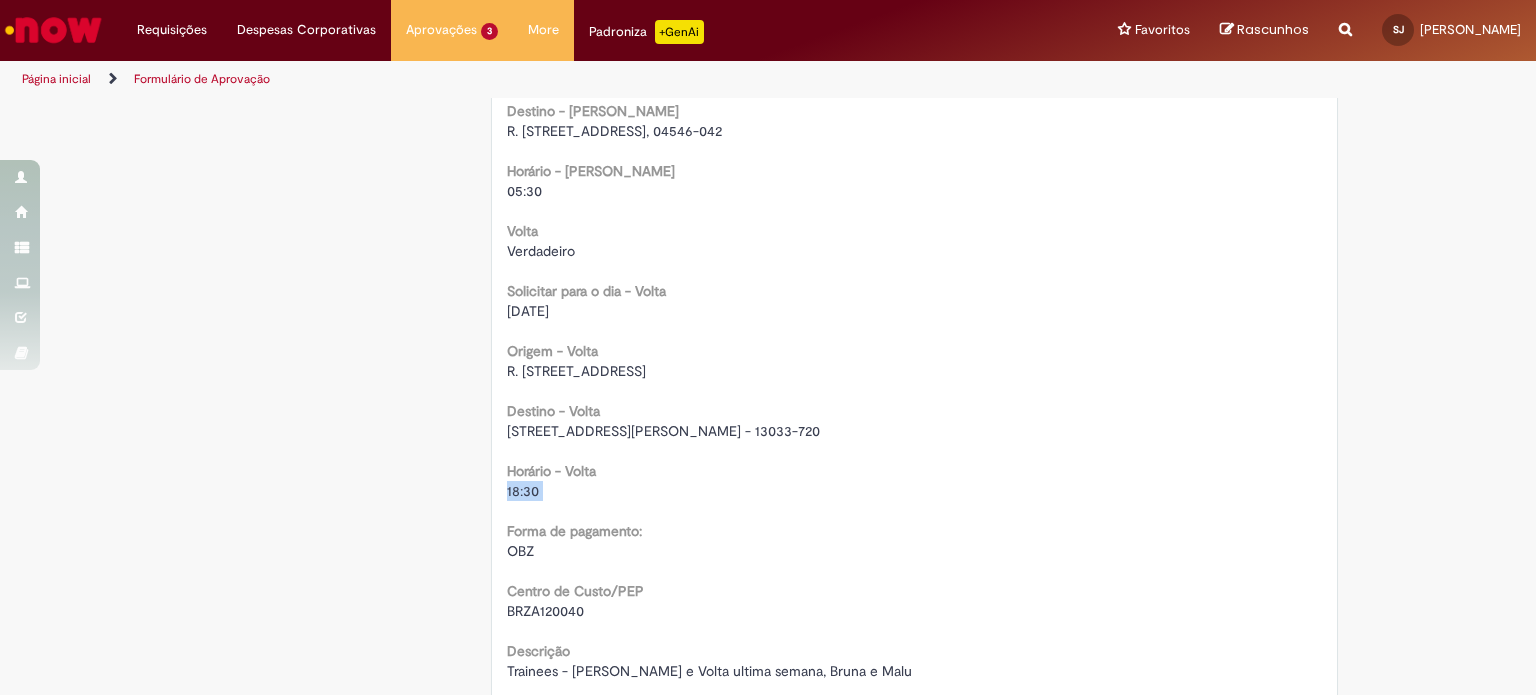 click on "18:30" at bounding box center [523, 491] 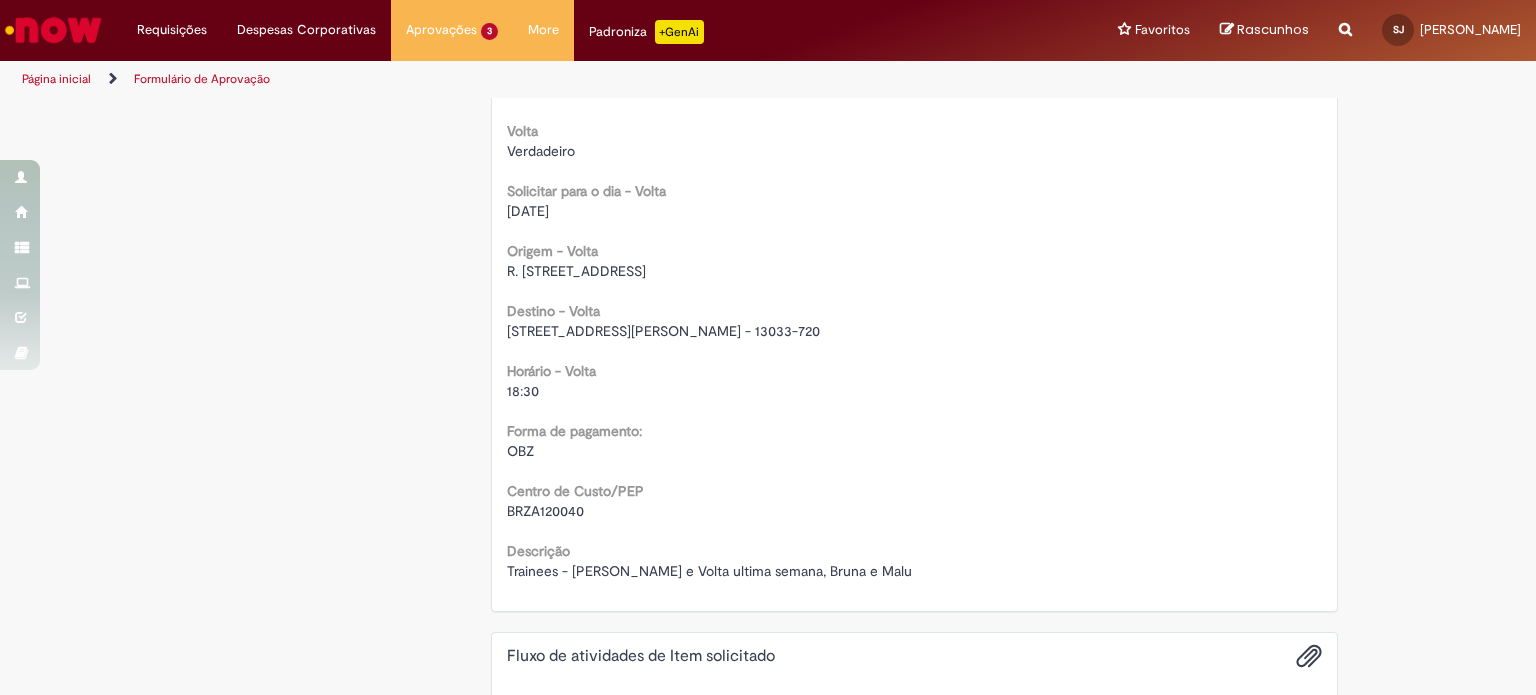 click on "BRZA120040" at bounding box center [545, 511] 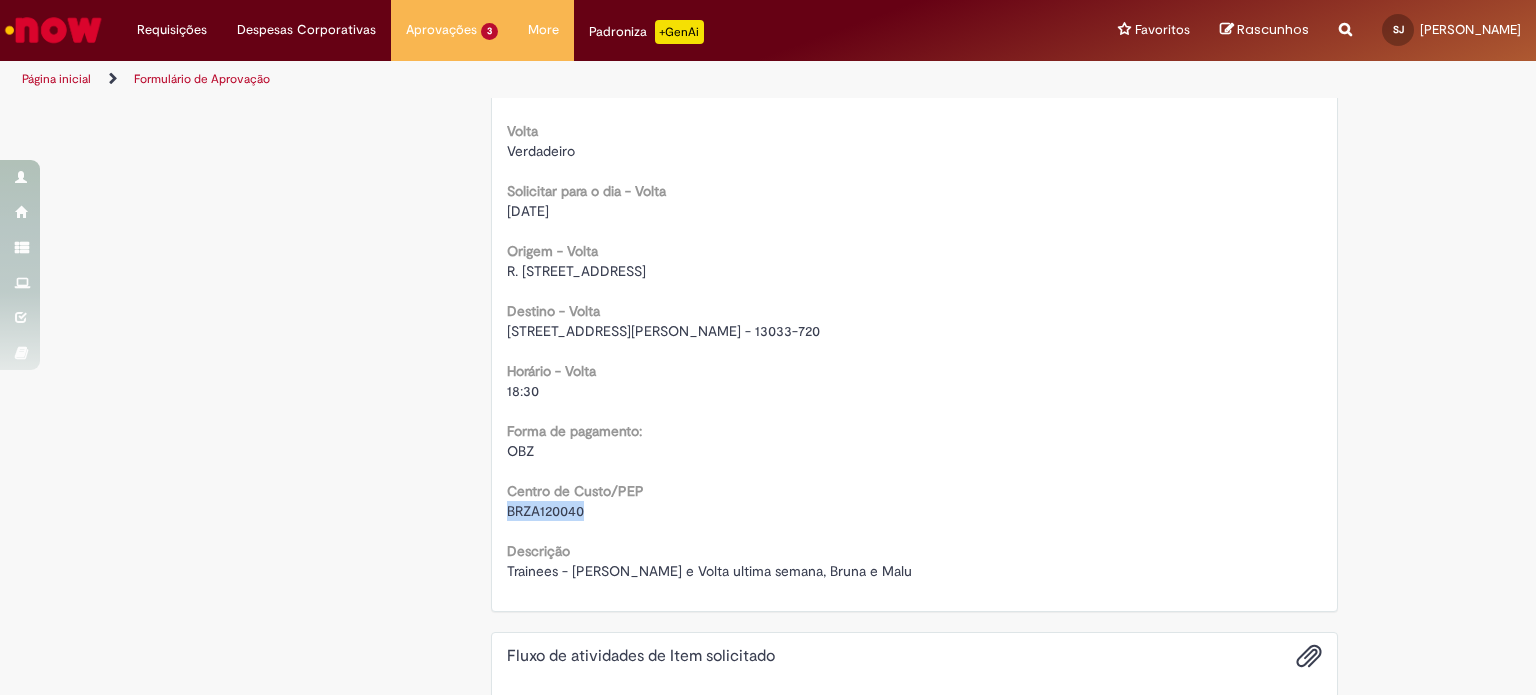 click on "BRZA120040" at bounding box center [545, 511] 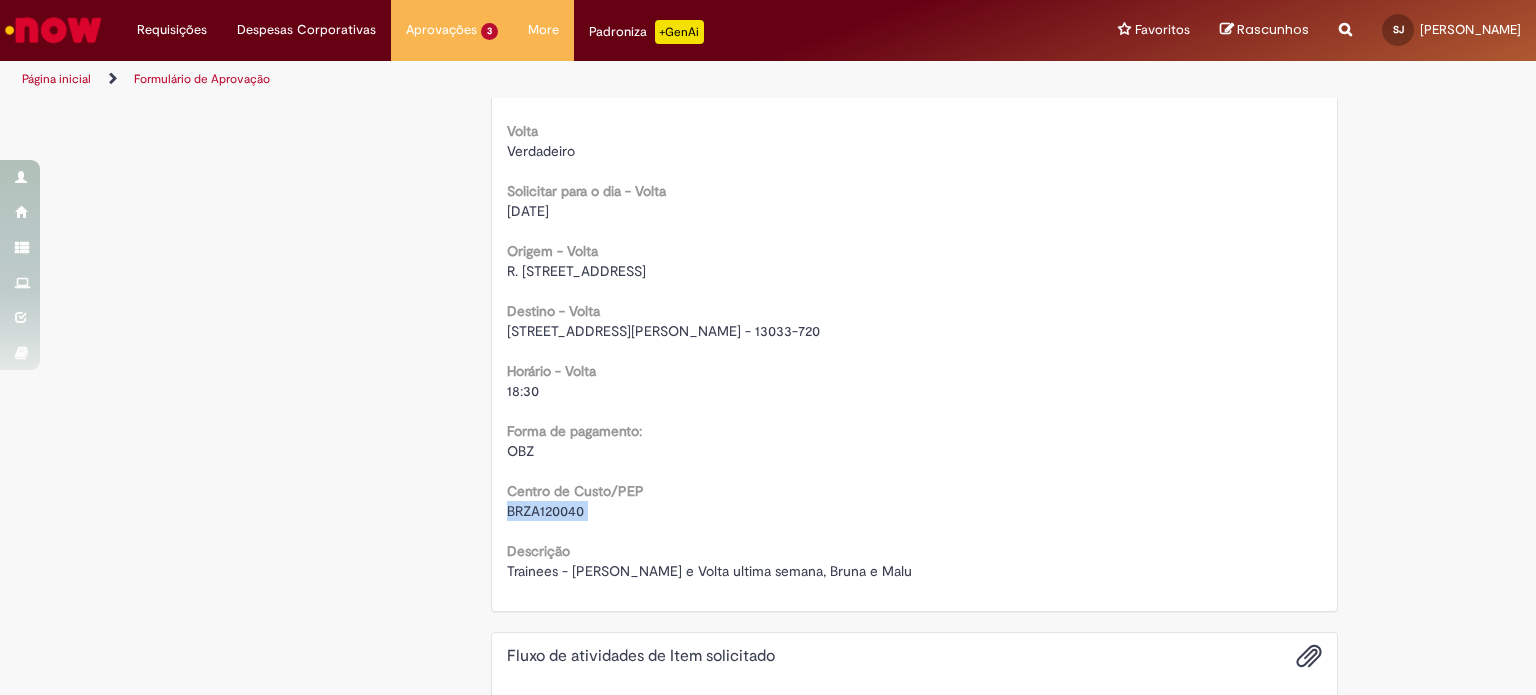 click on "BRZA120040" at bounding box center [545, 511] 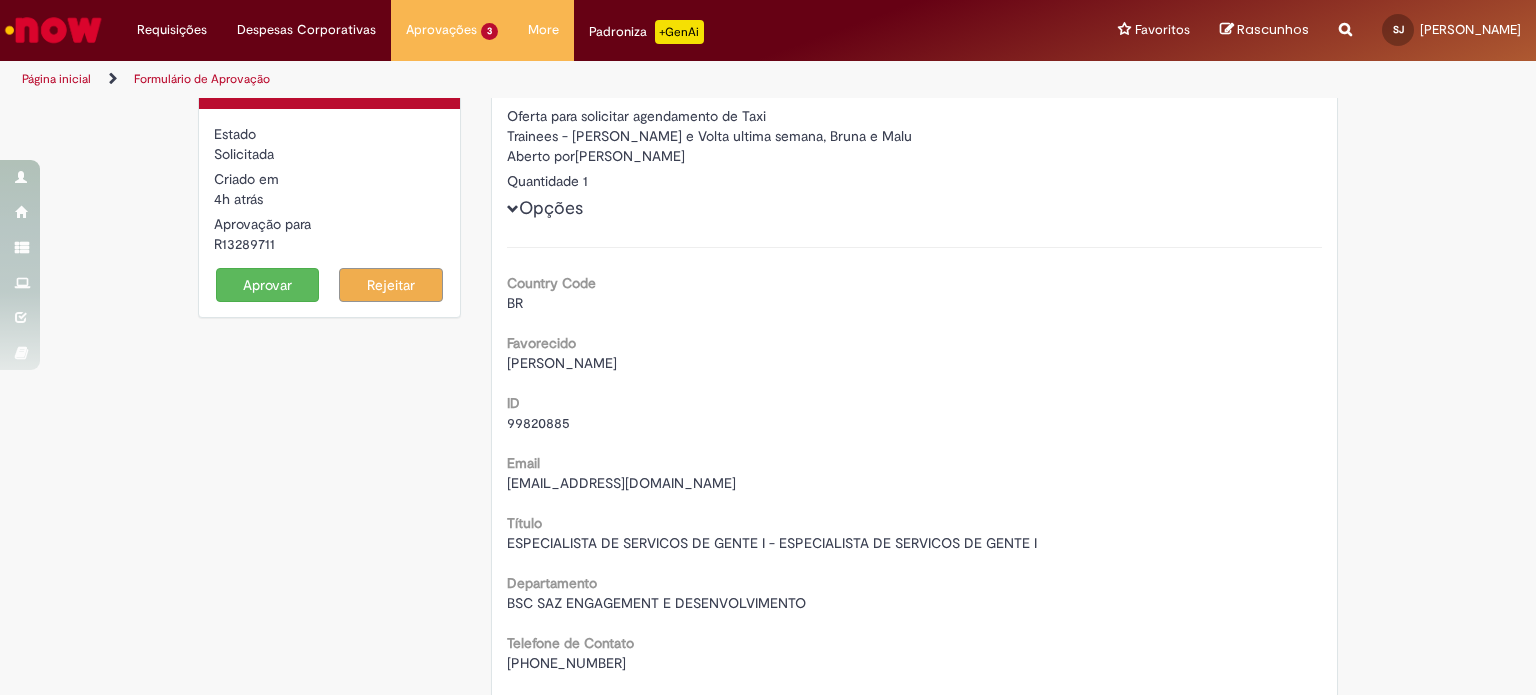 scroll, scrollTop: 0, scrollLeft: 0, axis: both 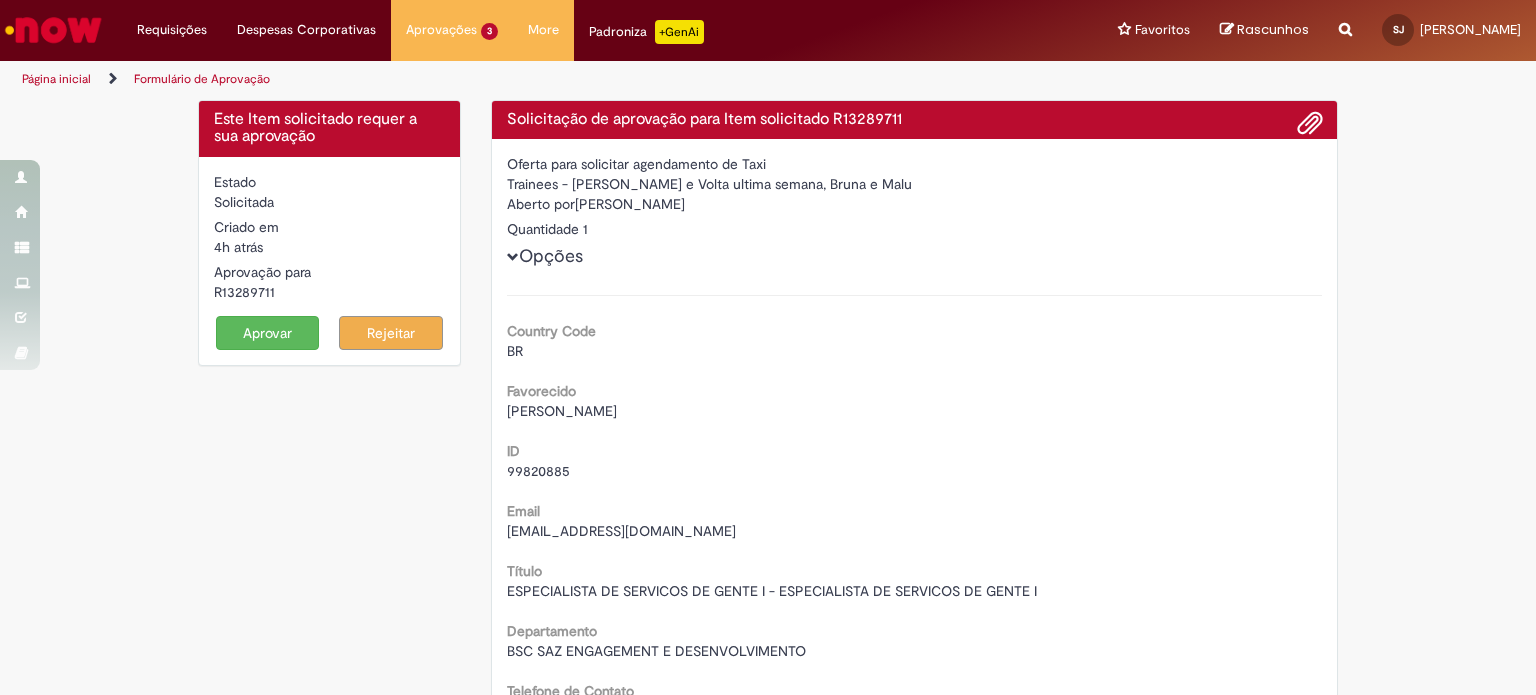 click on "R13289711" at bounding box center (329, 292) 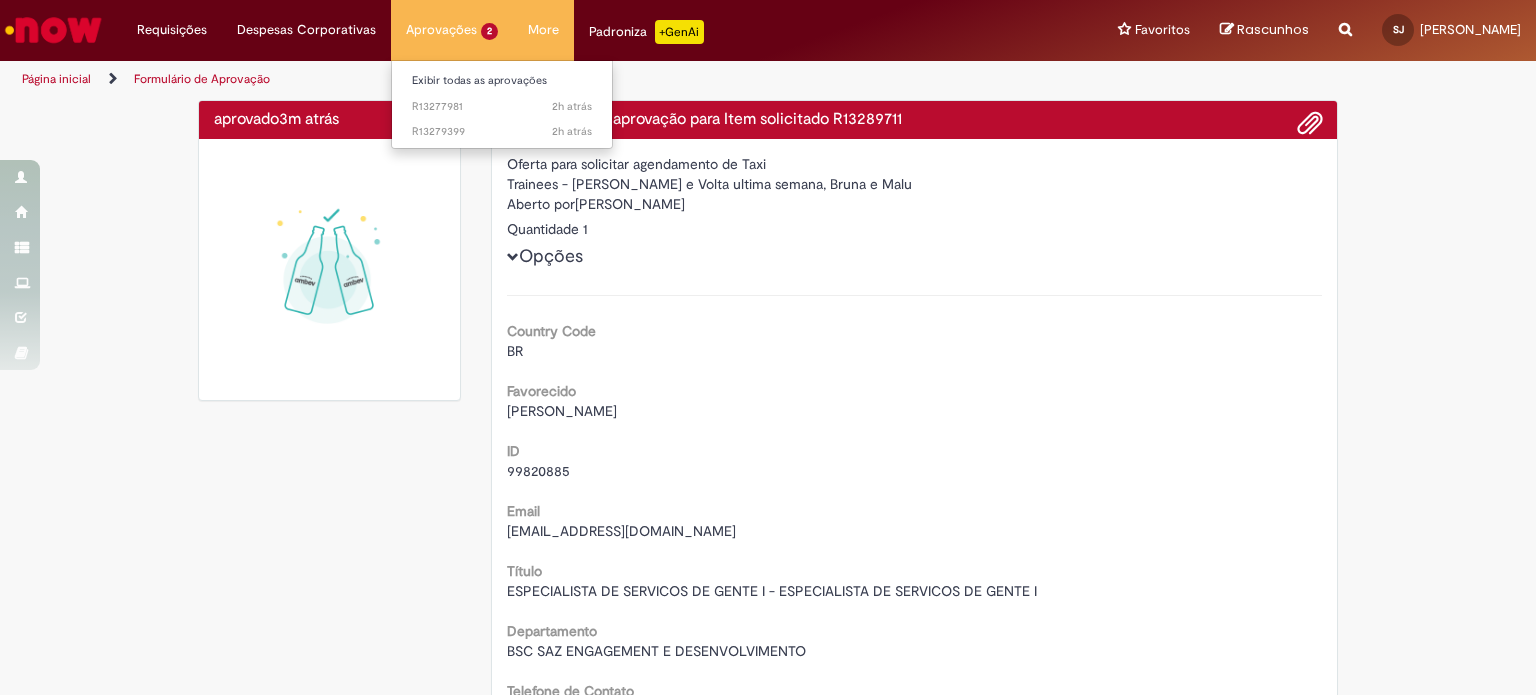 click on "2h atrás 2 horas atrás  R13279399" at bounding box center [502, 130] 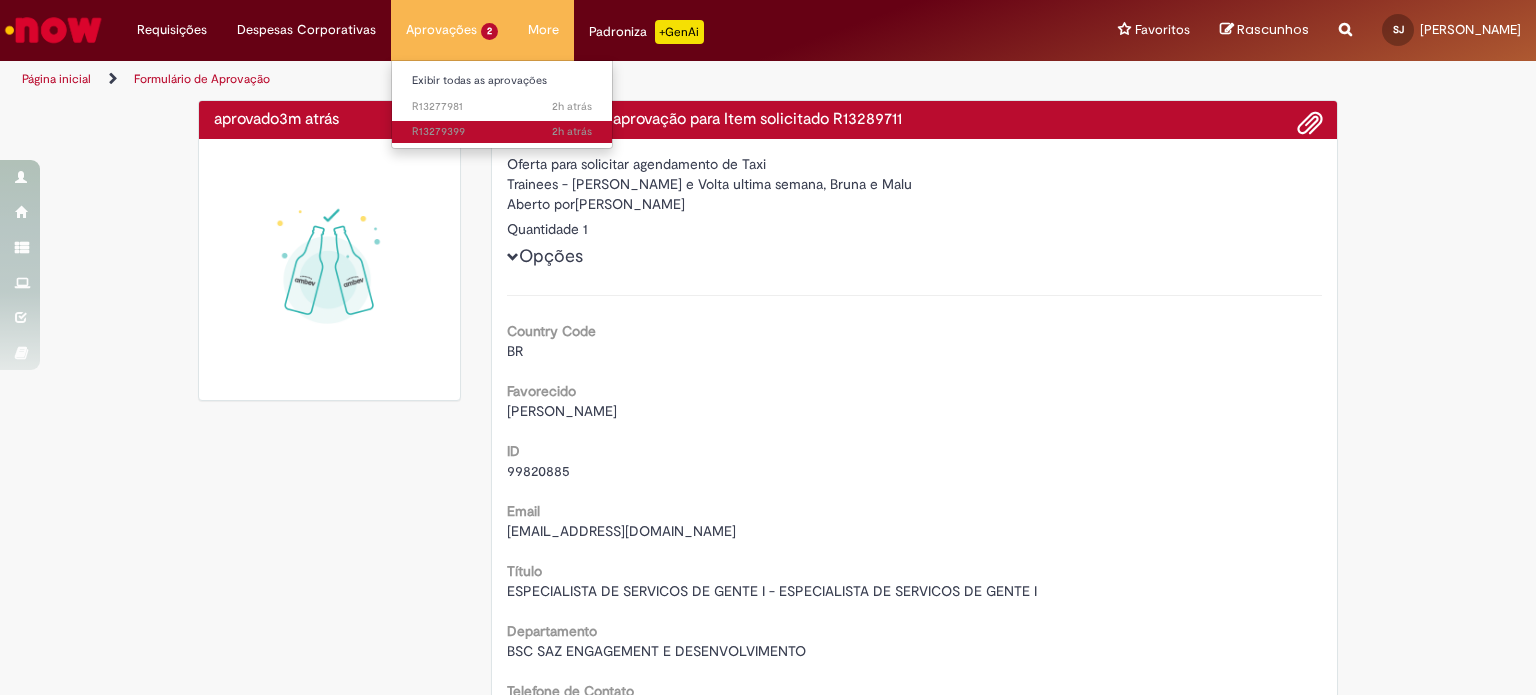 click on "2h atrás 2 horas atrás  R13279399" at bounding box center (502, 132) 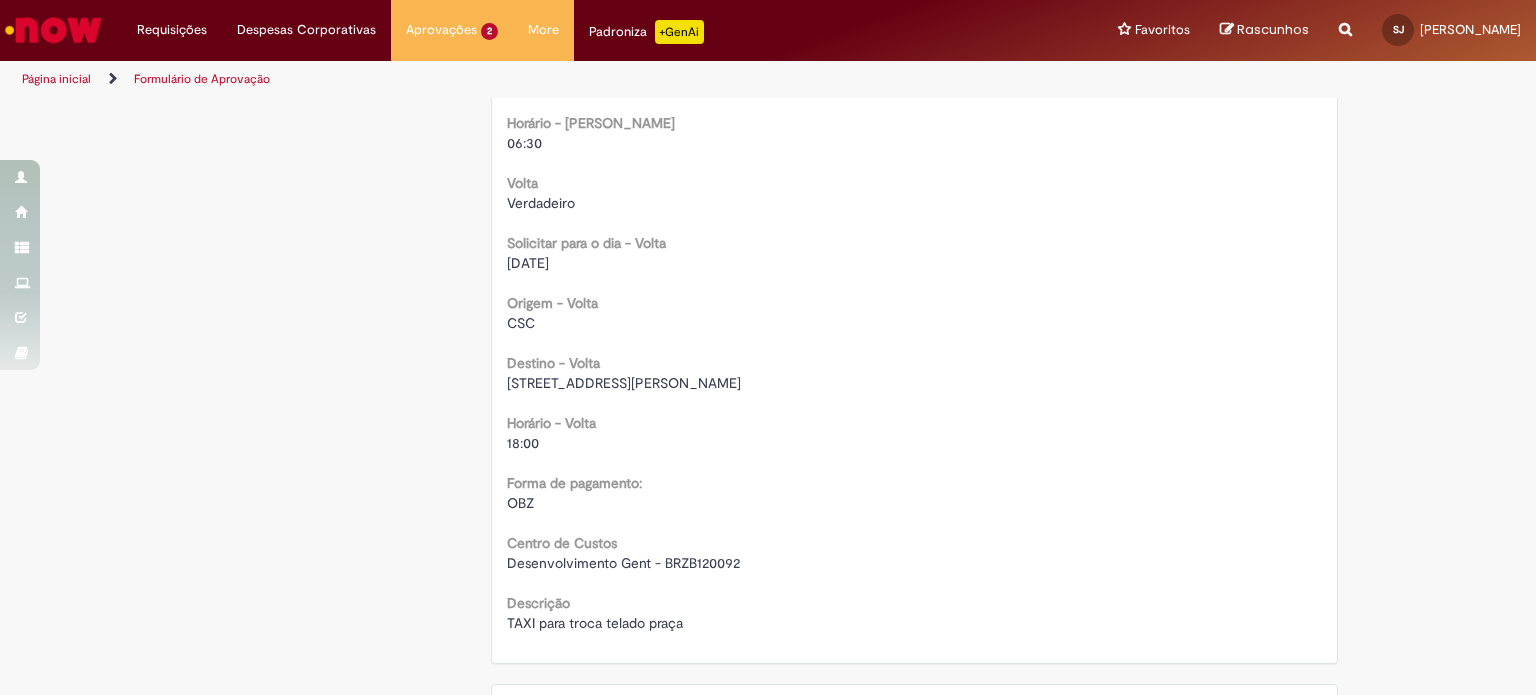 scroll, scrollTop: 1600, scrollLeft: 0, axis: vertical 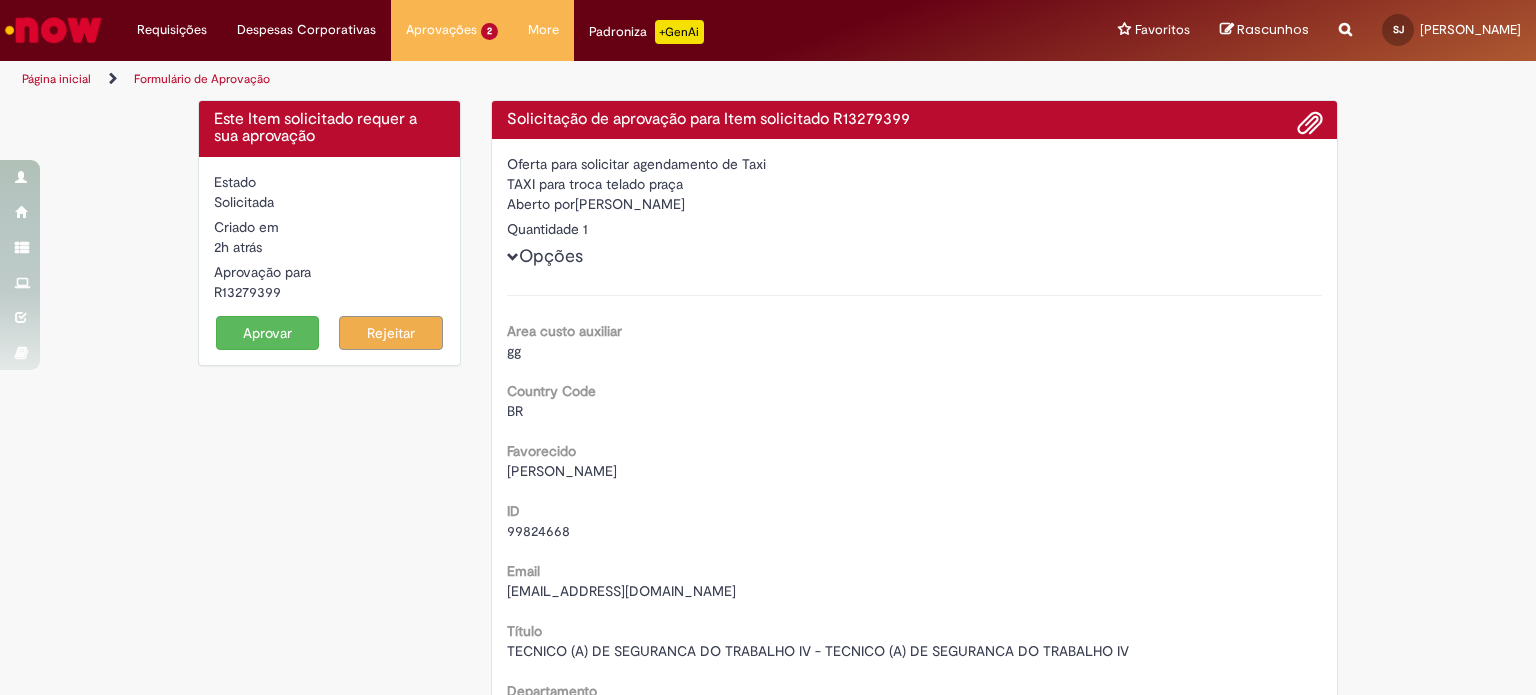 click on "R13279399" at bounding box center (329, 292) 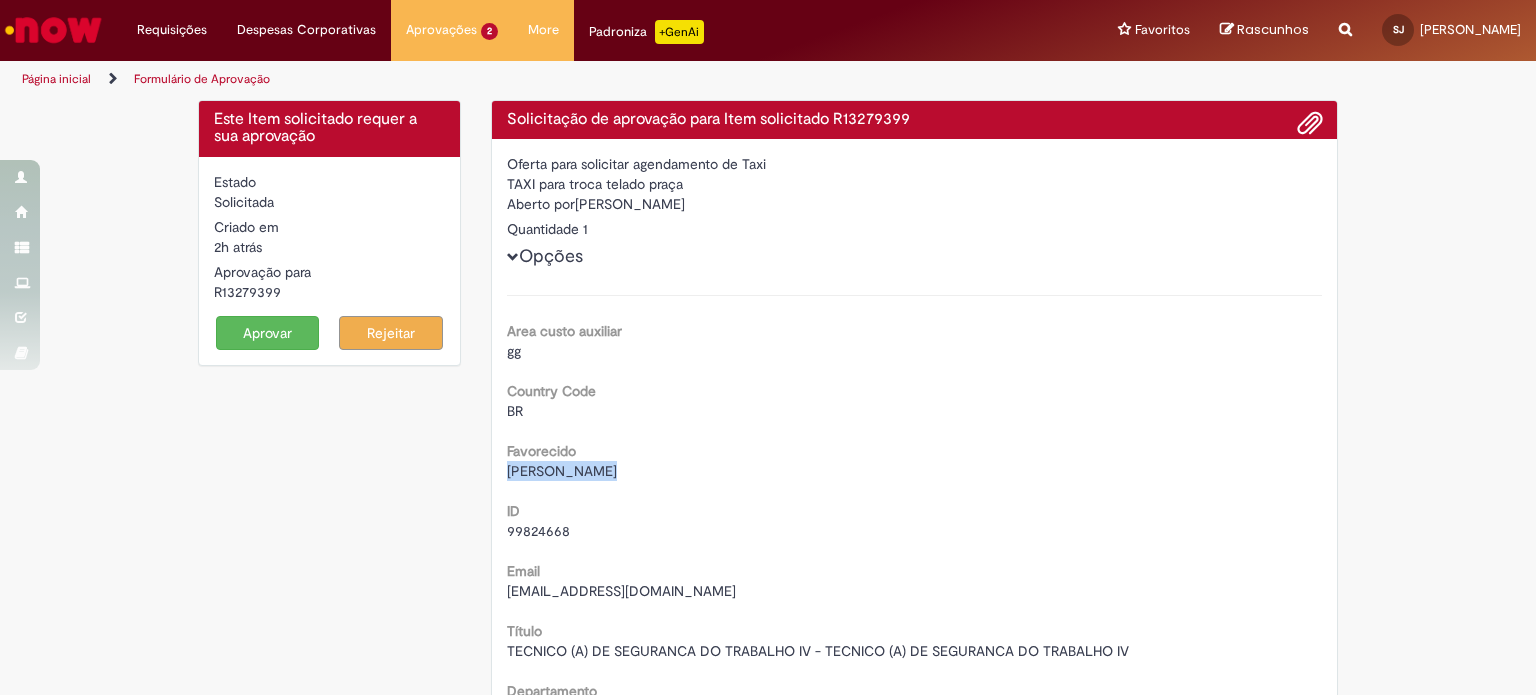 click on "Favorecido
[PERSON_NAME]" at bounding box center (915, 458) 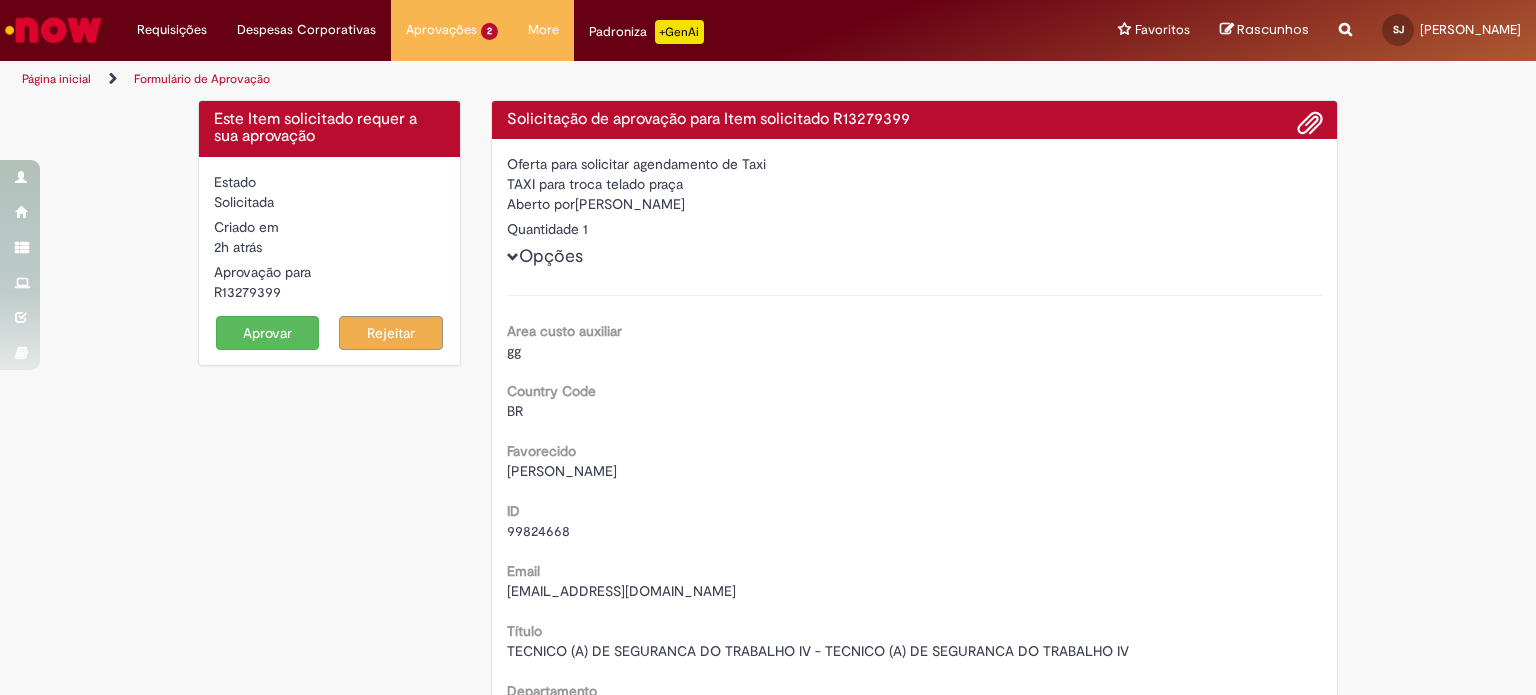 click on "[PERSON_NAME]" at bounding box center (562, 471) 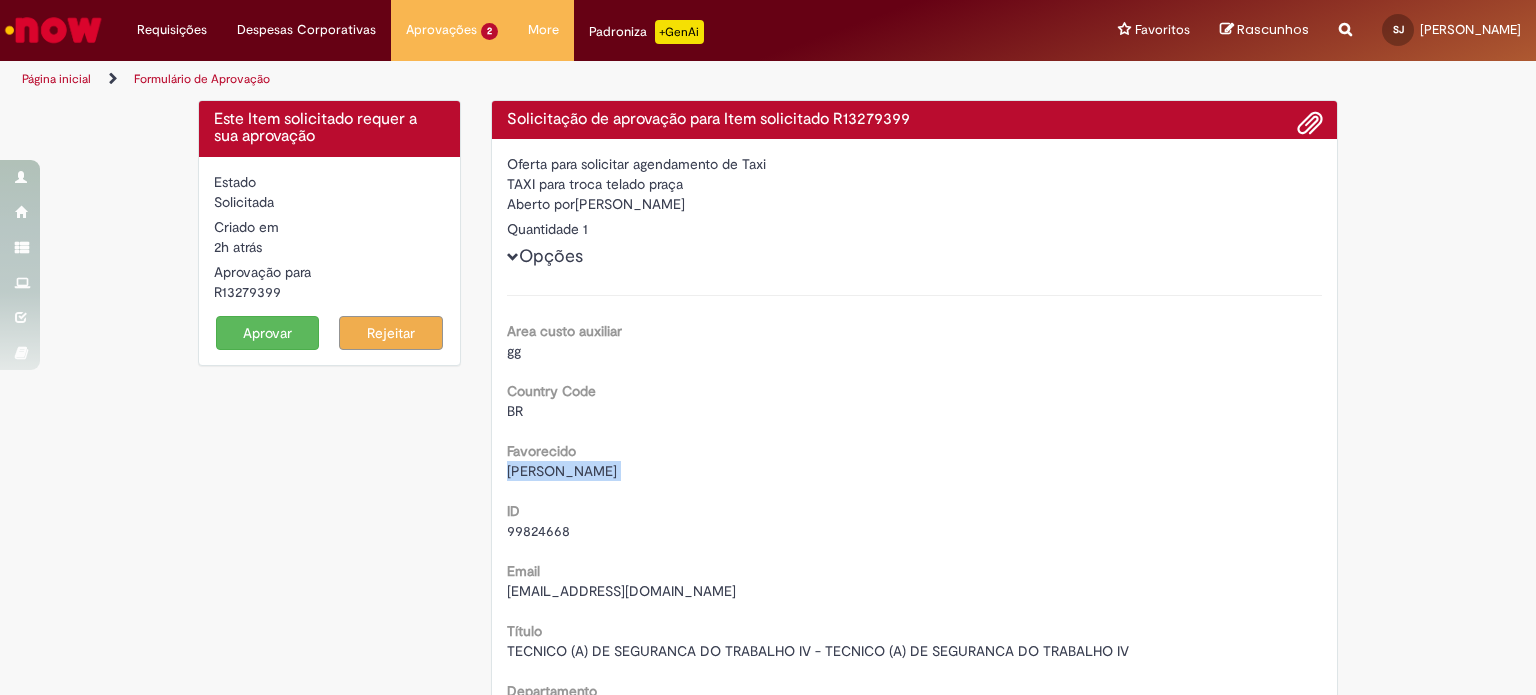 click on "[PERSON_NAME]" at bounding box center (562, 471) 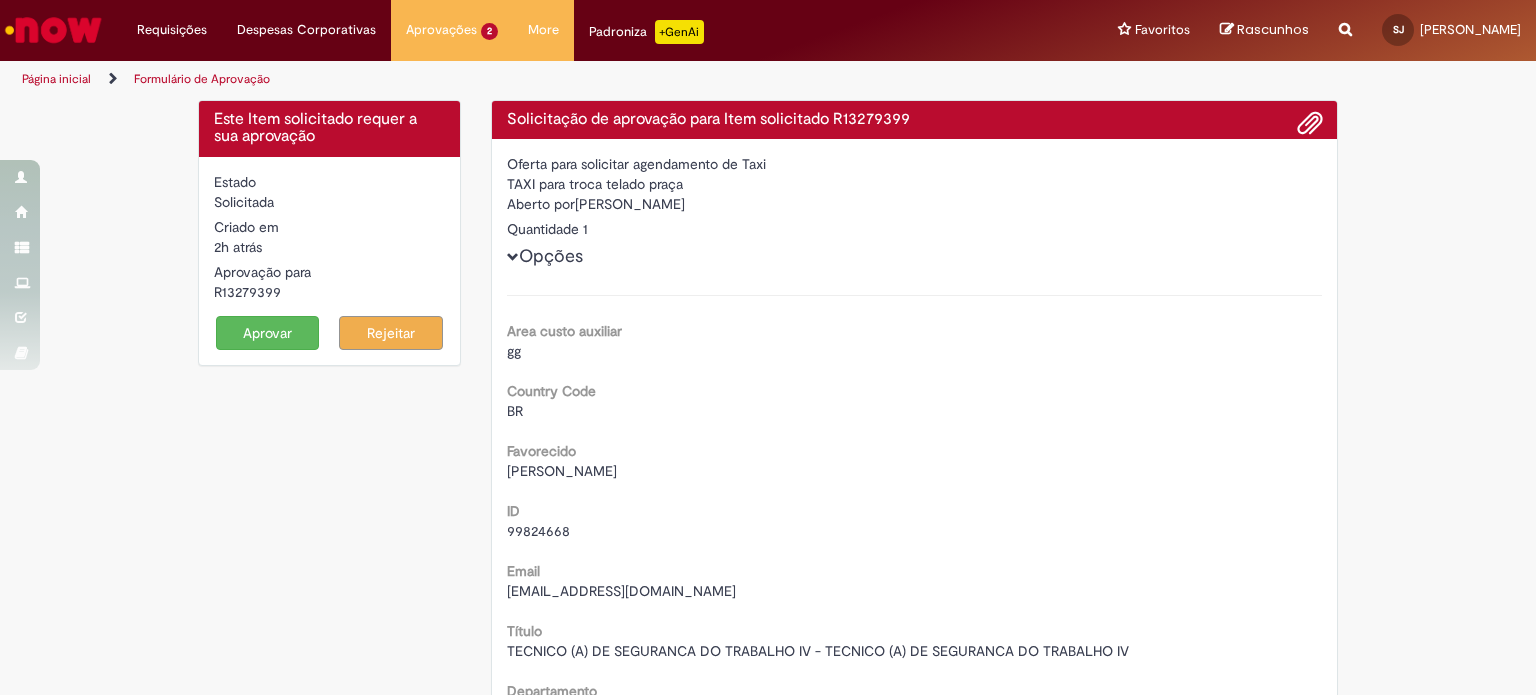 click on "99824668" at bounding box center (538, 531) 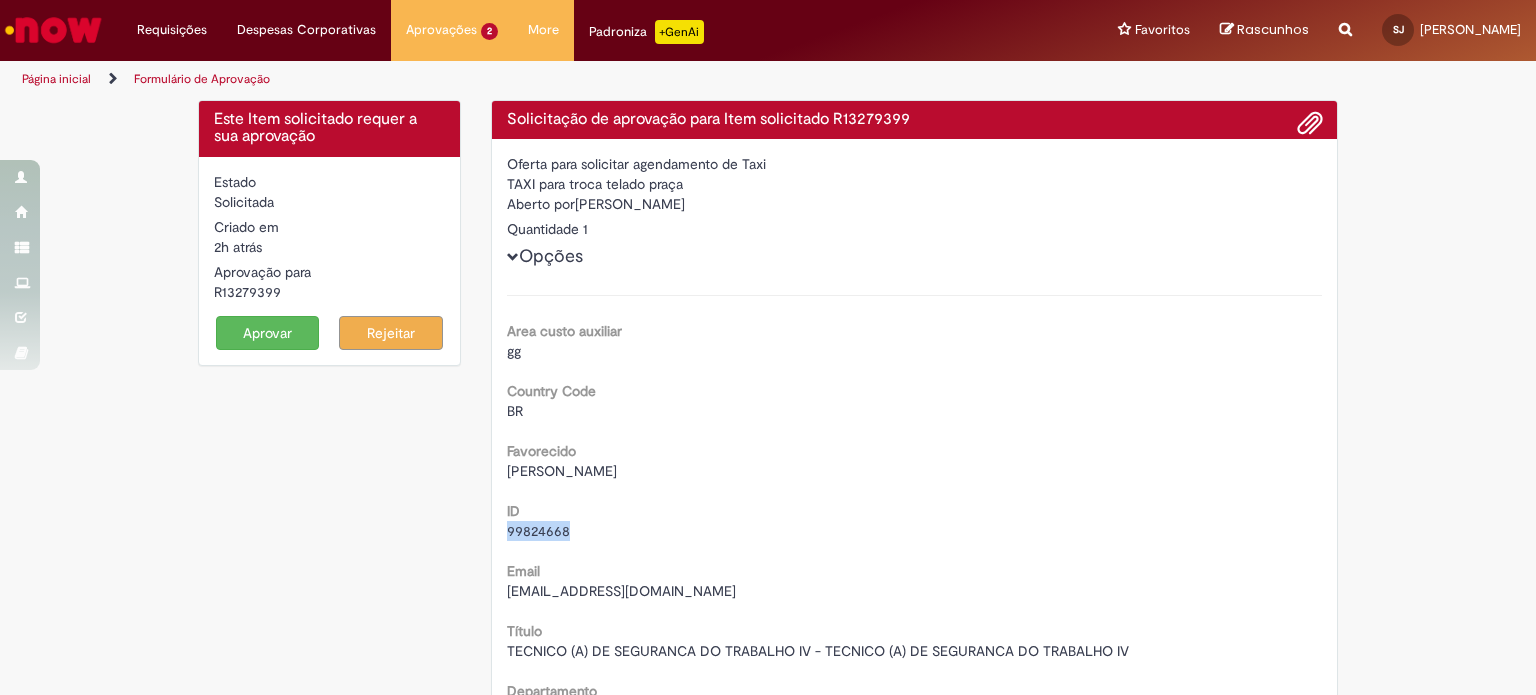 click on "99824668" at bounding box center [538, 531] 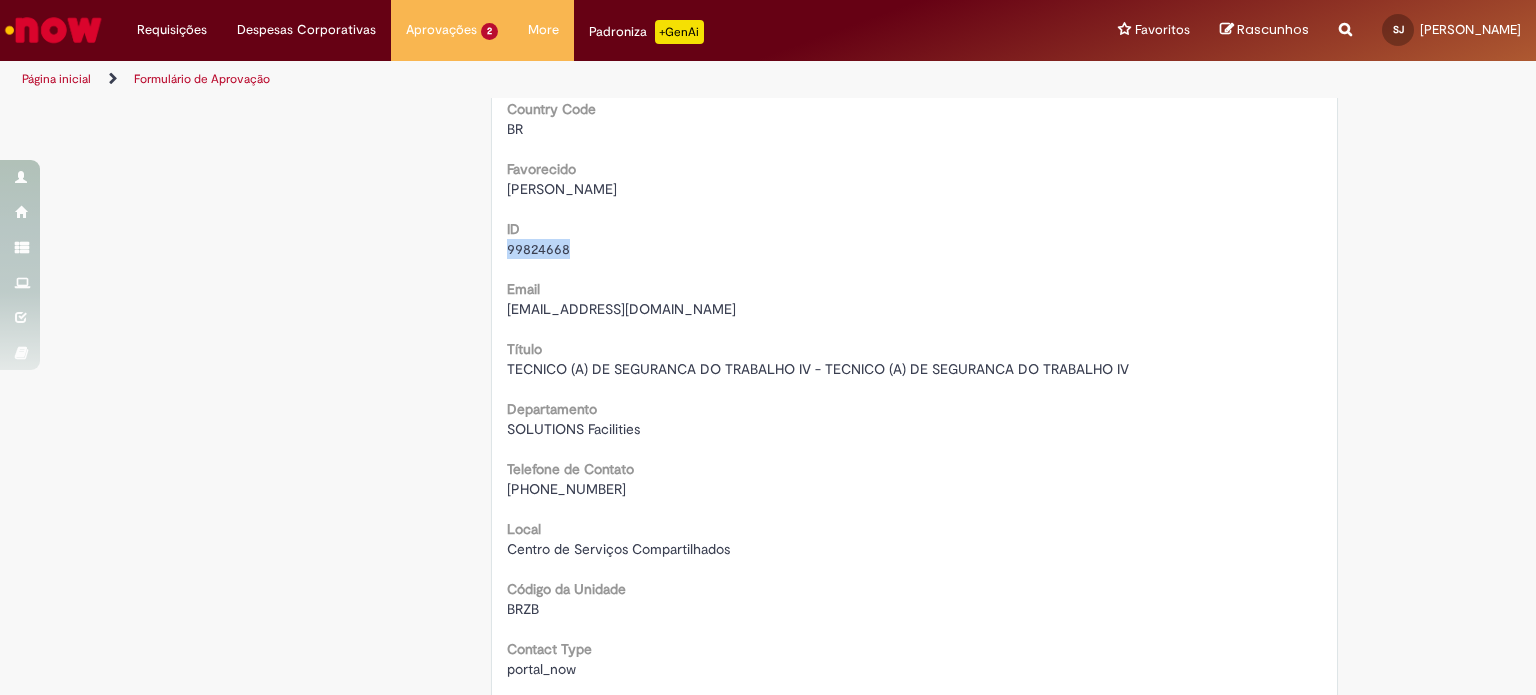 scroll, scrollTop: 300, scrollLeft: 0, axis: vertical 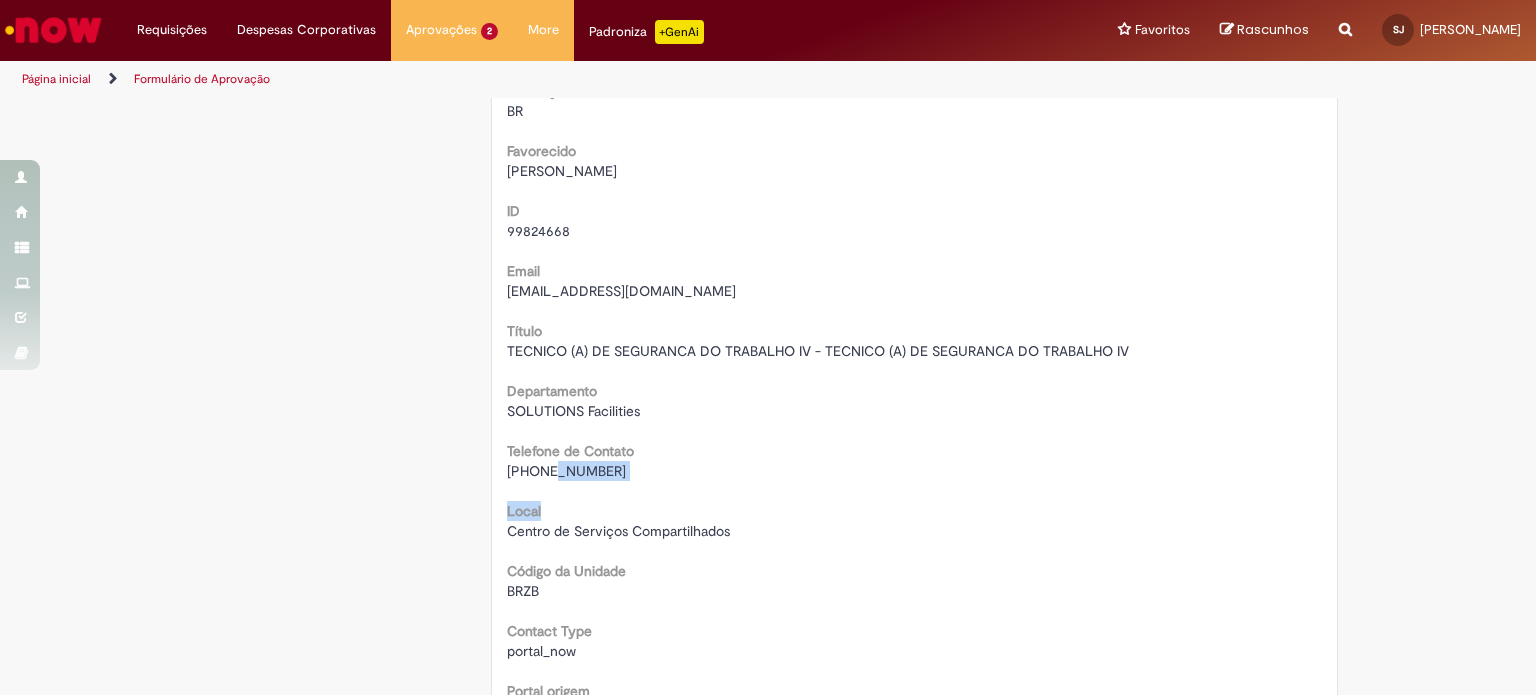 drag, startPoint x: 533, startPoint y: 467, endPoint x: 642, endPoint y: 484, distance: 110.317726 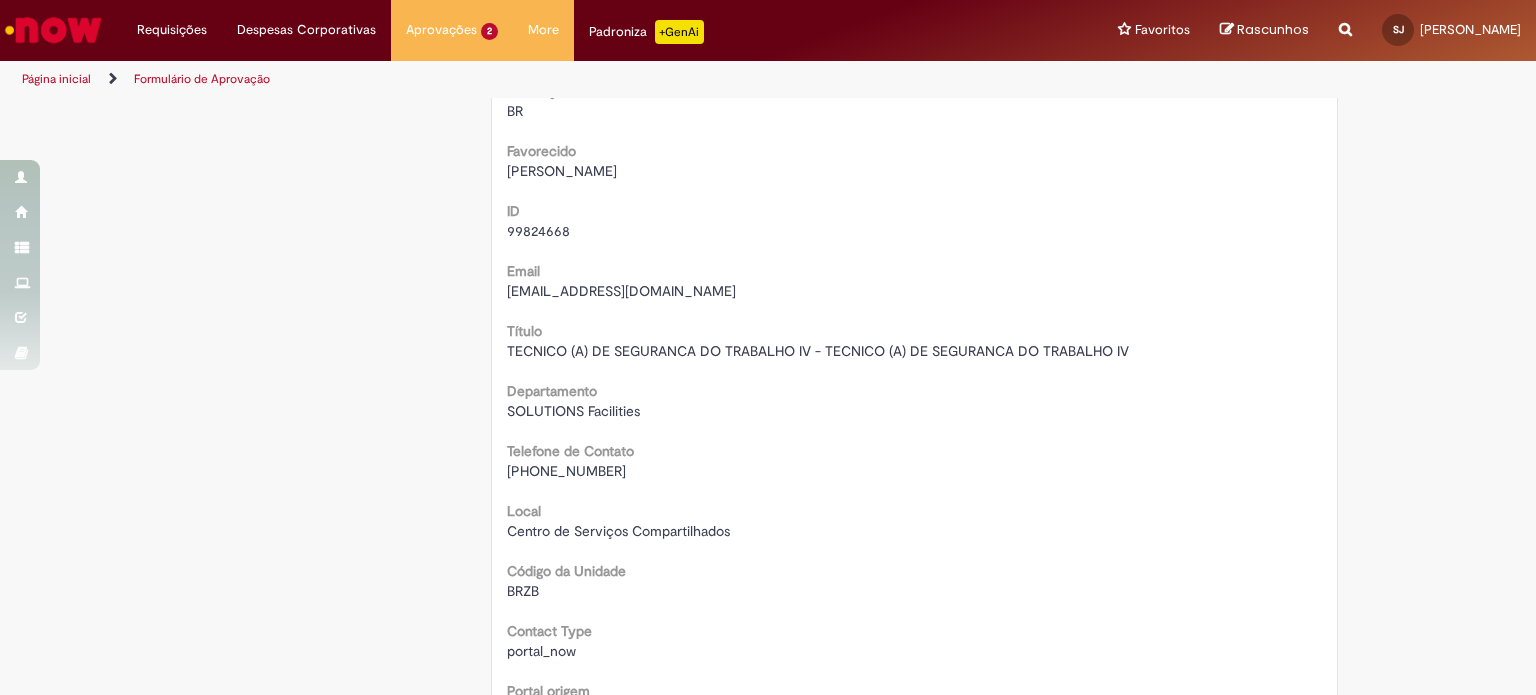 click on "Area custo auxiliar
gg
Country Code
BR
Favorecido
[PERSON_NAME]
ID
99824668
Email
[EMAIL_ADDRESS][DOMAIN_NAME]
Título
TECNICO (A) DE SEGURANCA DO TRABALHO IV - TECNICO (A) DE SEGURANCA DO TRABALHO IV
Departamento
SOLUTIONS Facilities
Telefone de Contato
[PHONE_NUMBER]
Local
Centro de Serviços Compartilhados
Código da Unidade
BRZB
Contact Type
portal_now
Portal origem
[GEOGRAPHIC_DATA]
Unidade pagadora
Faturamento CSC
Qual o seu macro processo/área?
GG" at bounding box center [915, 958] 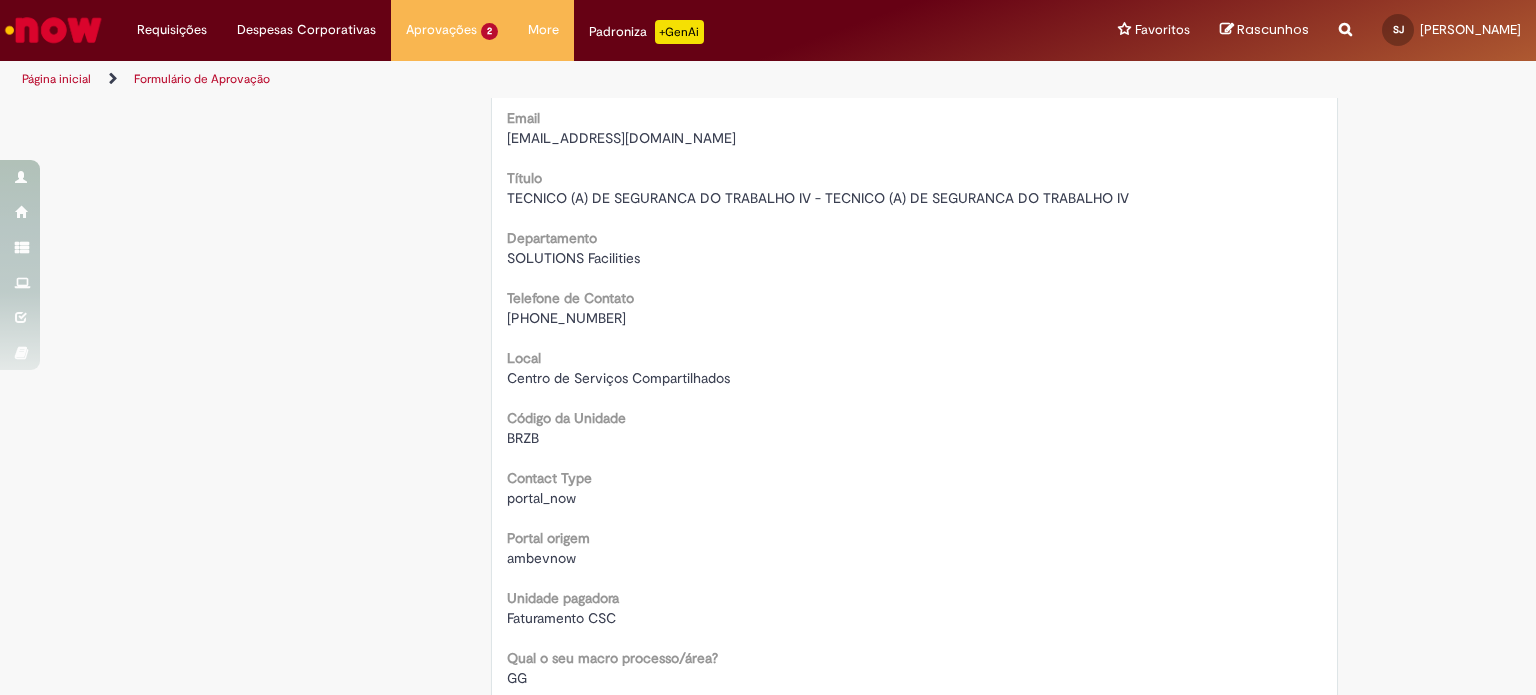 scroll, scrollTop: 500, scrollLeft: 0, axis: vertical 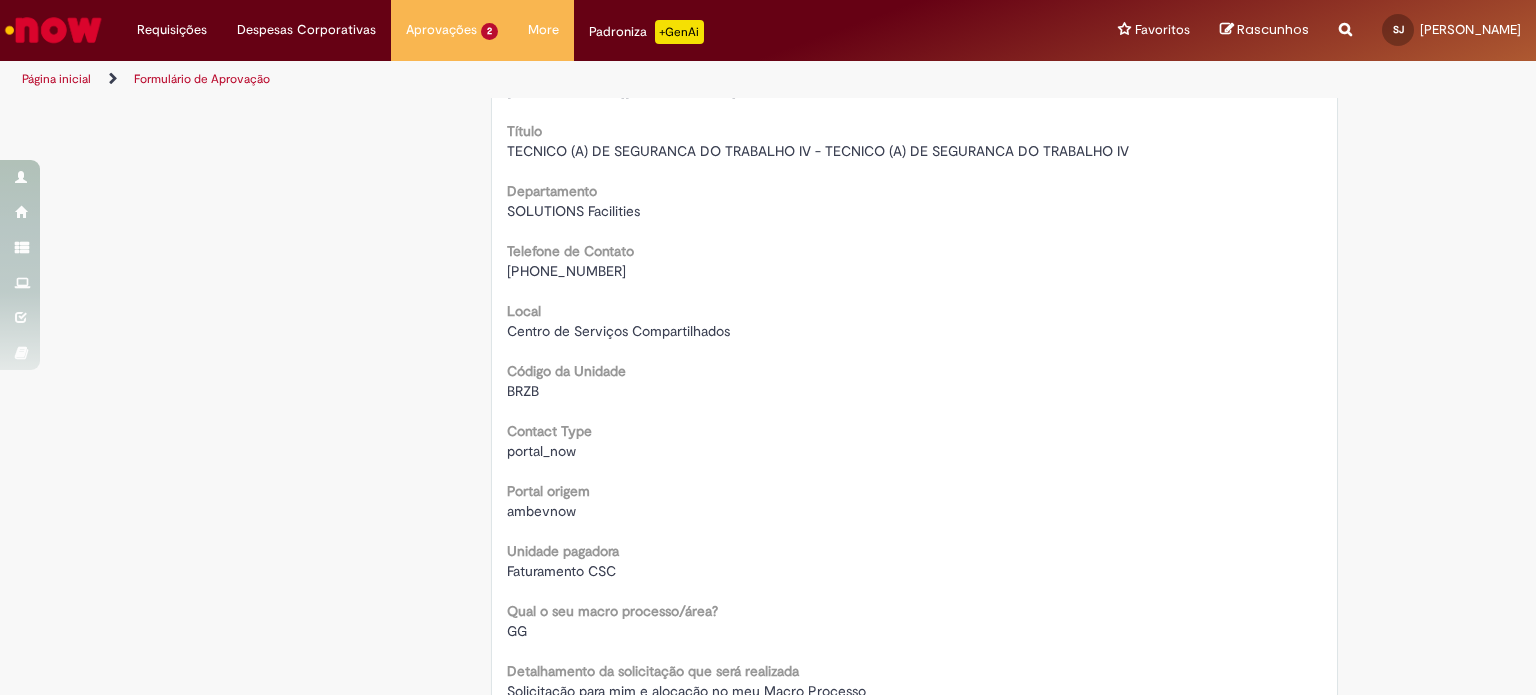 click on "Faturamento CSC" at bounding box center [561, 571] 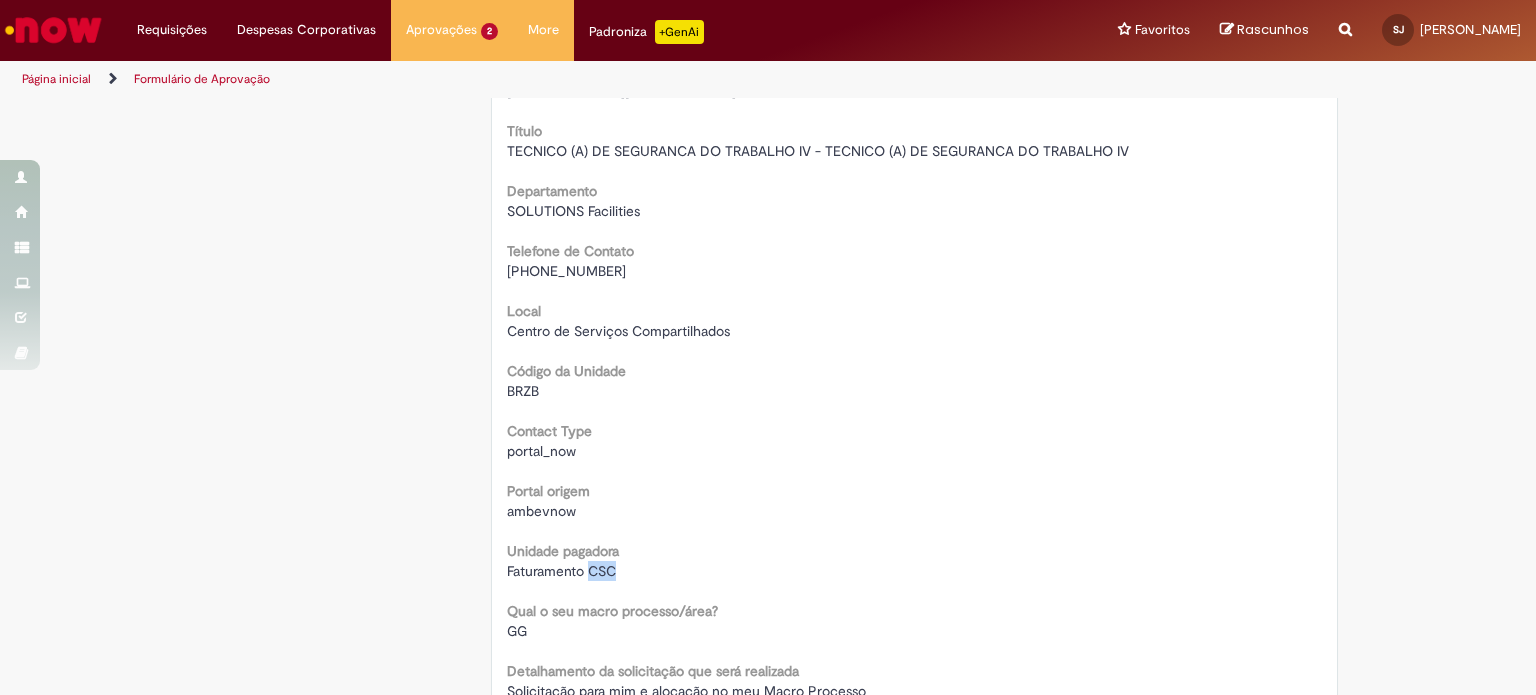 drag, startPoint x: 583, startPoint y: 565, endPoint x: 647, endPoint y: 567, distance: 64.03124 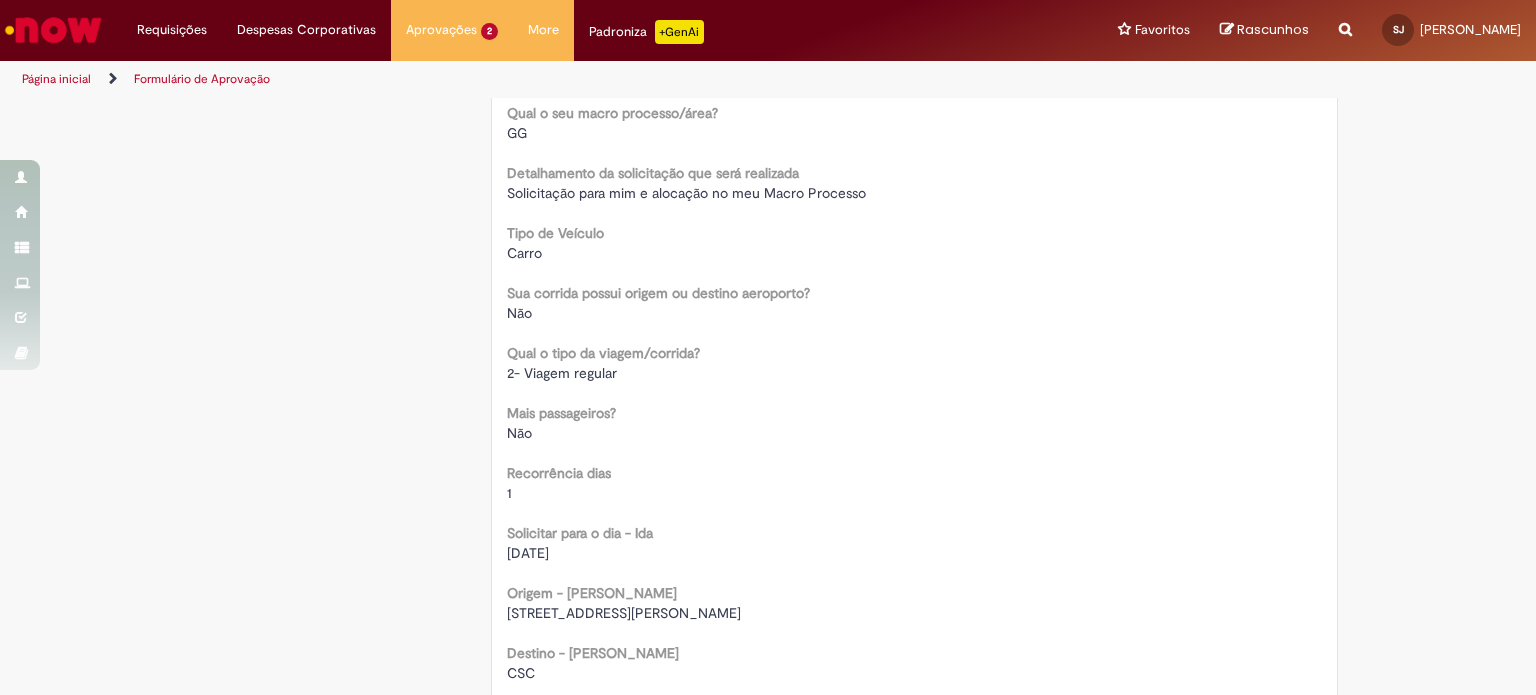 scroll, scrollTop: 1000, scrollLeft: 0, axis: vertical 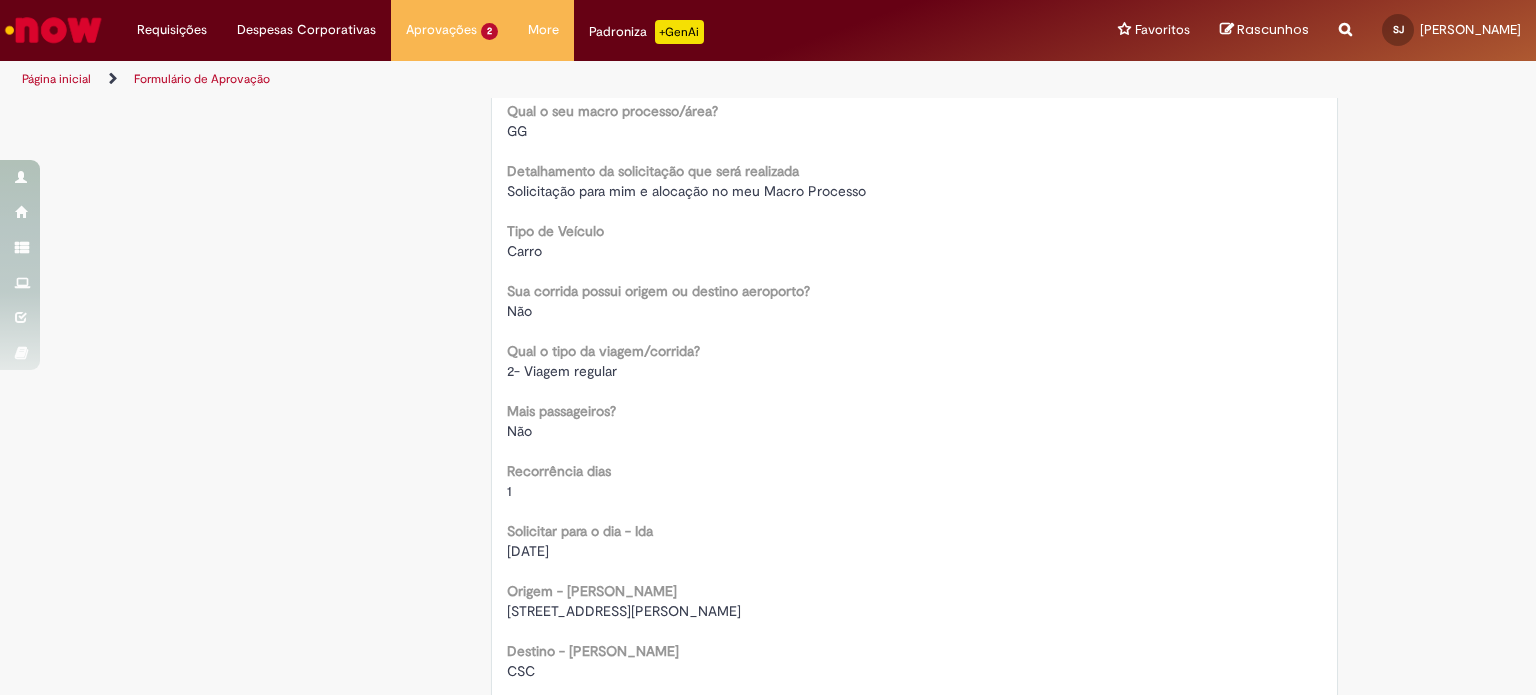 click on "[DATE]" at bounding box center [528, 551] 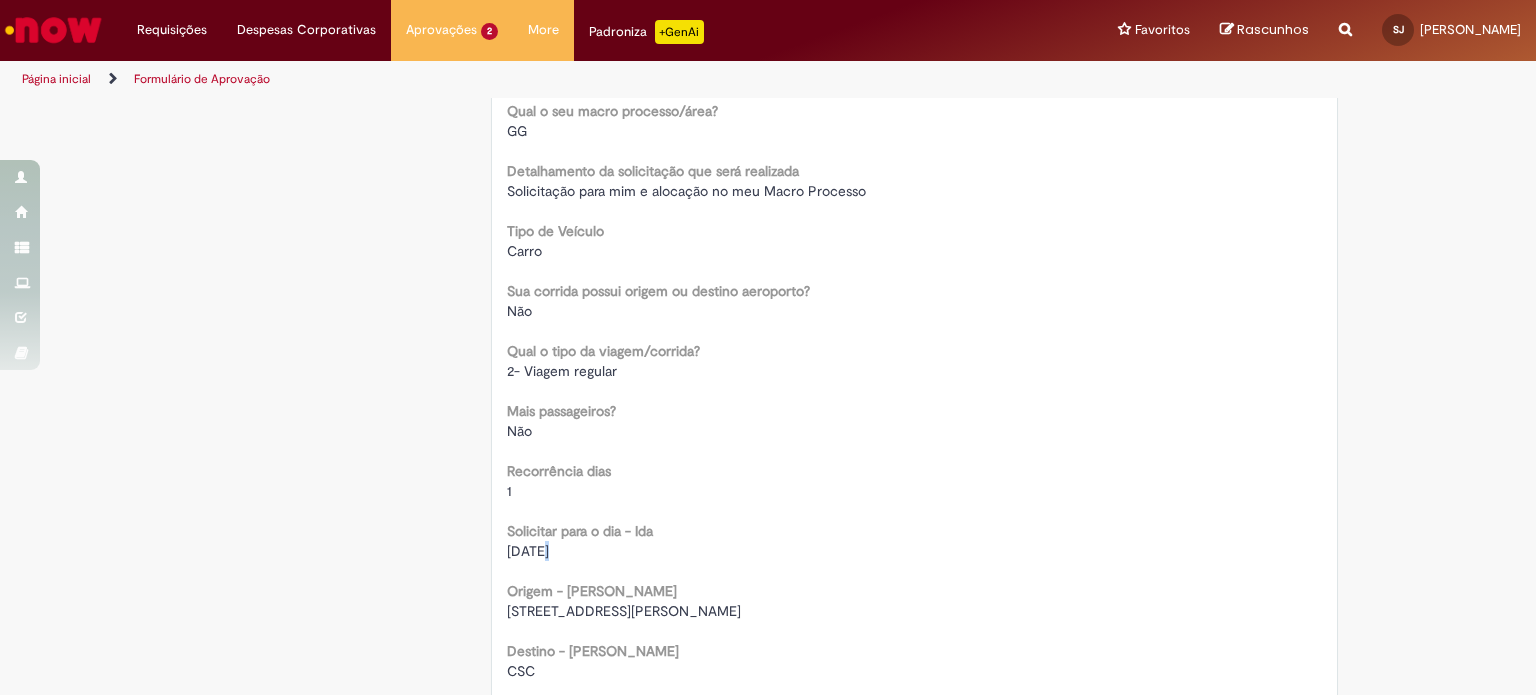 click on "[DATE]" at bounding box center (528, 551) 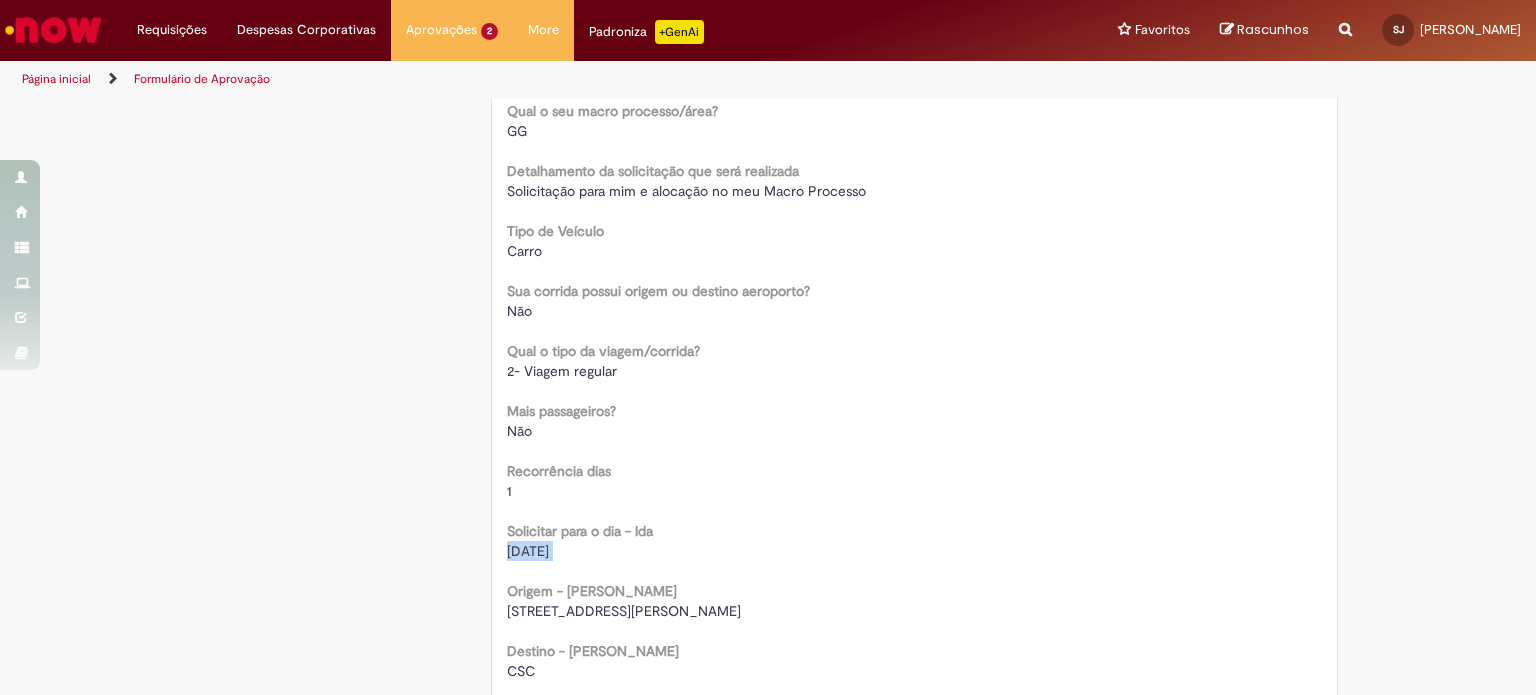 click on "[DATE]" at bounding box center (528, 551) 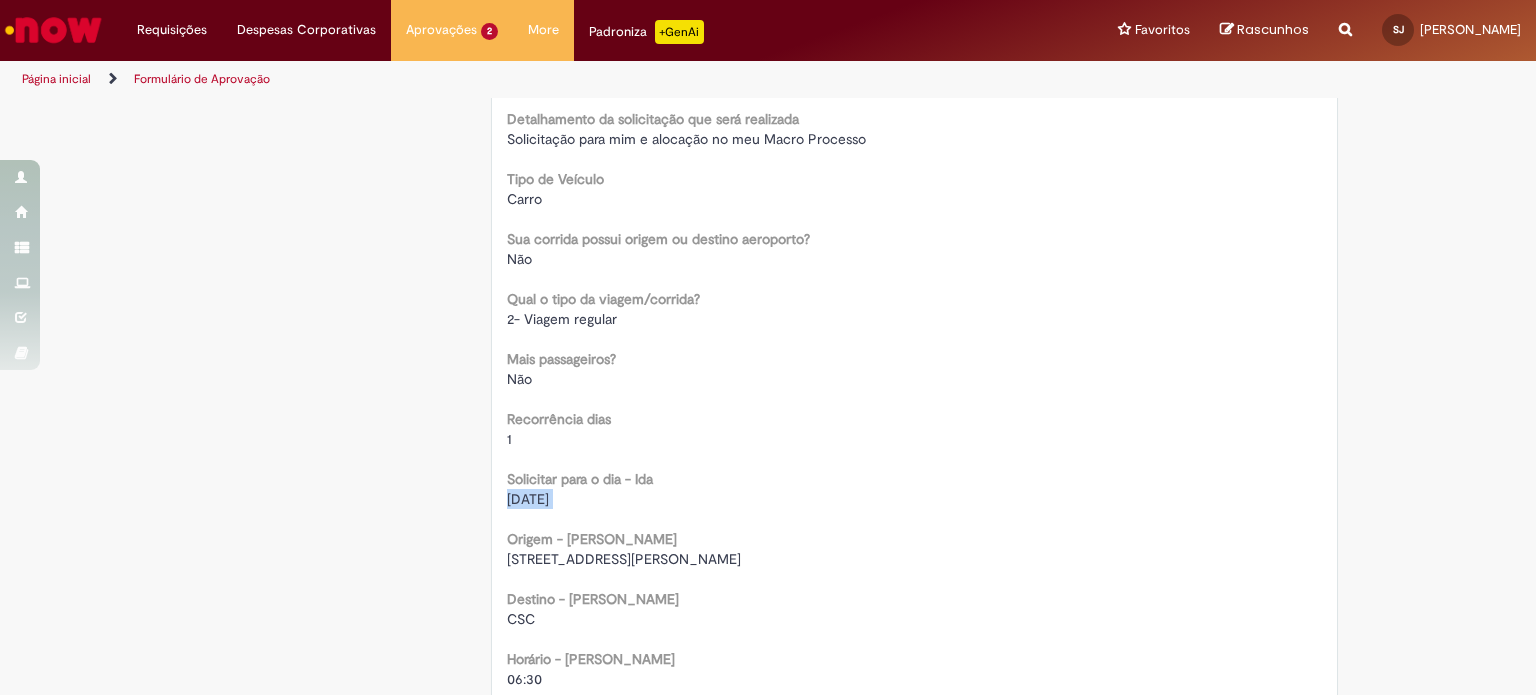 scroll, scrollTop: 1100, scrollLeft: 0, axis: vertical 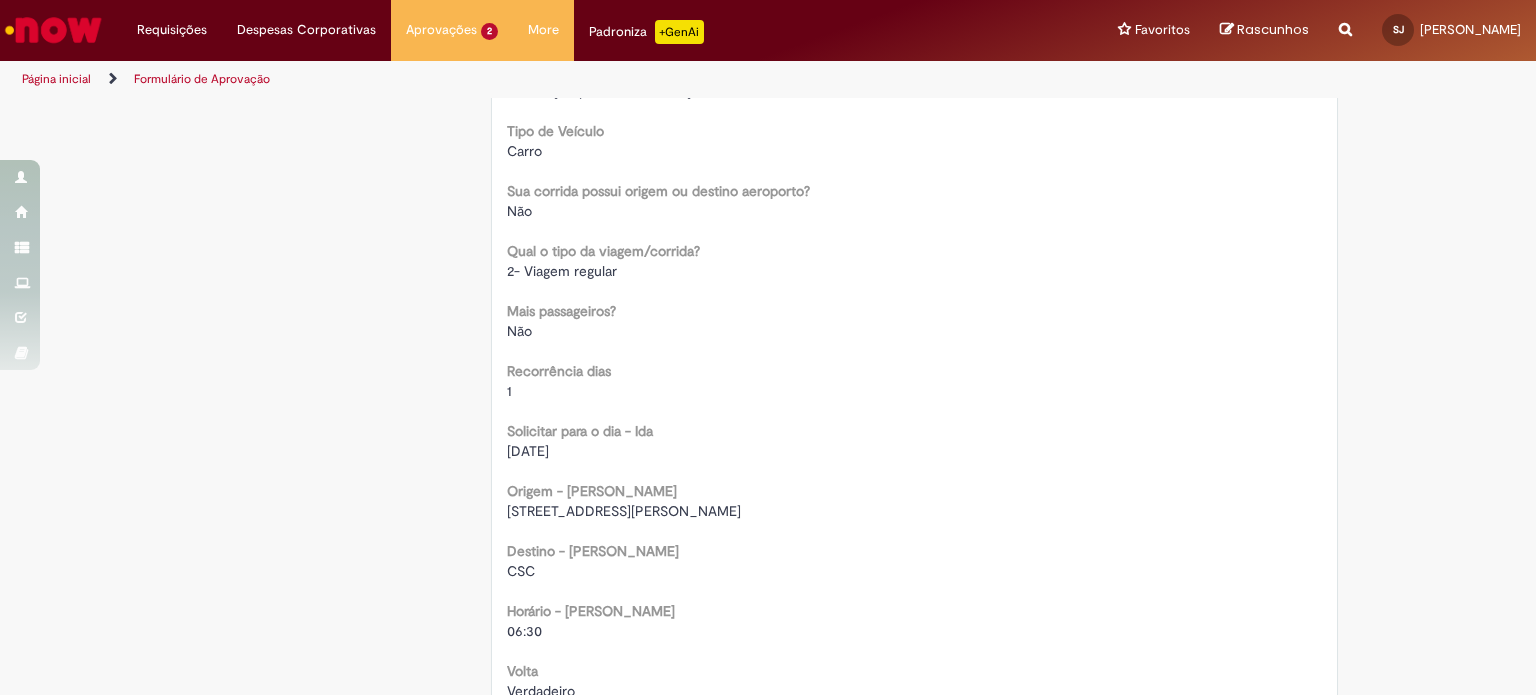 click on "[STREET_ADDRESS][PERSON_NAME]" at bounding box center [624, 511] 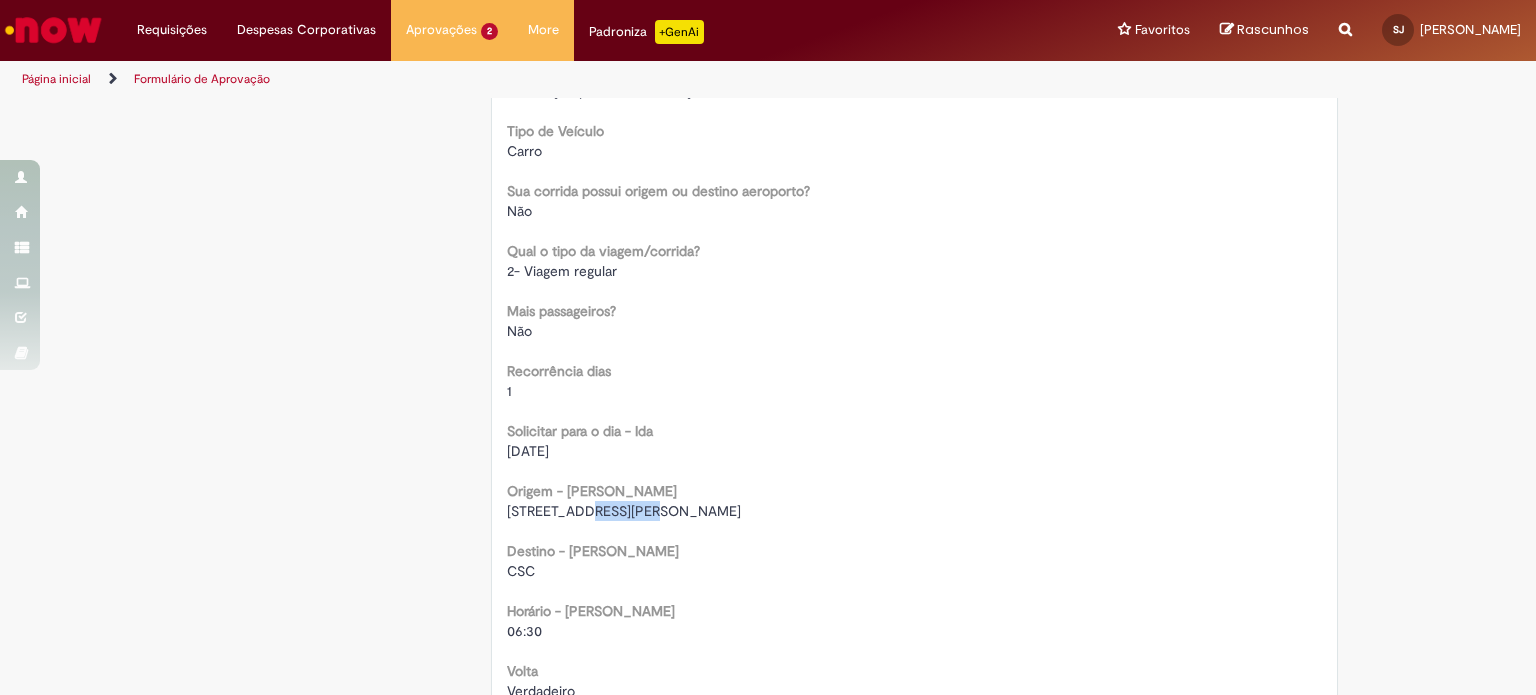click on "[STREET_ADDRESS][PERSON_NAME]" at bounding box center (624, 511) 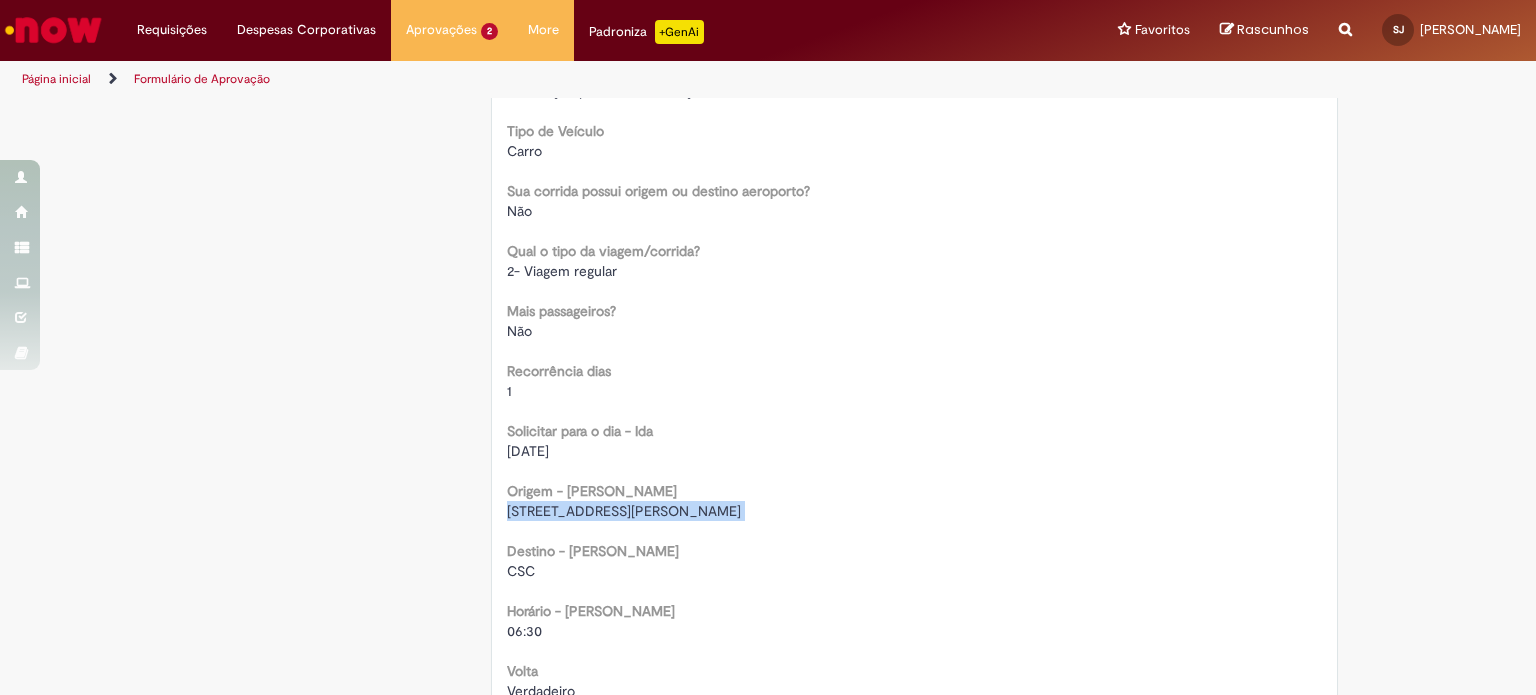 click on "[STREET_ADDRESS][PERSON_NAME]" at bounding box center [624, 511] 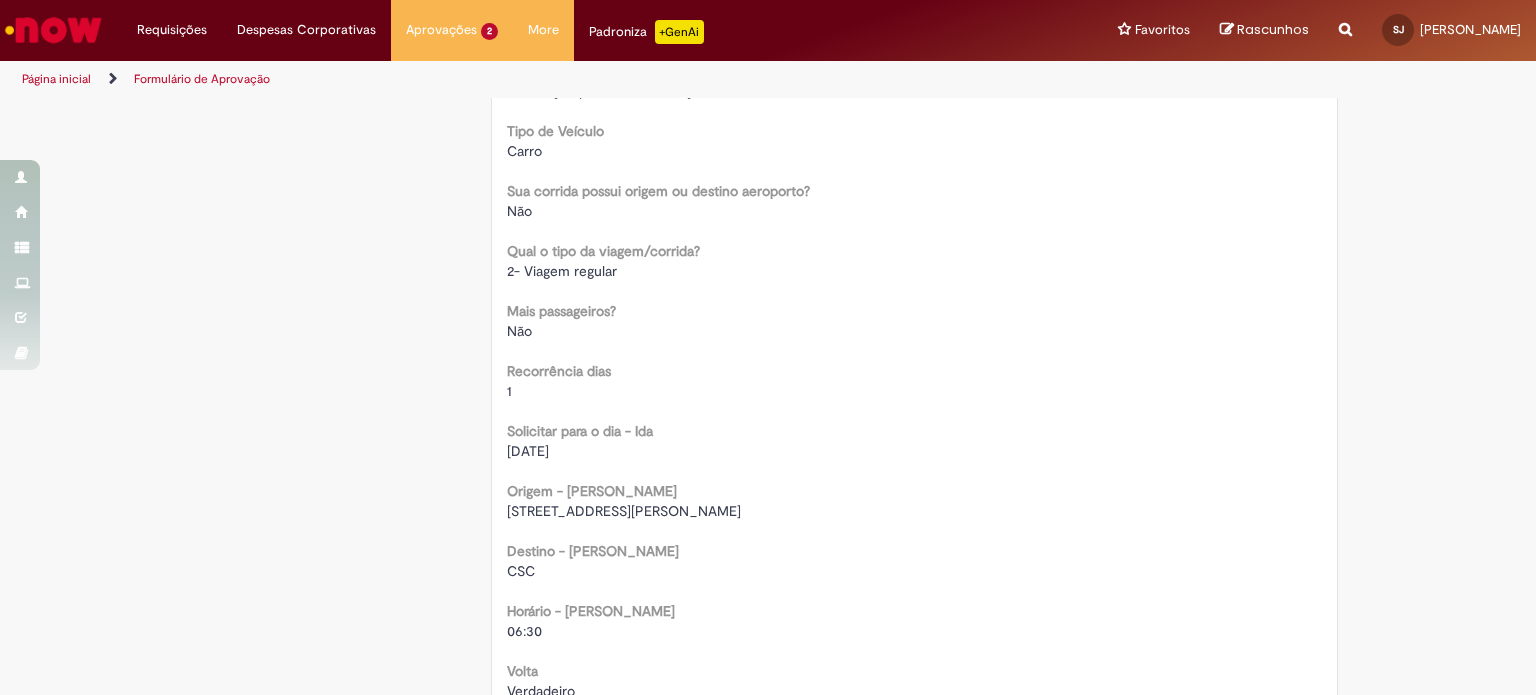 click on "CSC" at bounding box center [521, 571] 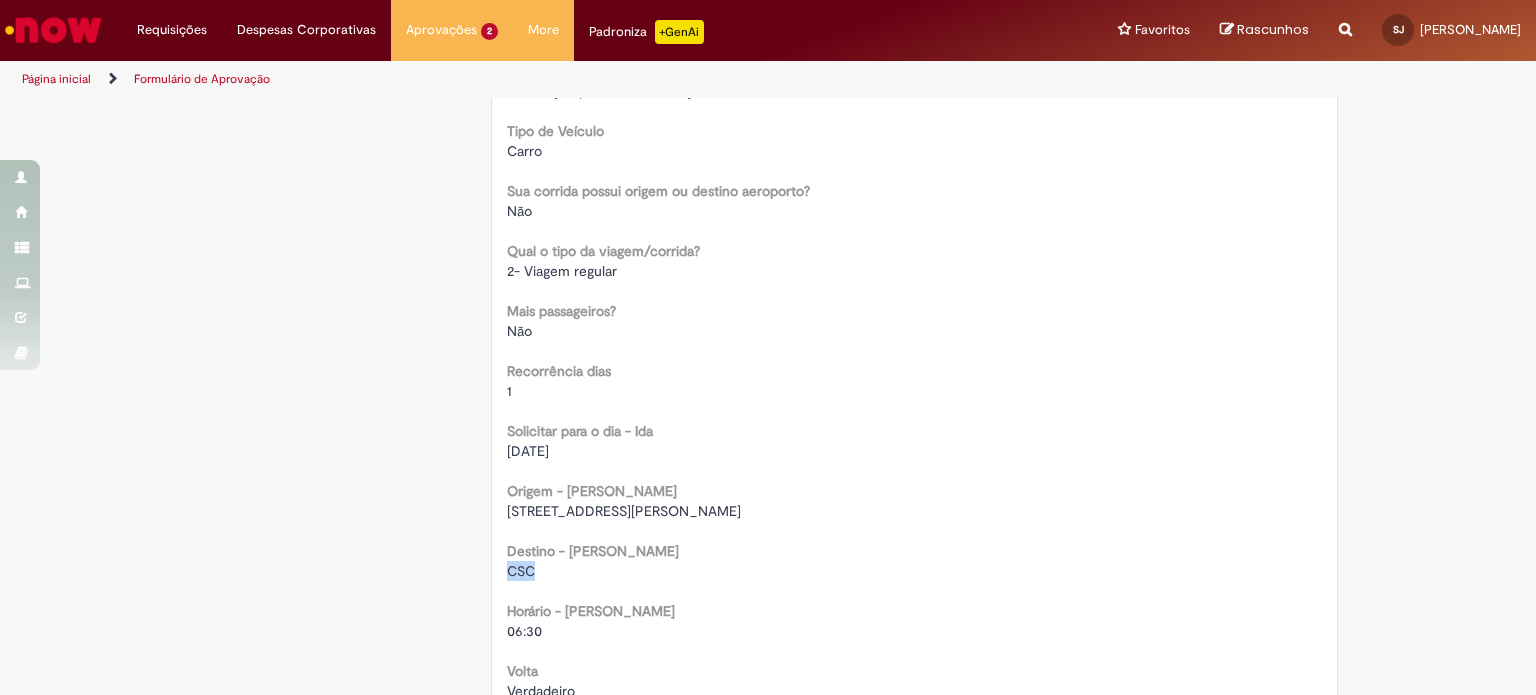click on "CSC" at bounding box center (521, 571) 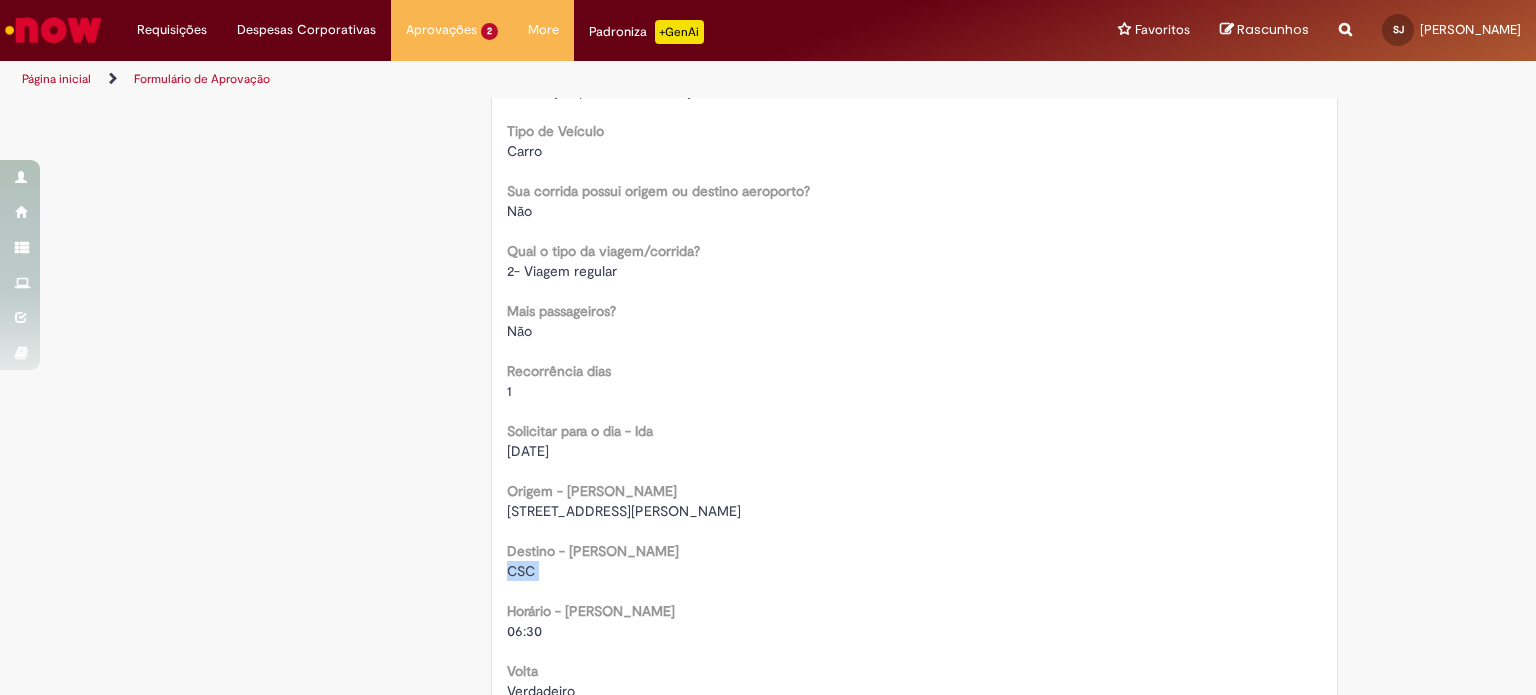 click on "CSC" at bounding box center [521, 571] 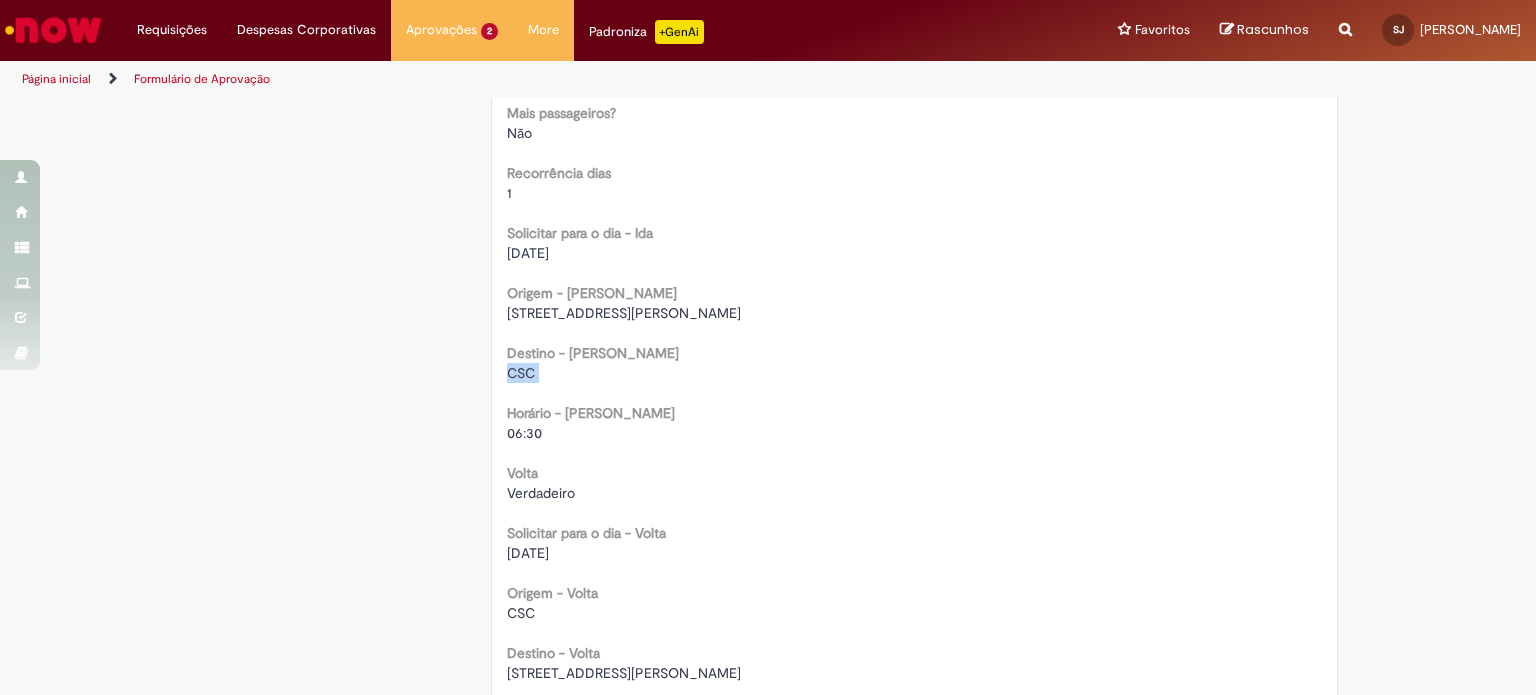 scroll, scrollTop: 1300, scrollLeft: 0, axis: vertical 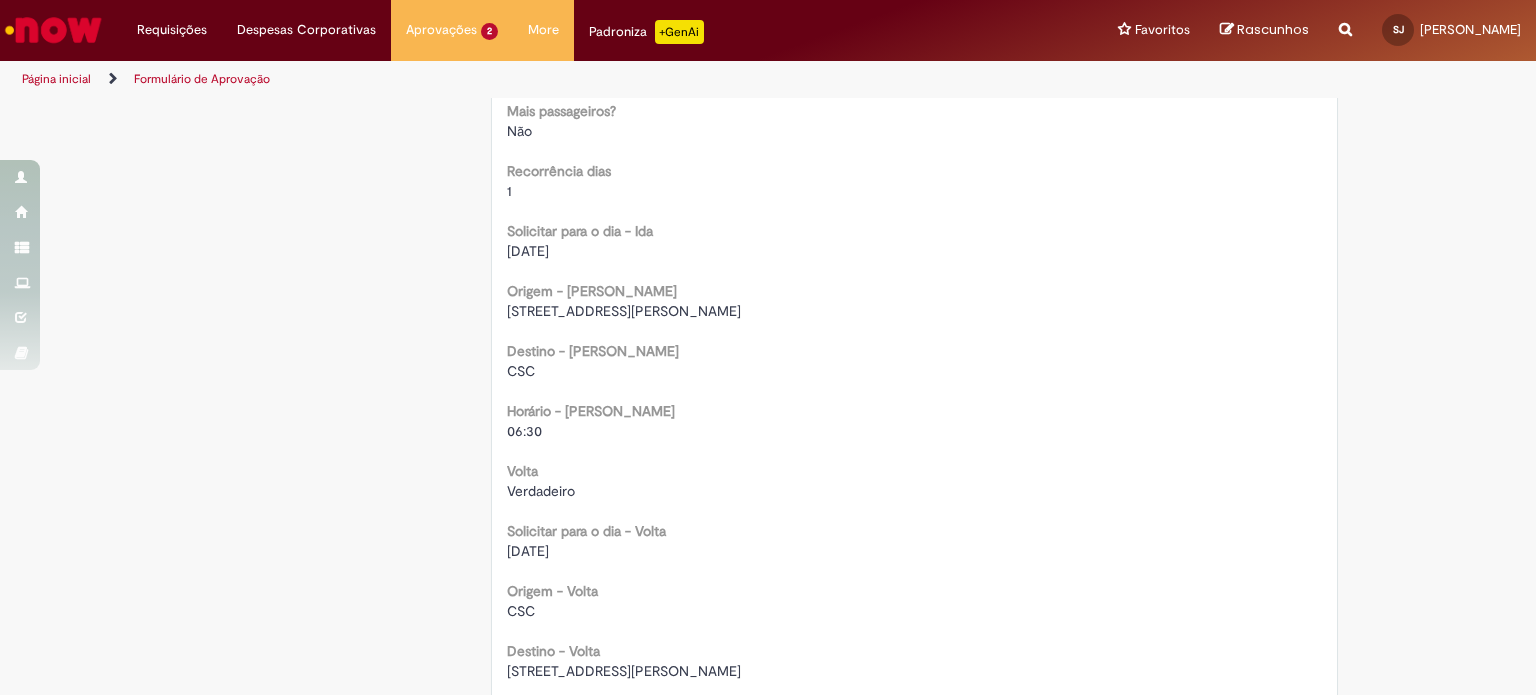 click on "Horário - [PERSON_NAME]" at bounding box center (591, 411) 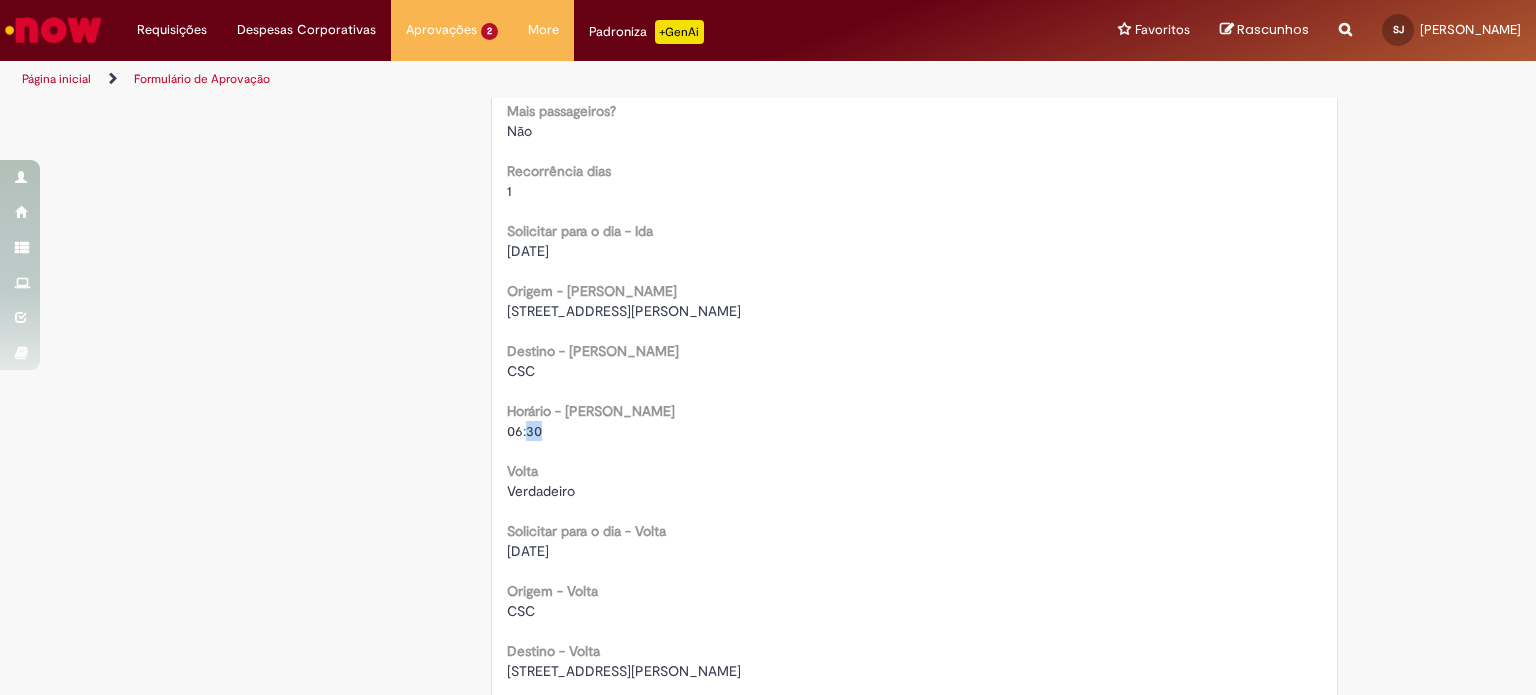 click on "06:30" at bounding box center (524, 431) 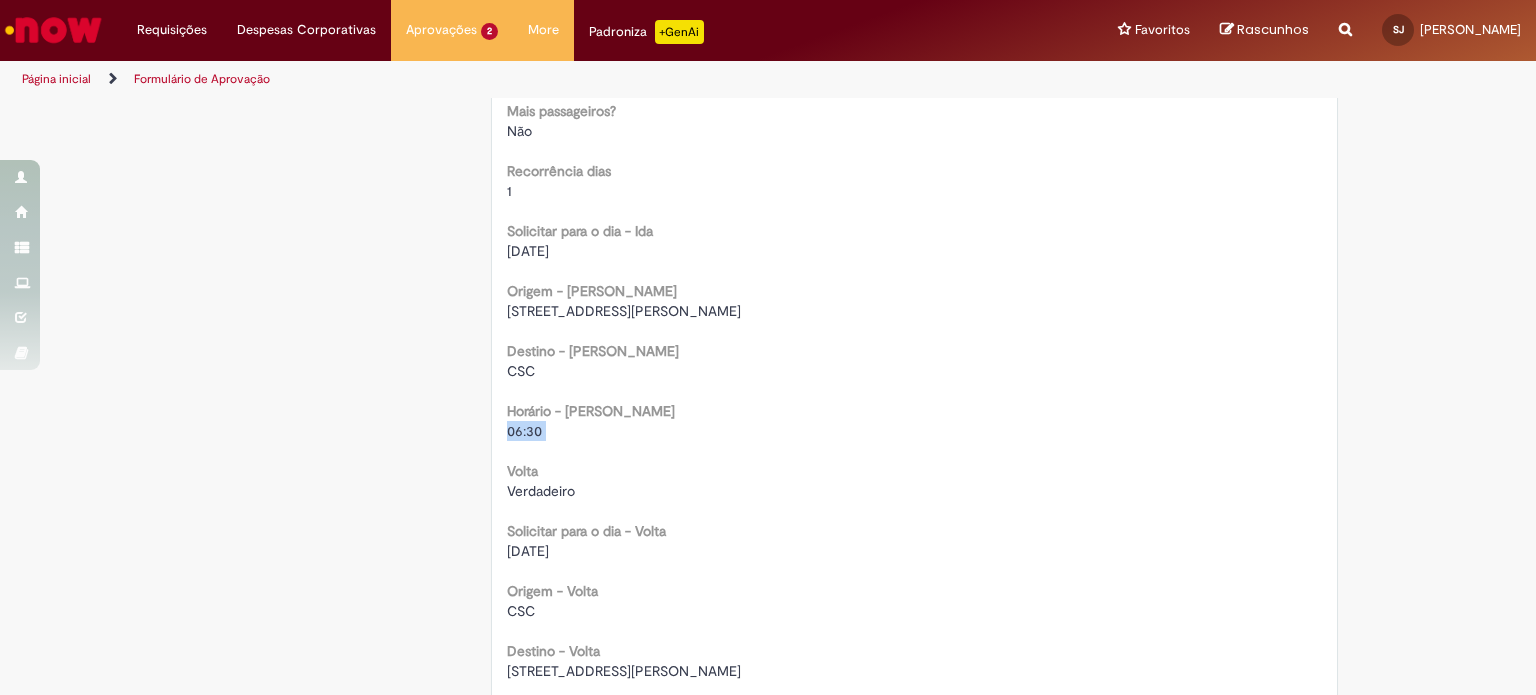 click on "06:30" at bounding box center [524, 431] 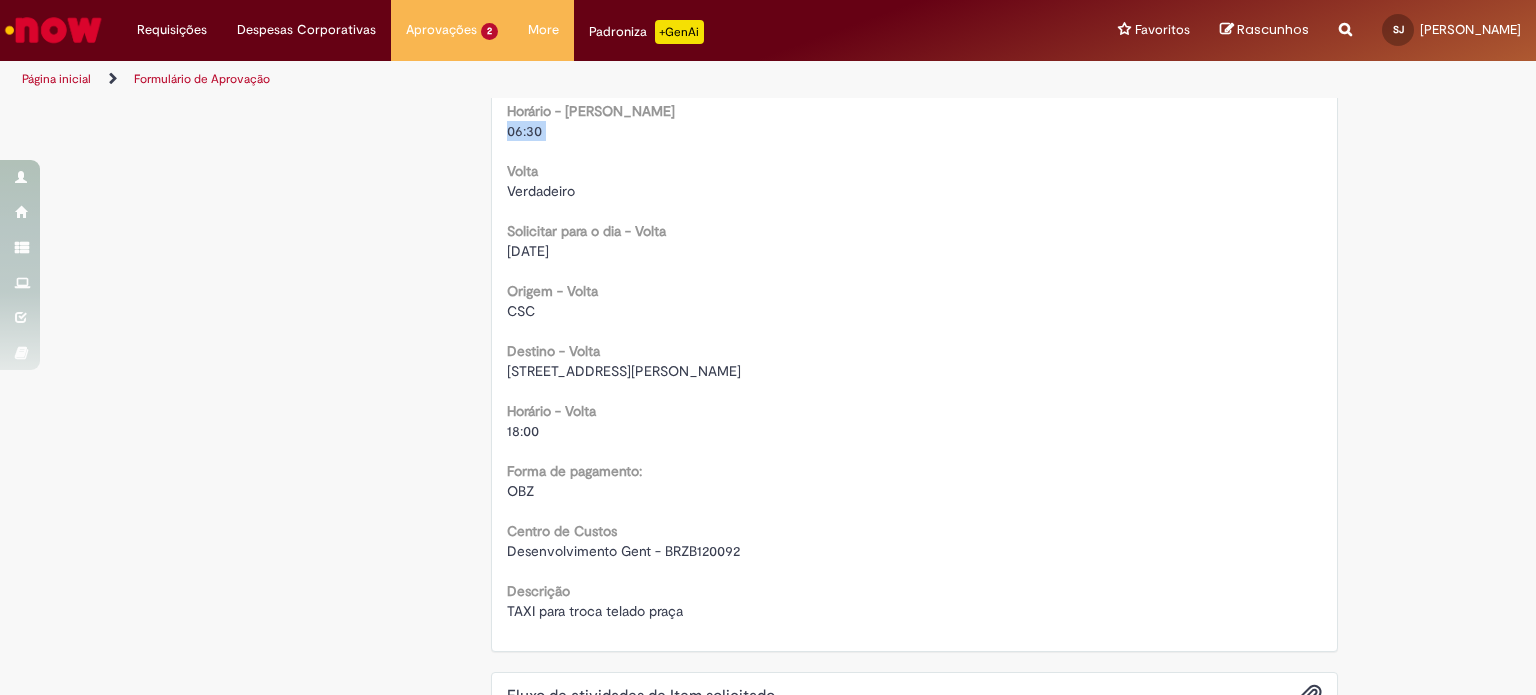 scroll, scrollTop: 1700, scrollLeft: 0, axis: vertical 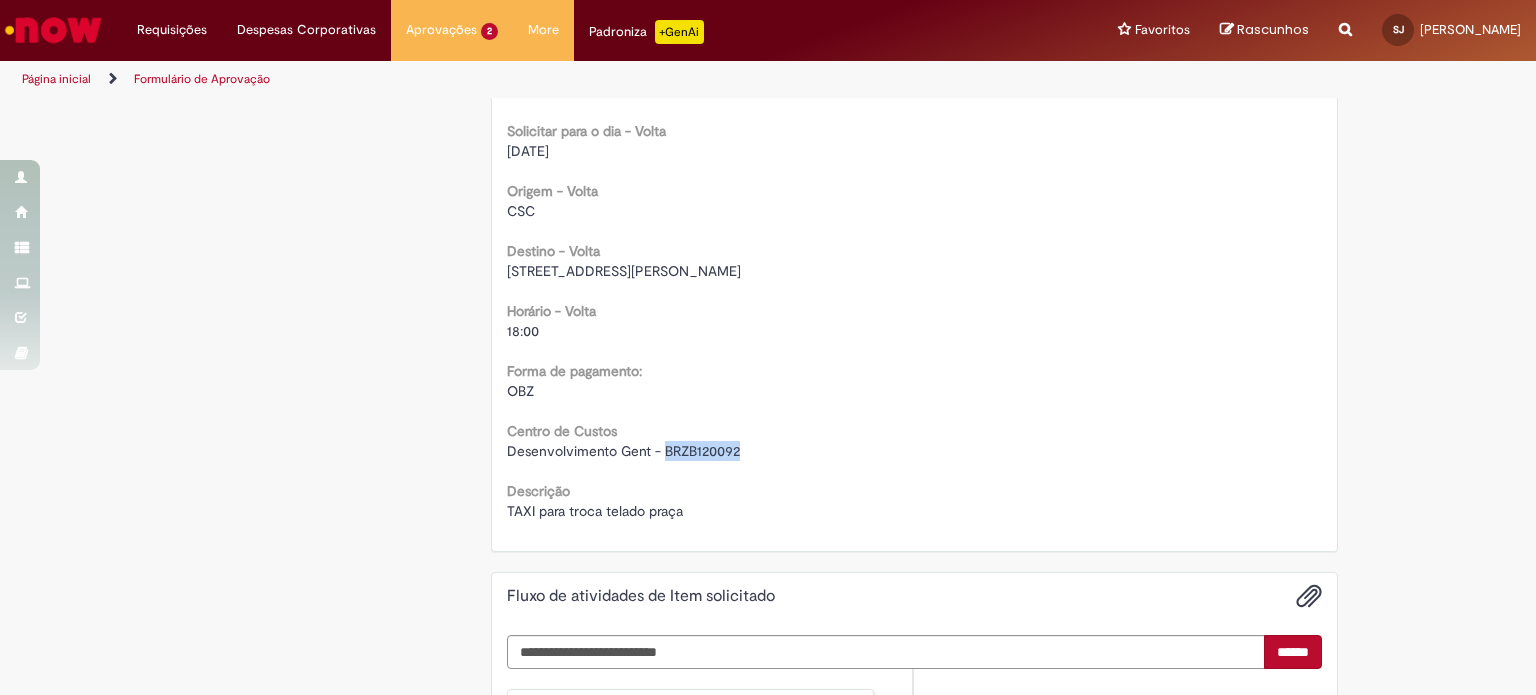 drag, startPoint x: 656, startPoint y: 445, endPoint x: 783, endPoint y: 453, distance: 127.25172 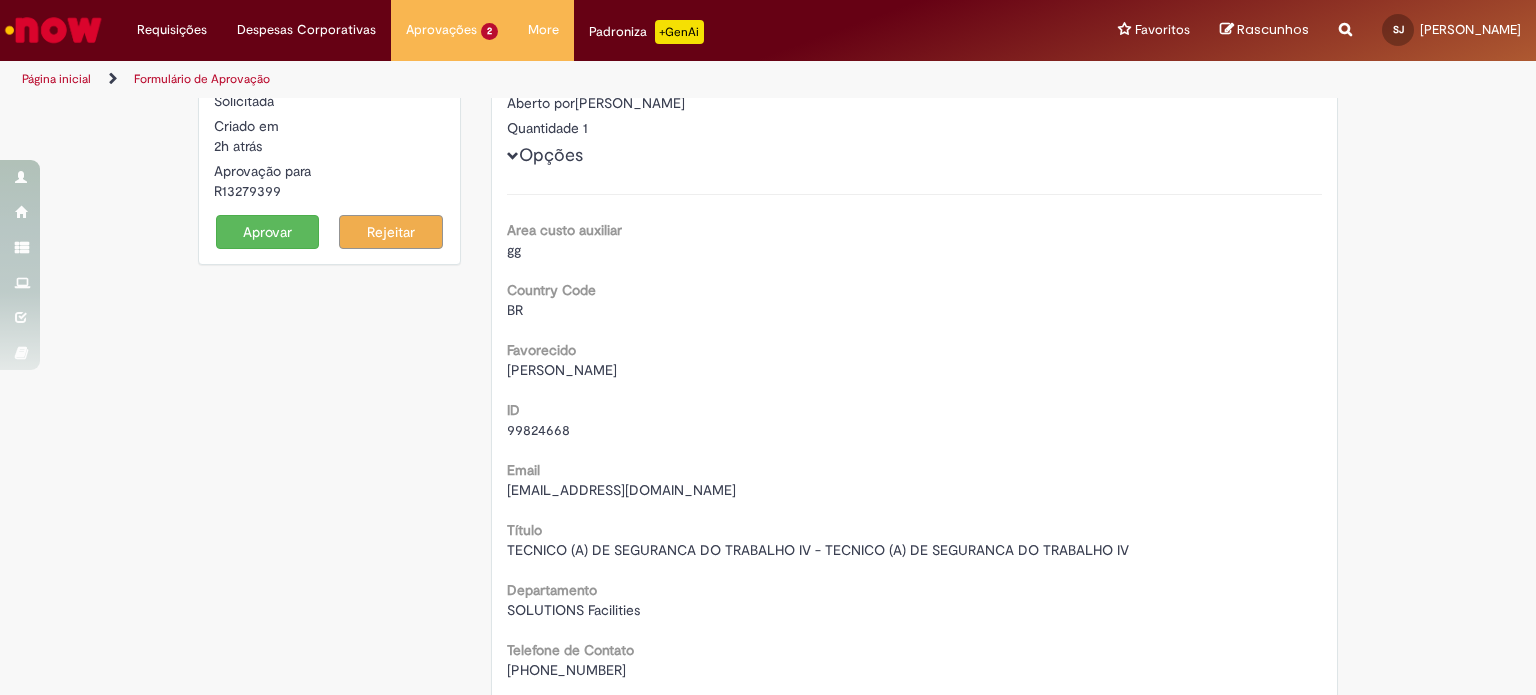 scroll, scrollTop: 0, scrollLeft: 0, axis: both 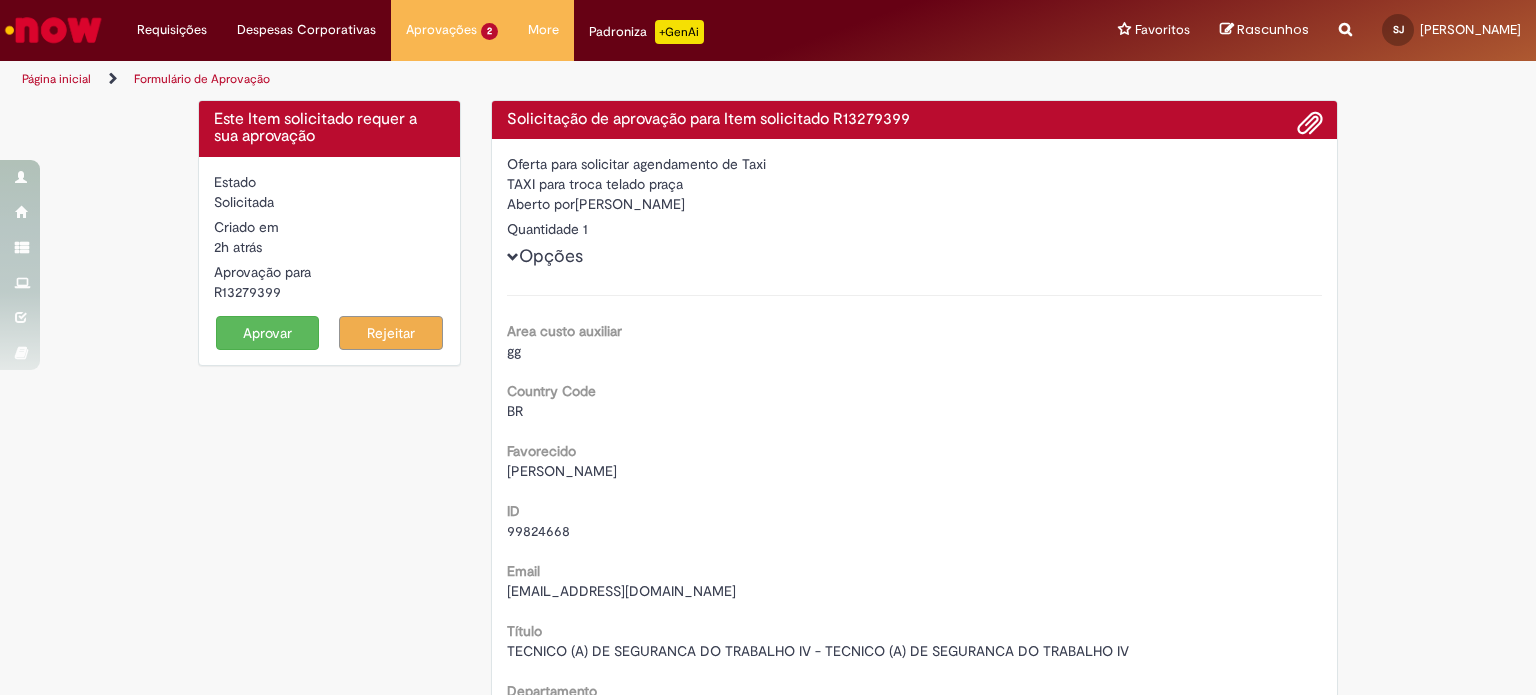 click on "Aprovar" at bounding box center [268, 333] 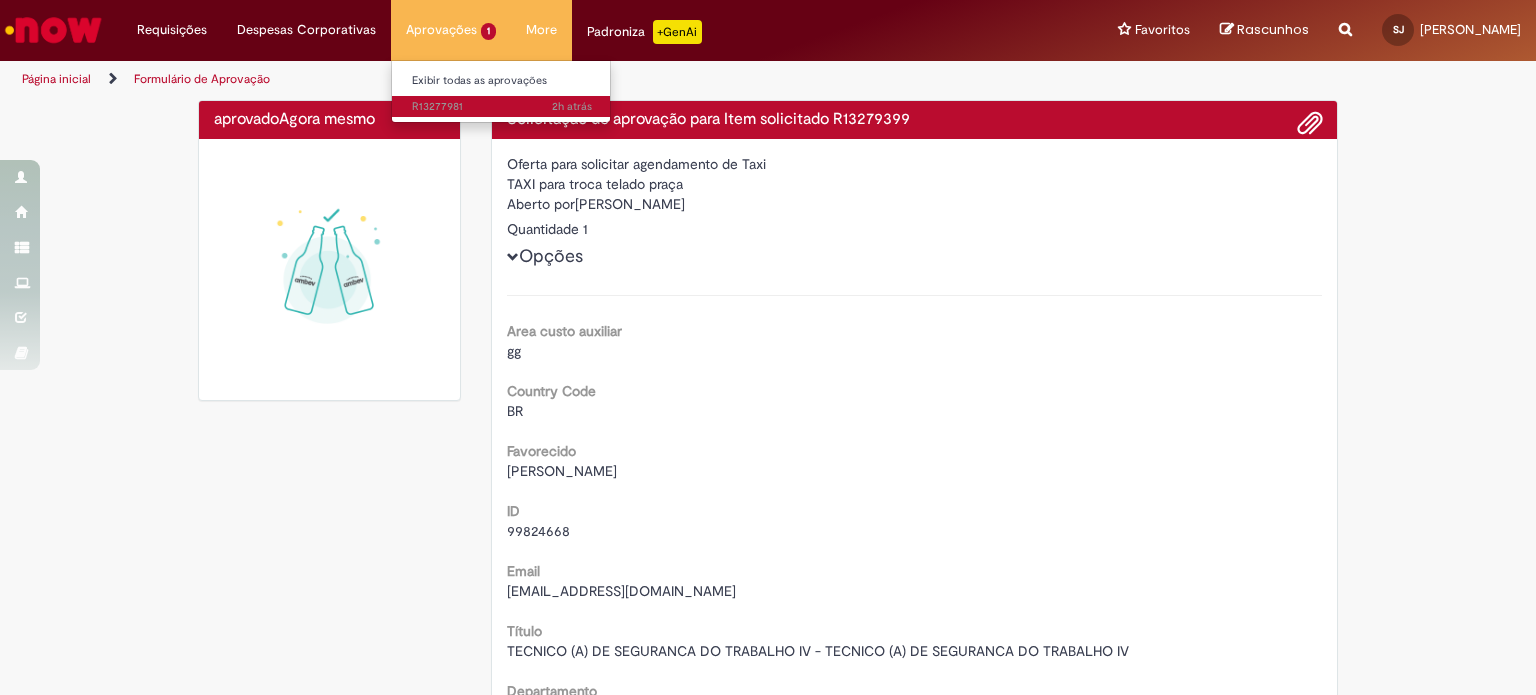 click on "2h atrás 2 horas atrás  R13277981" at bounding box center [502, 107] 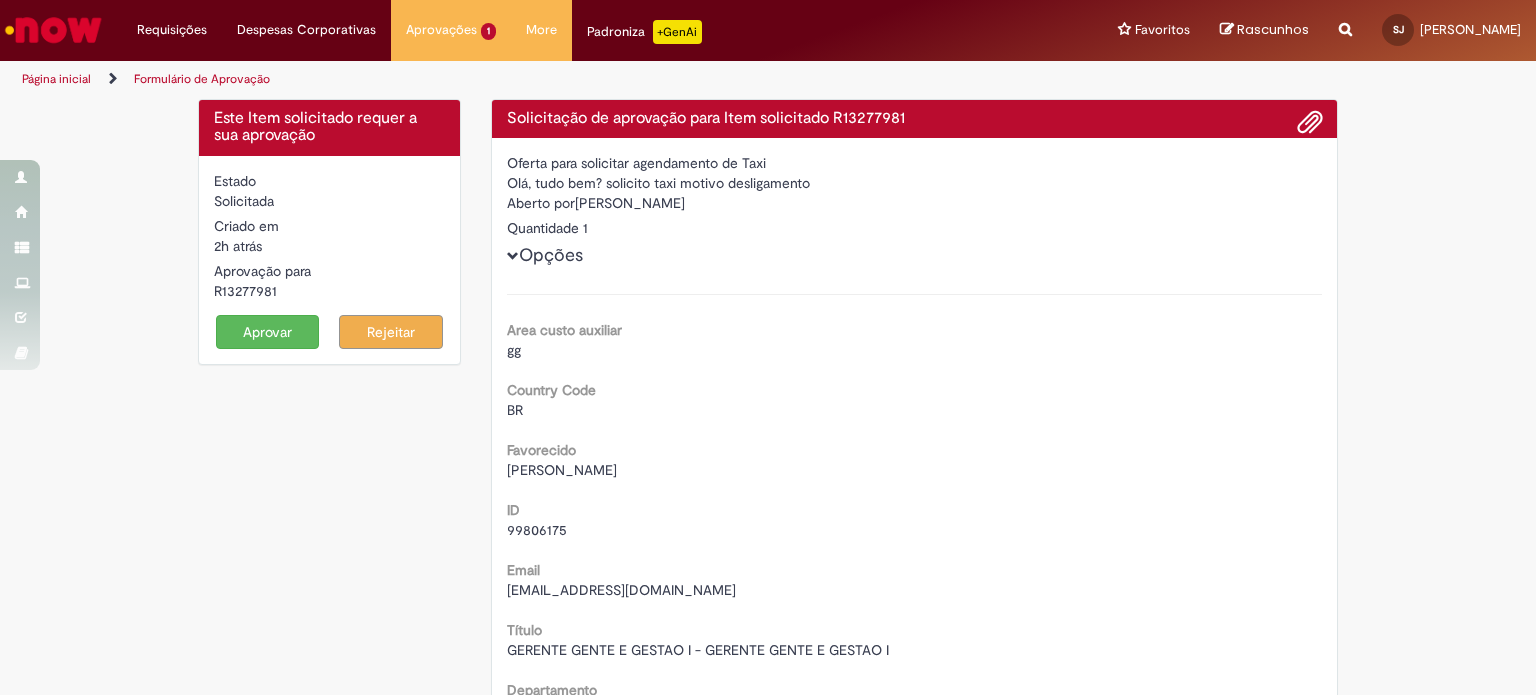 scroll, scrollTop: 0, scrollLeft: 0, axis: both 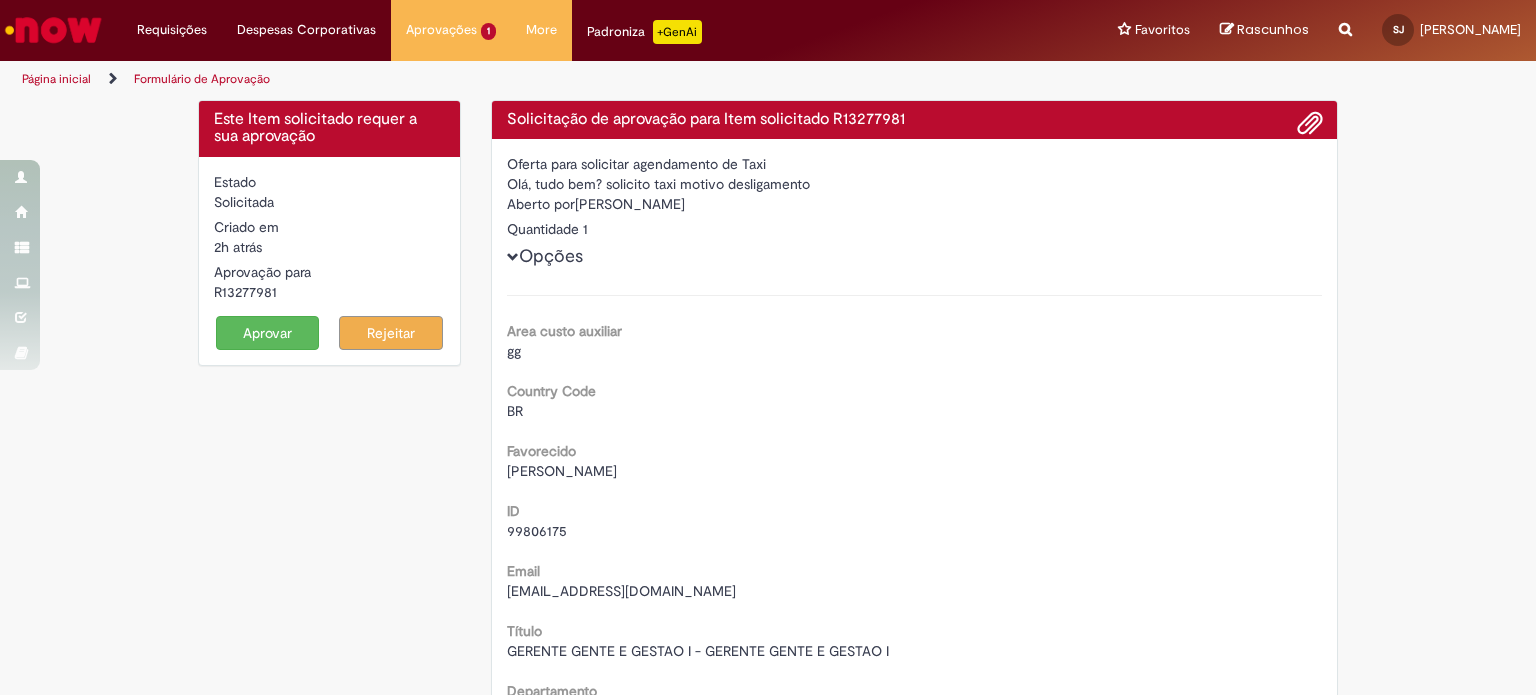 click on "R13277981" at bounding box center (329, 292) 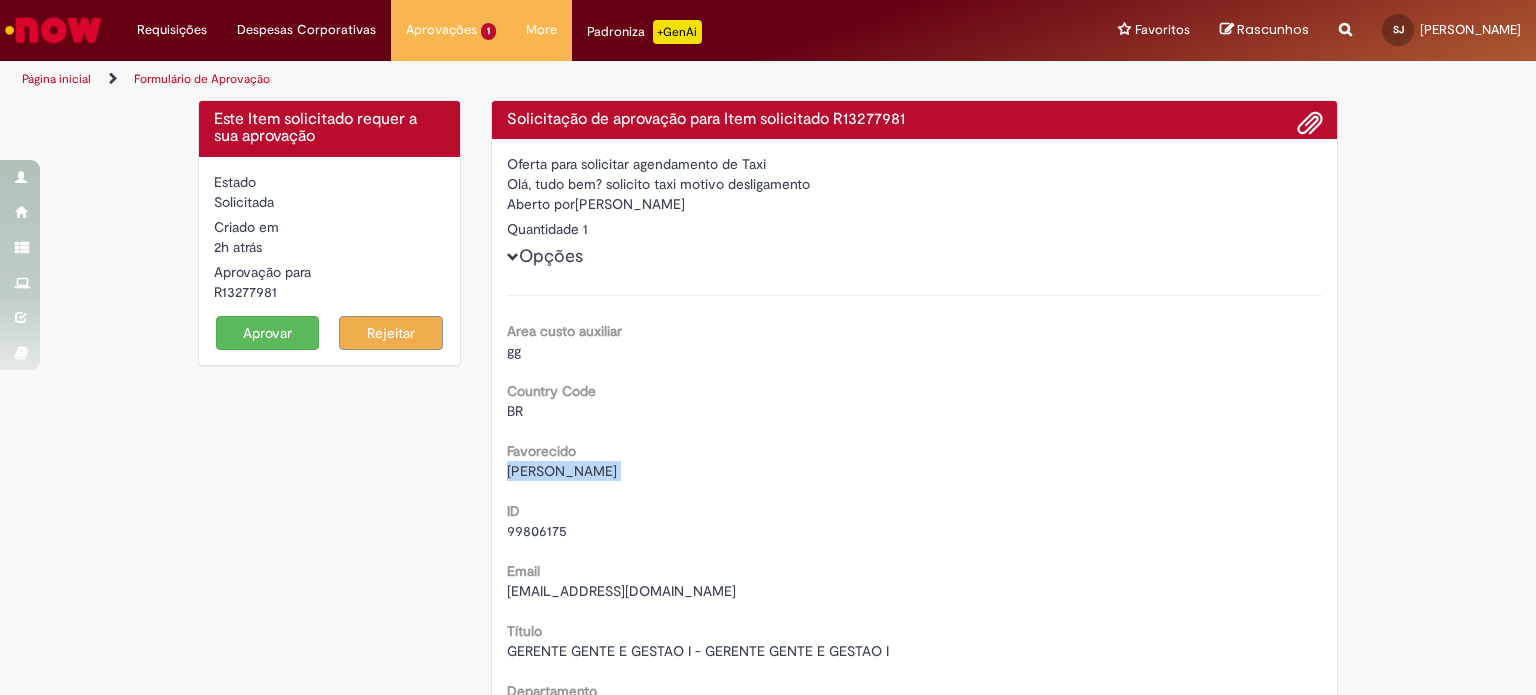 click on "[PERSON_NAME]" at bounding box center (562, 471) 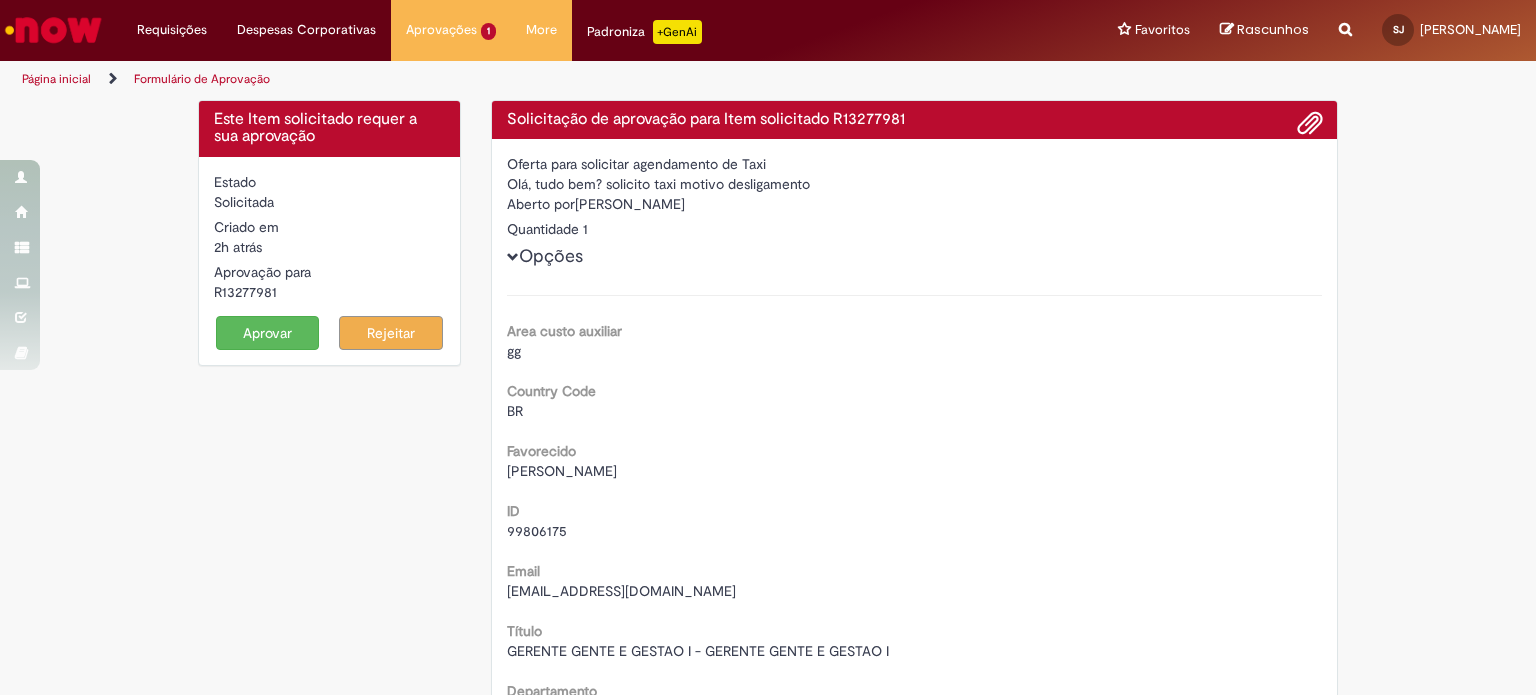 click on "99806175" at bounding box center (537, 531) 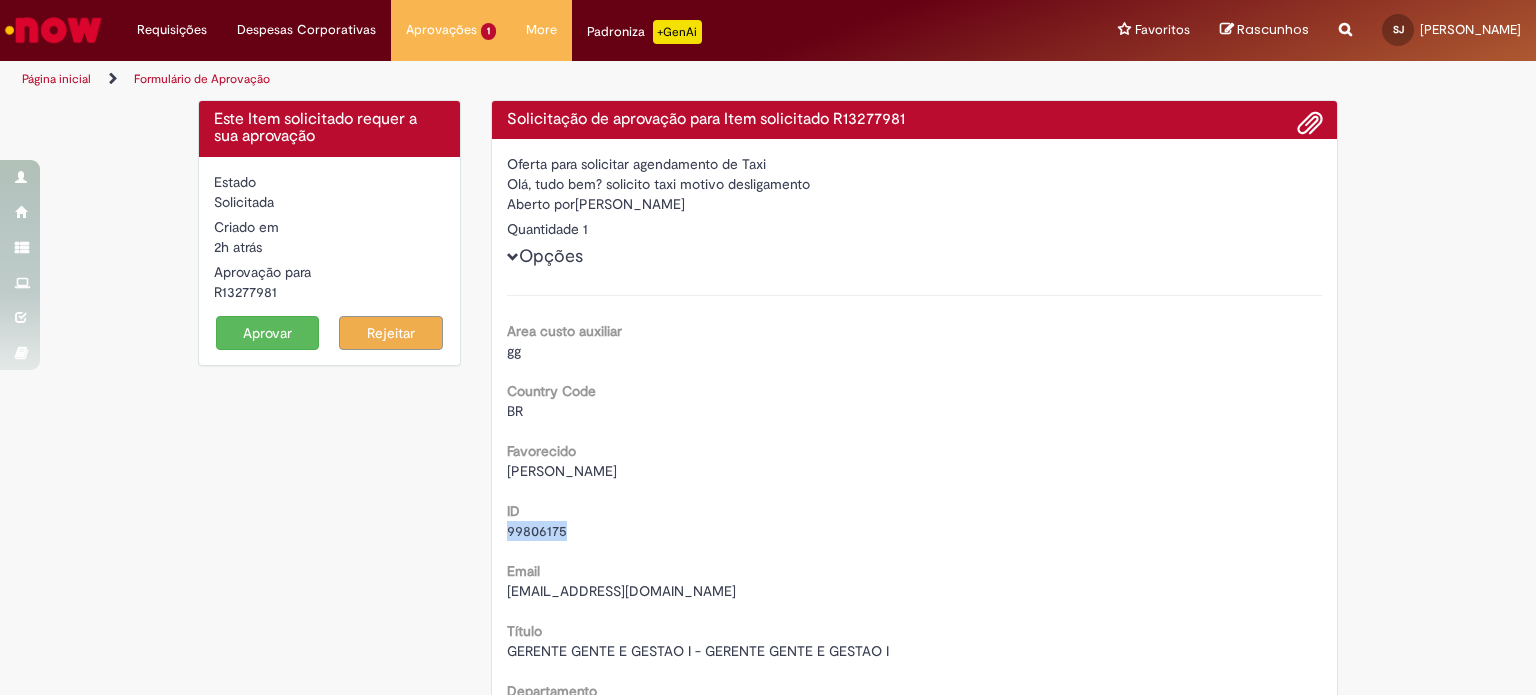 click on "99806175" at bounding box center [537, 531] 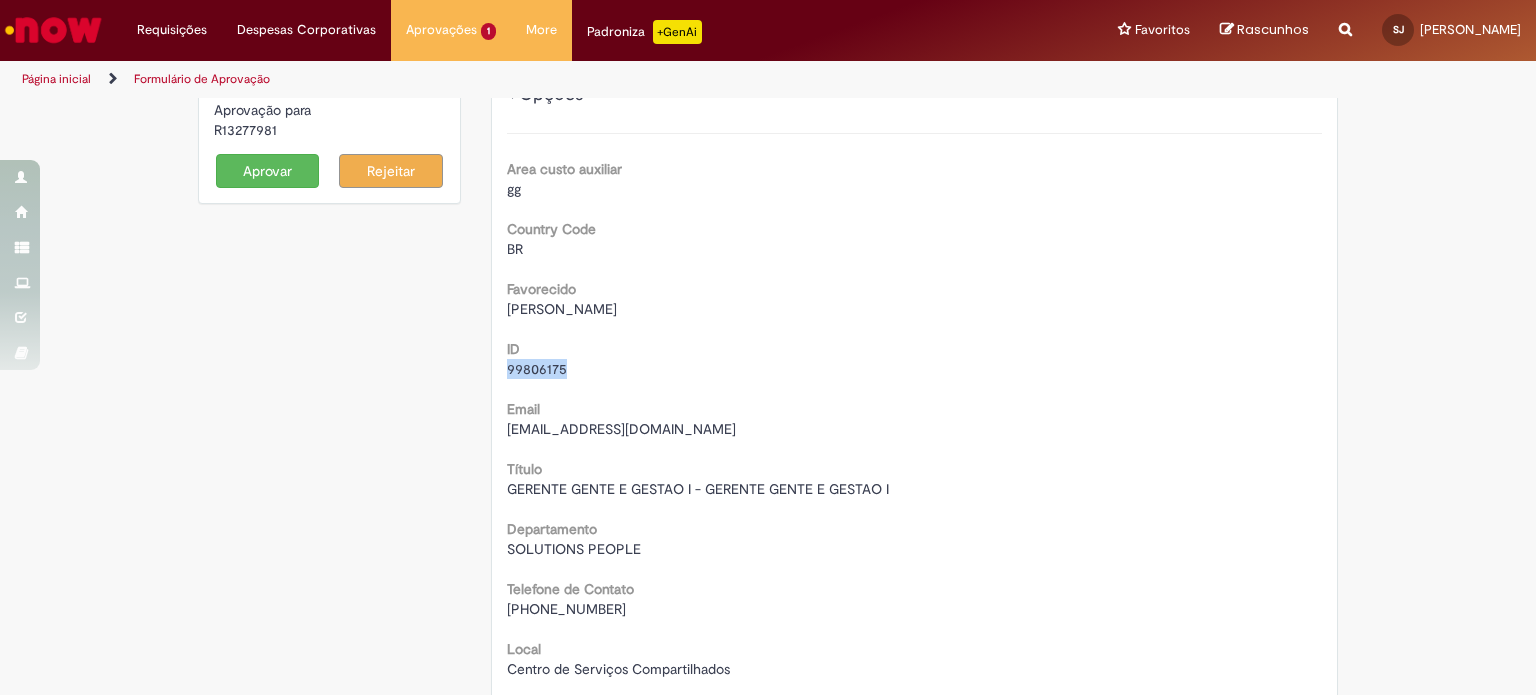 scroll, scrollTop: 200, scrollLeft: 0, axis: vertical 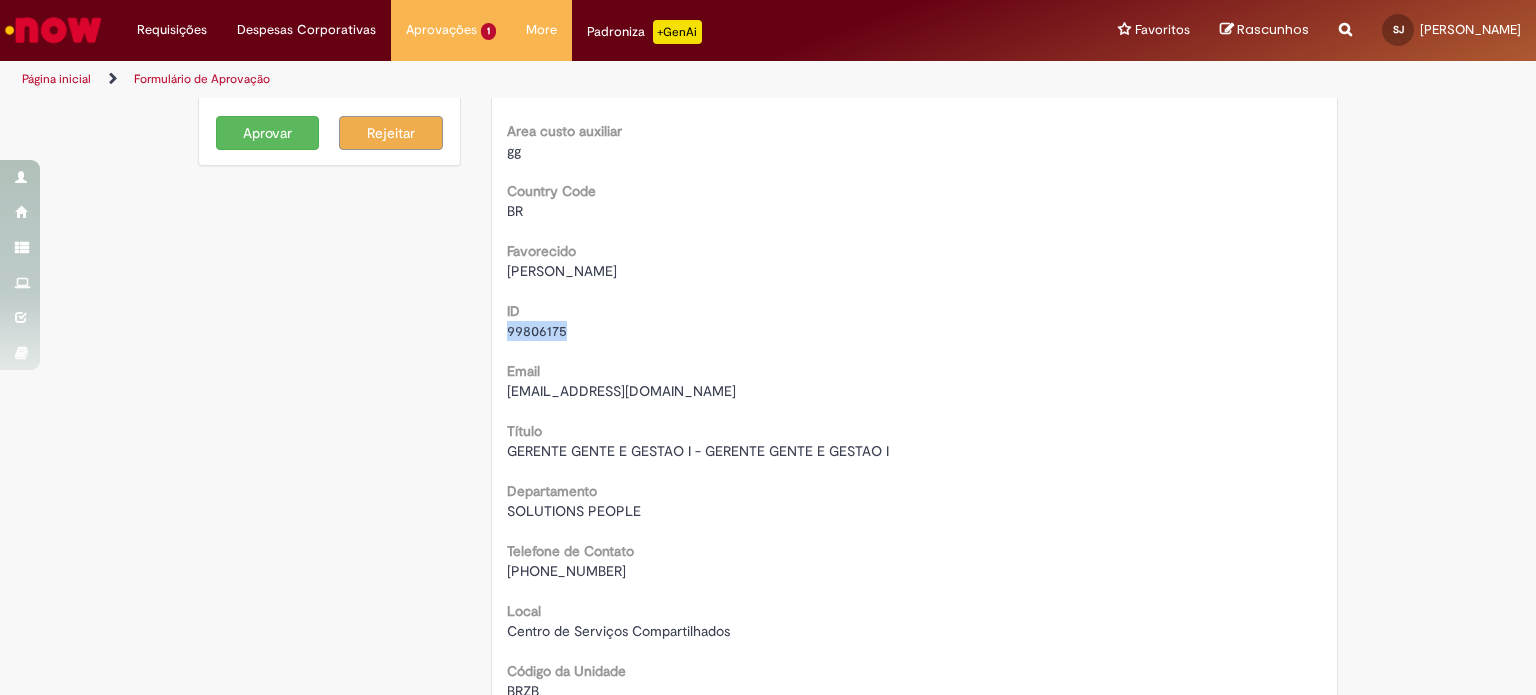 drag, startPoint x: 534, startPoint y: 566, endPoint x: 633, endPoint y: 575, distance: 99.40825 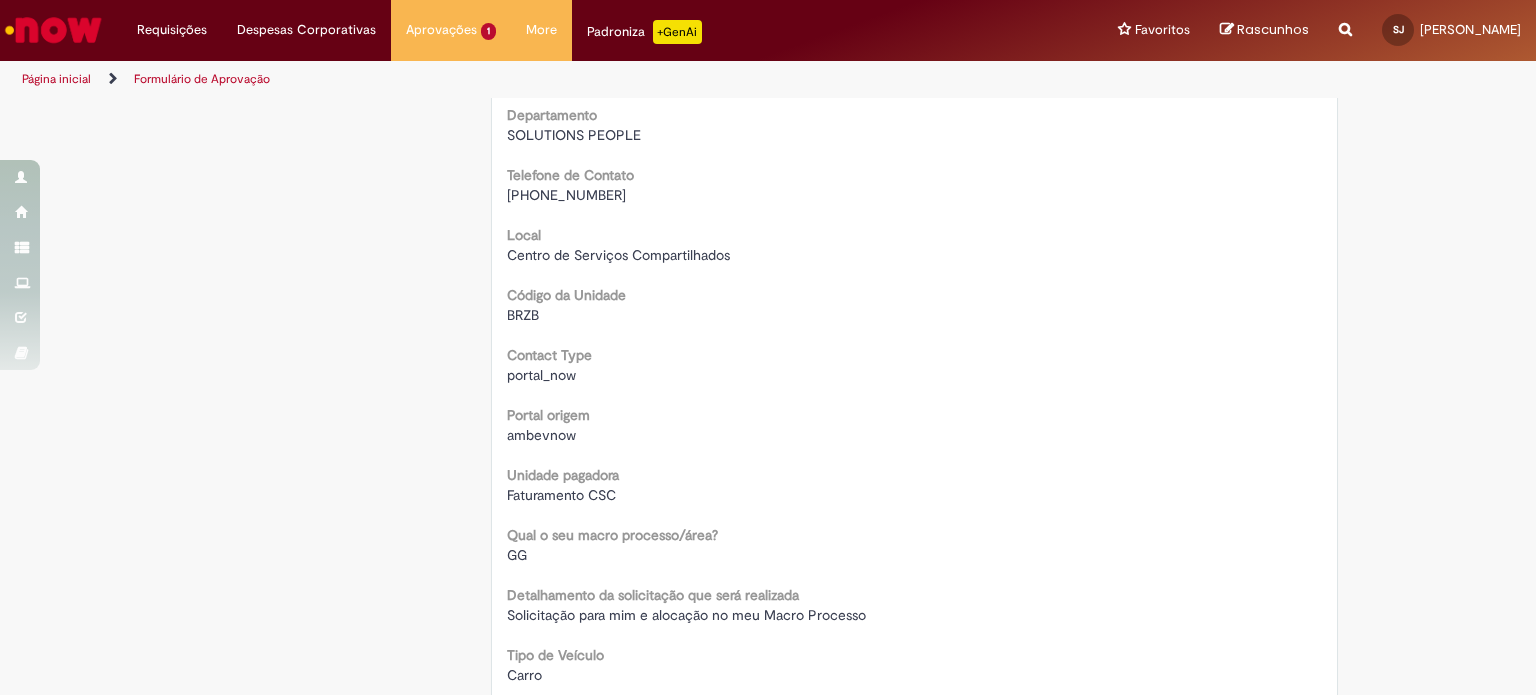 scroll, scrollTop: 600, scrollLeft: 0, axis: vertical 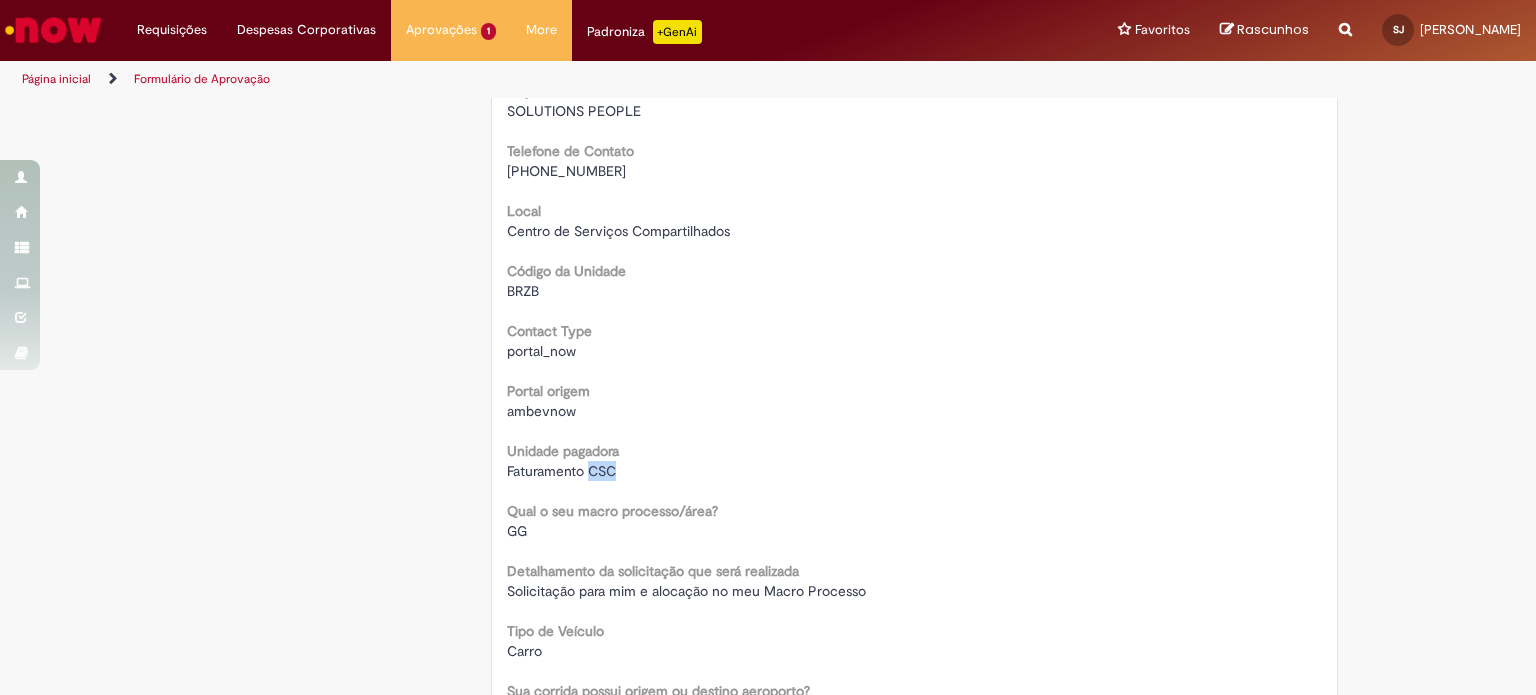 drag, startPoint x: 580, startPoint y: 470, endPoint x: 656, endPoint y: 479, distance: 76.53104 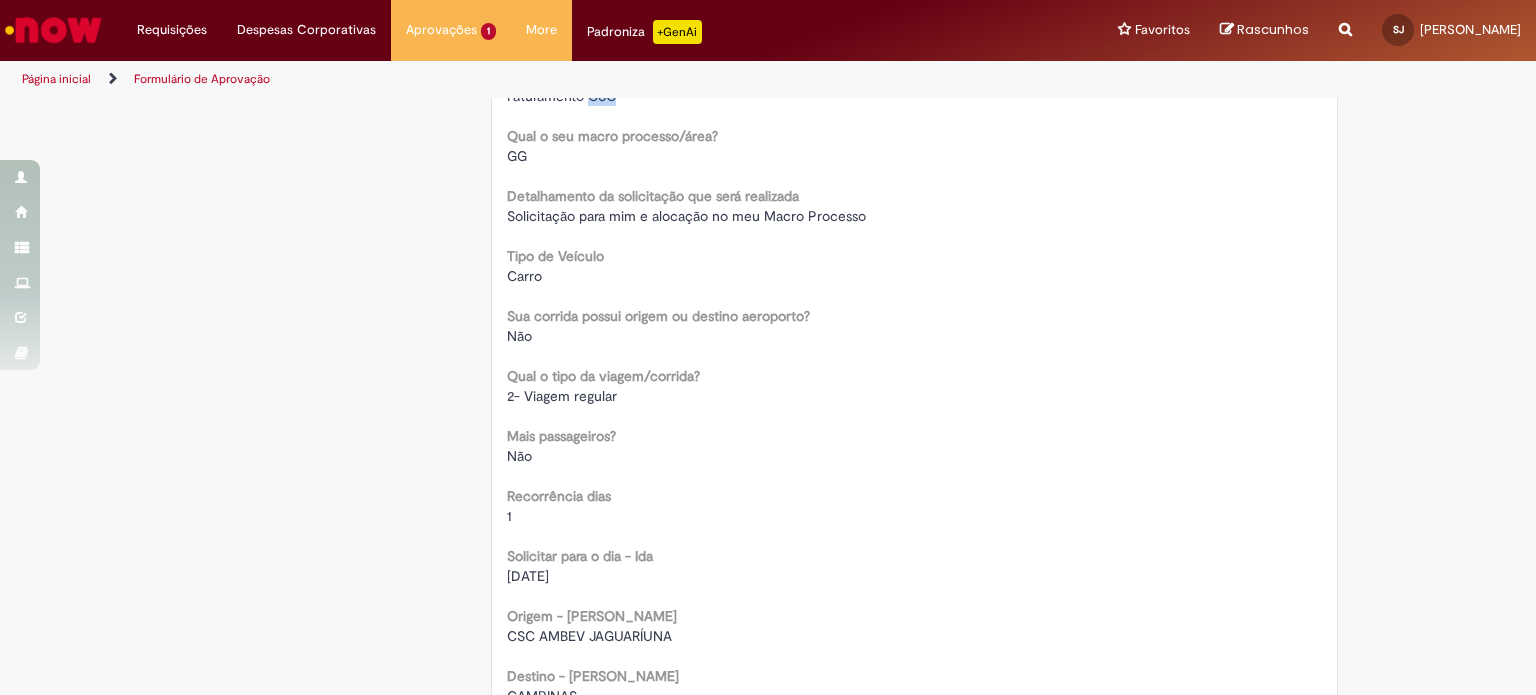 scroll, scrollTop: 1000, scrollLeft: 0, axis: vertical 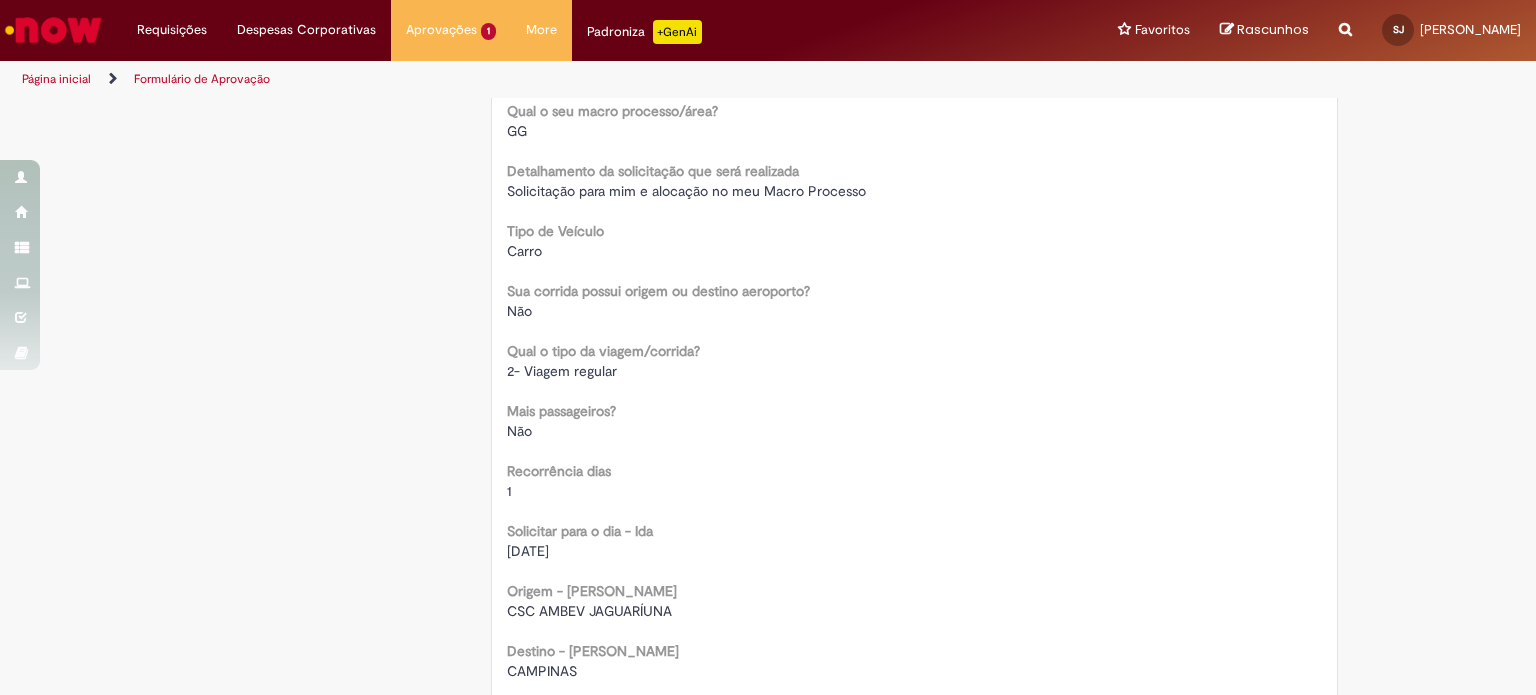 click on "[DATE]" at bounding box center (528, 551) 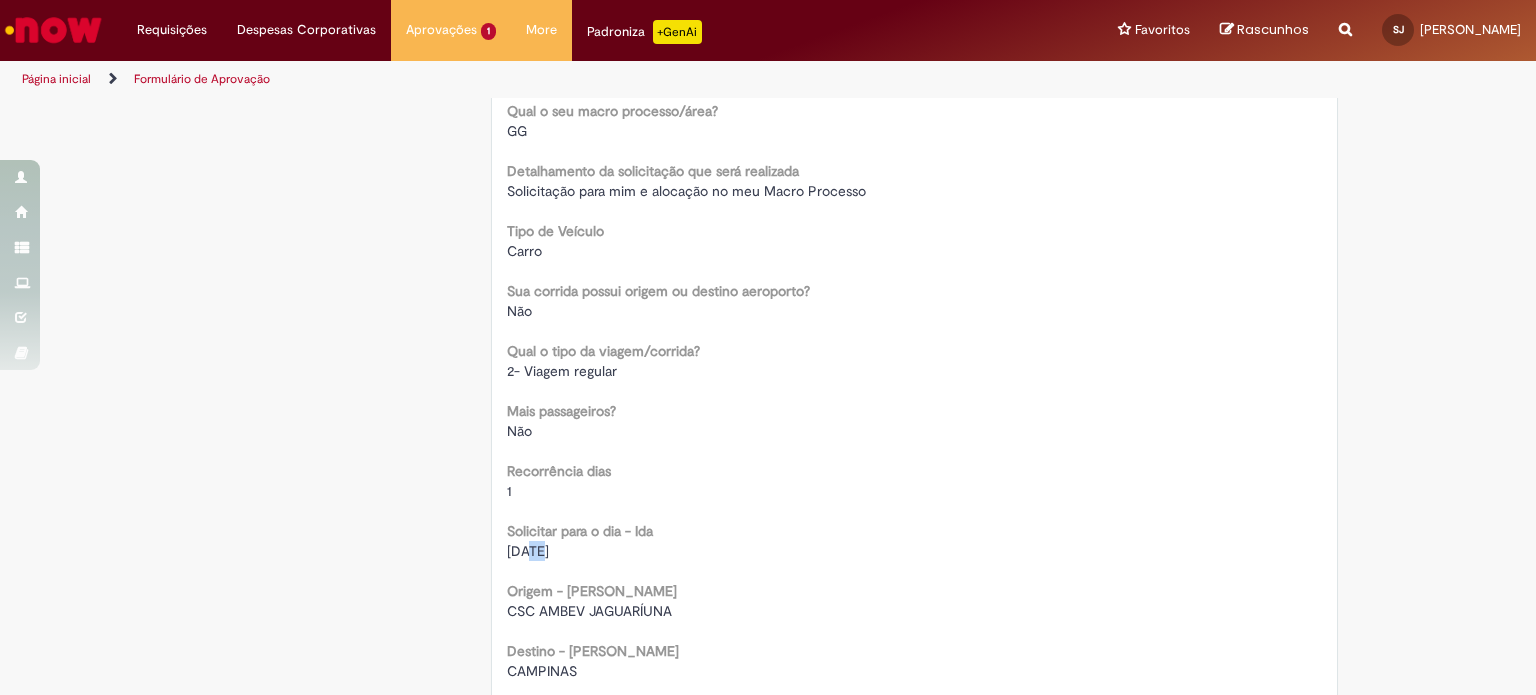 click on "[DATE]" at bounding box center [528, 551] 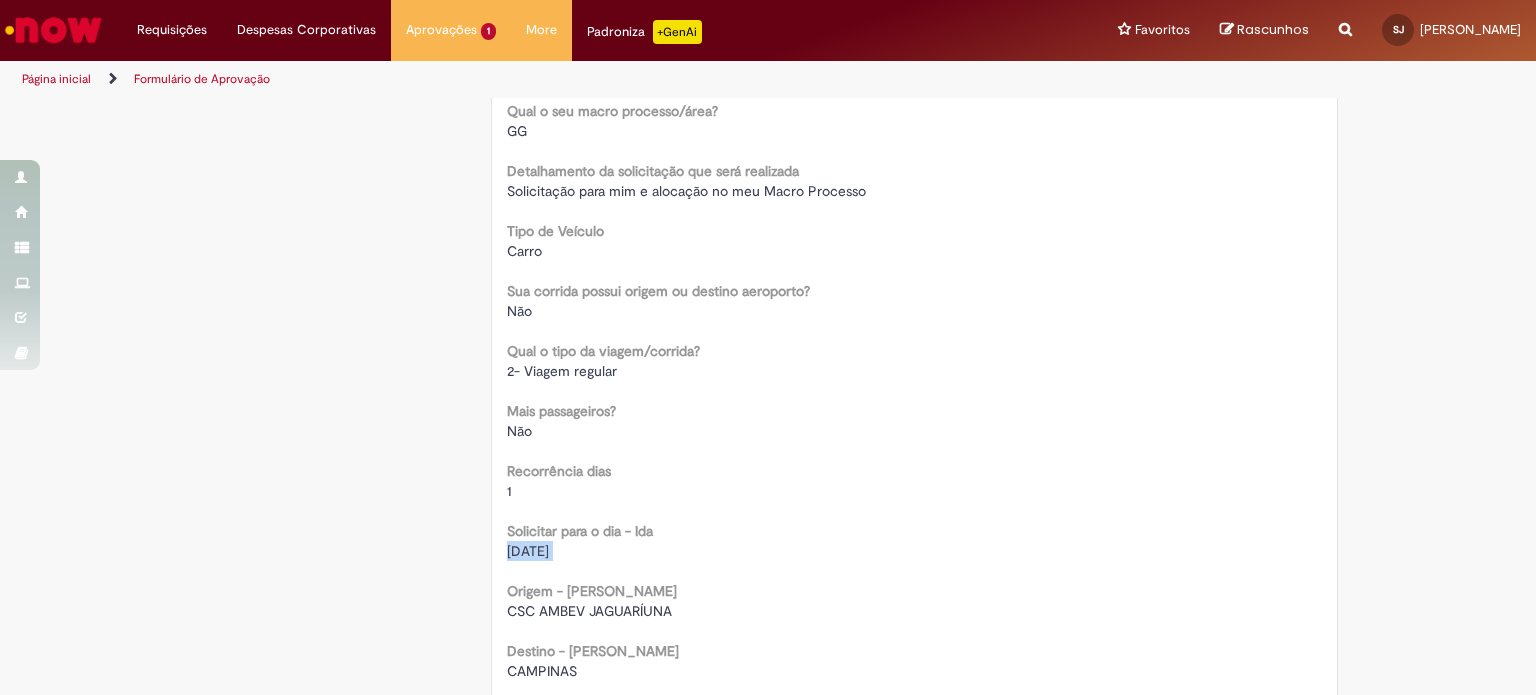click on "[DATE]" at bounding box center [528, 551] 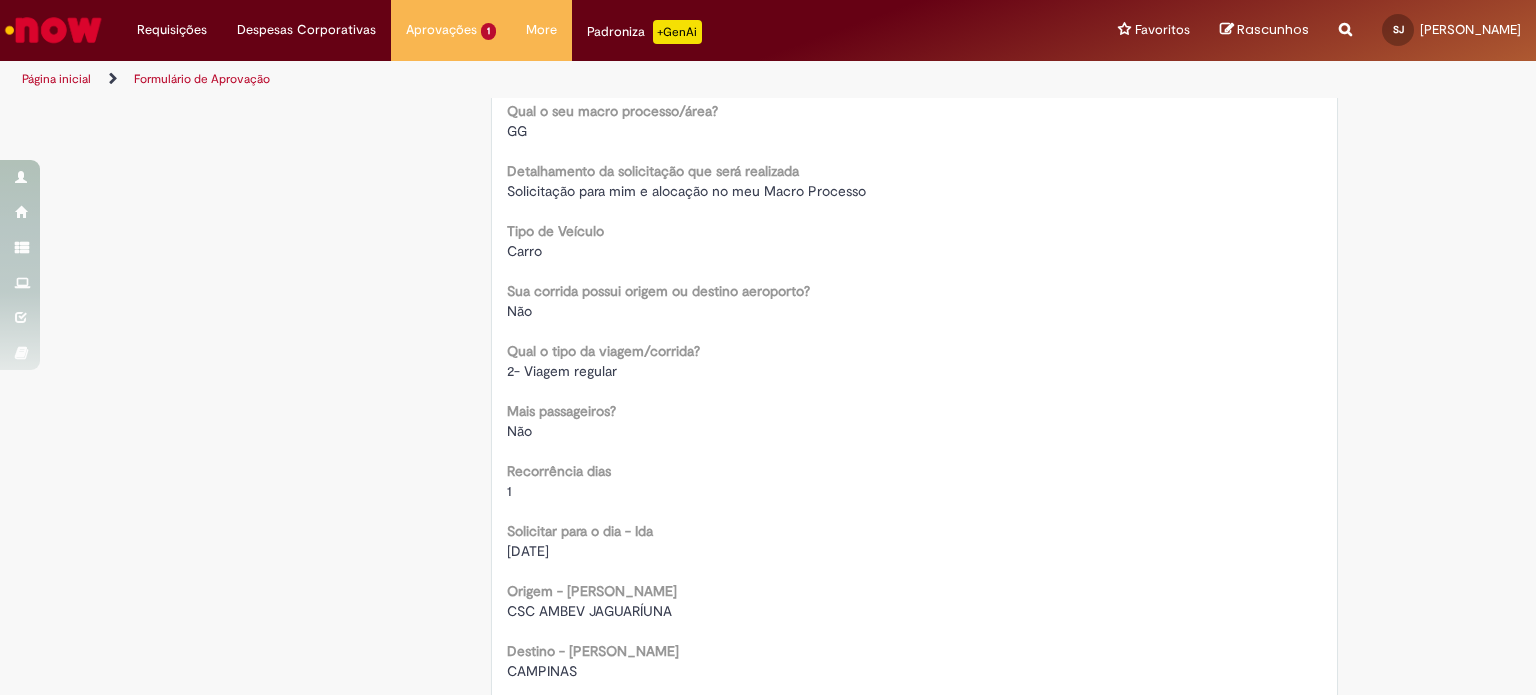 click on "CSC AMBEV JAGUARÍUNA" at bounding box center (589, 611) 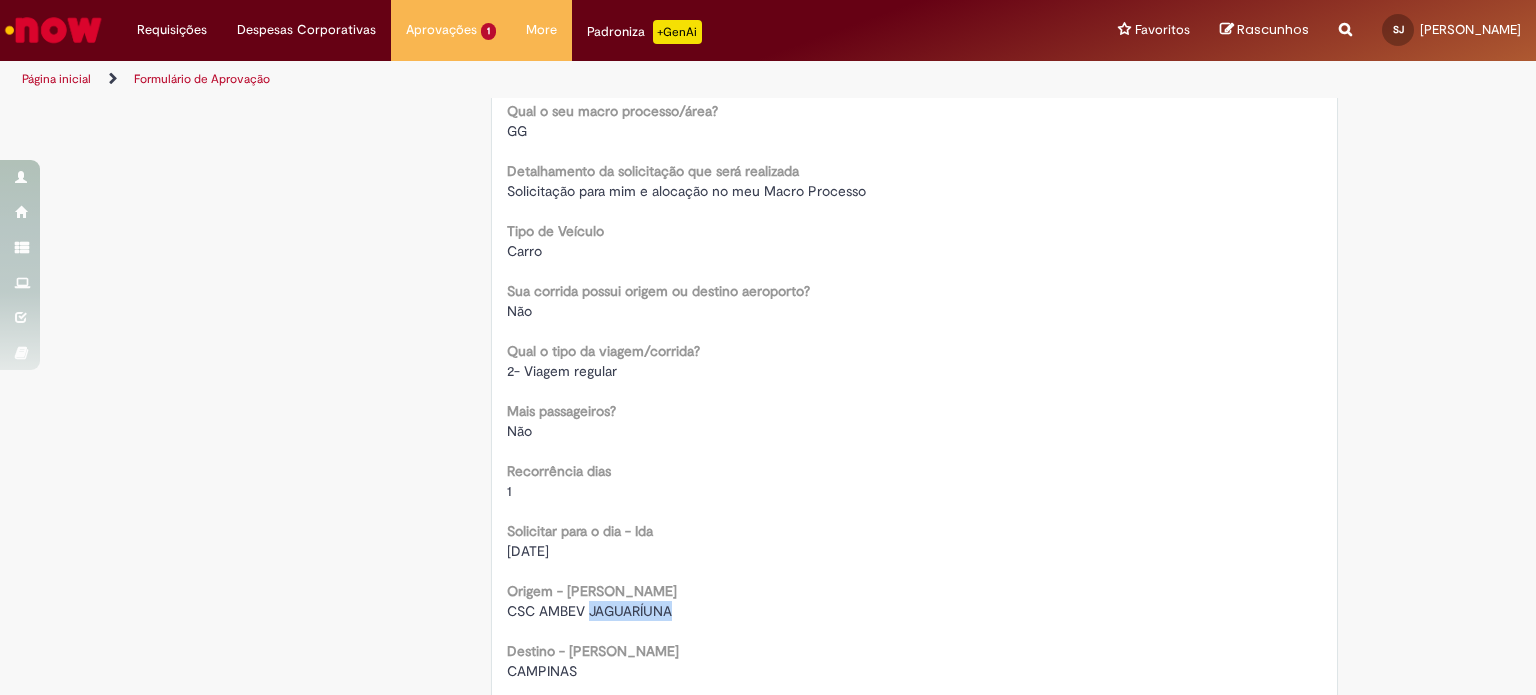click on "CSC AMBEV JAGUARÍUNA" at bounding box center (589, 611) 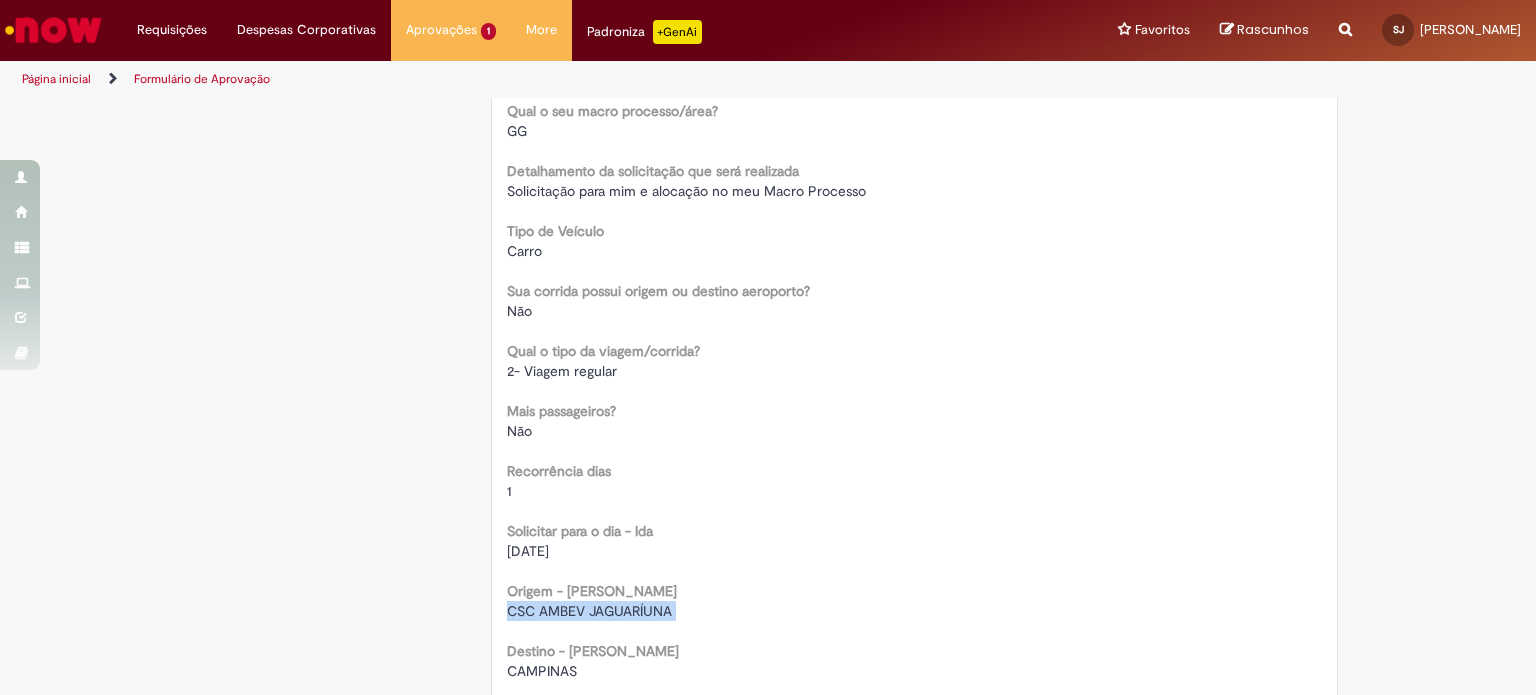 click on "CSC AMBEV JAGUARÍUNA" at bounding box center (589, 611) 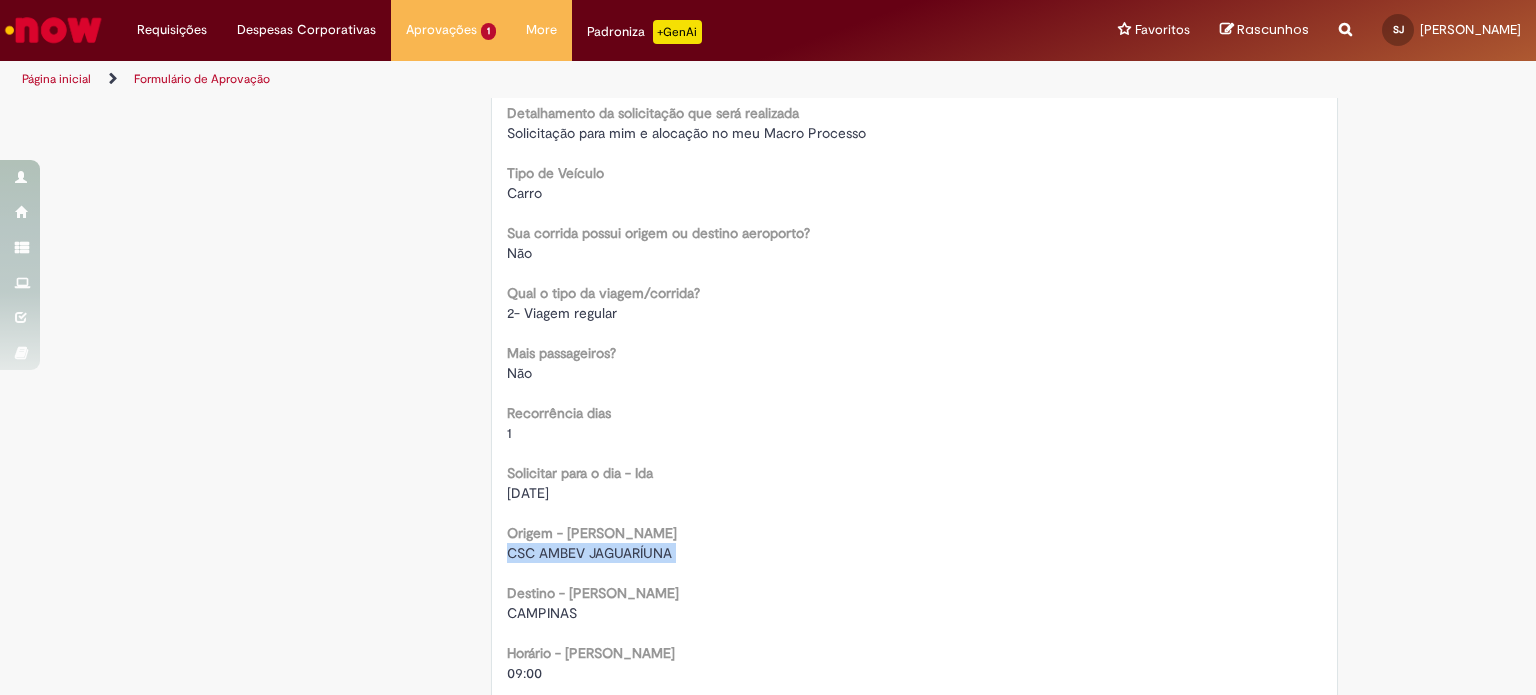 scroll, scrollTop: 1100, scrollLeft: 0, axis: vertical 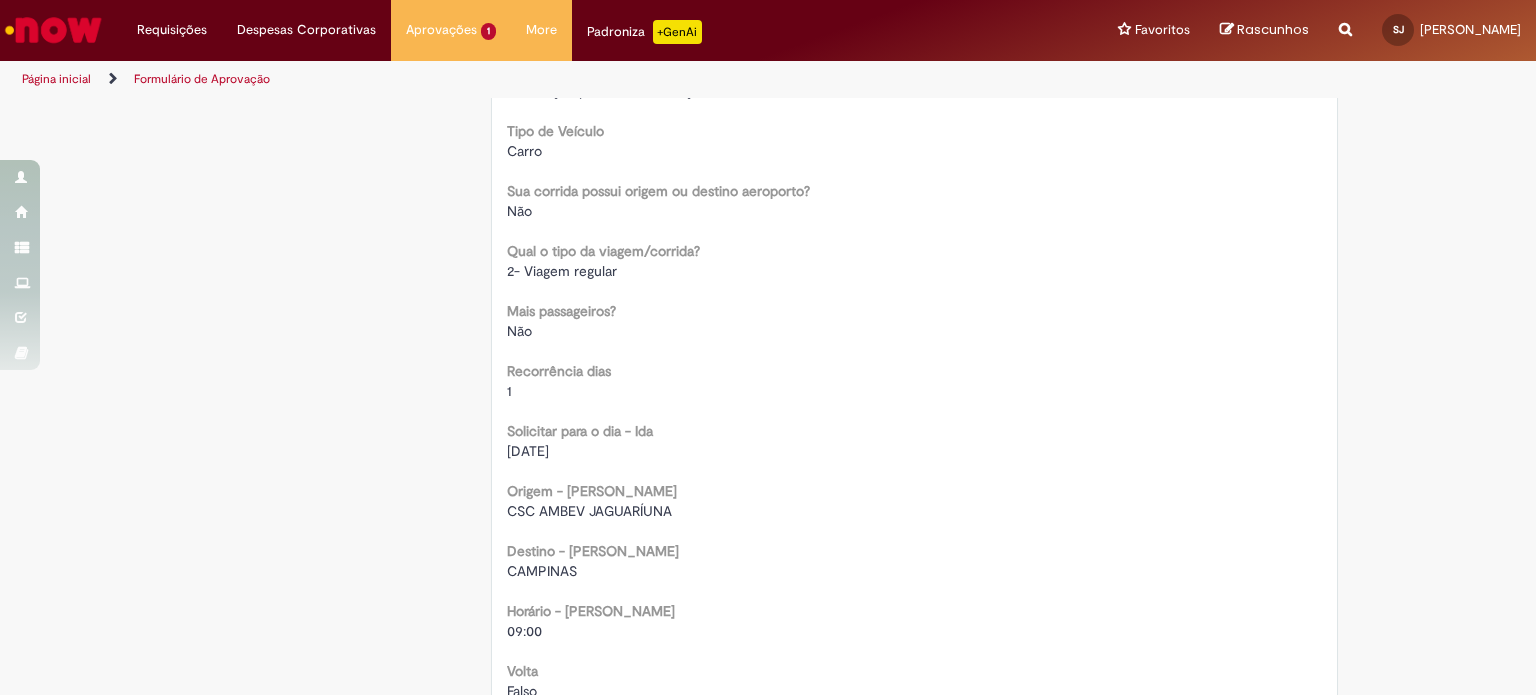 click on "CAMPINAS" at bounding box center [542, 571] 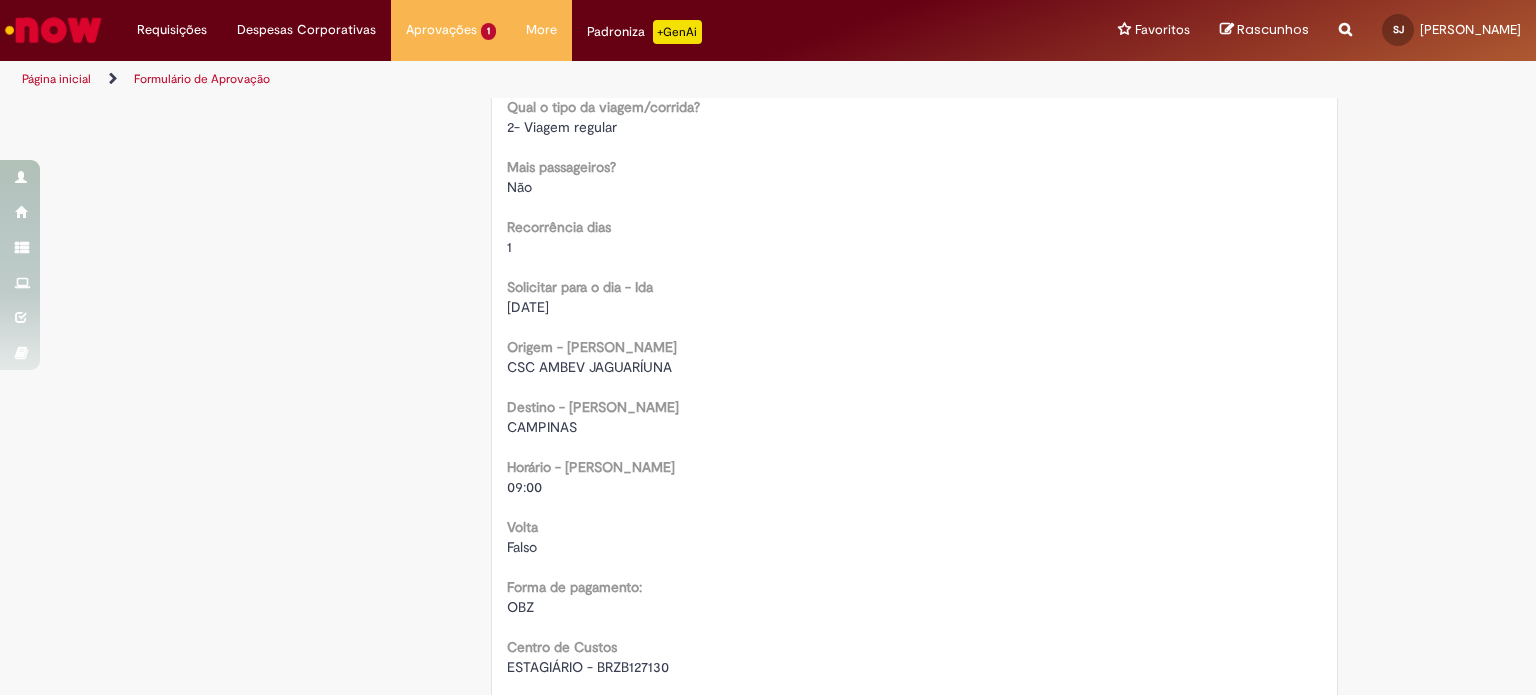 scroll, scrollTop: 1300, scrollLeft: 0, axis: vertical 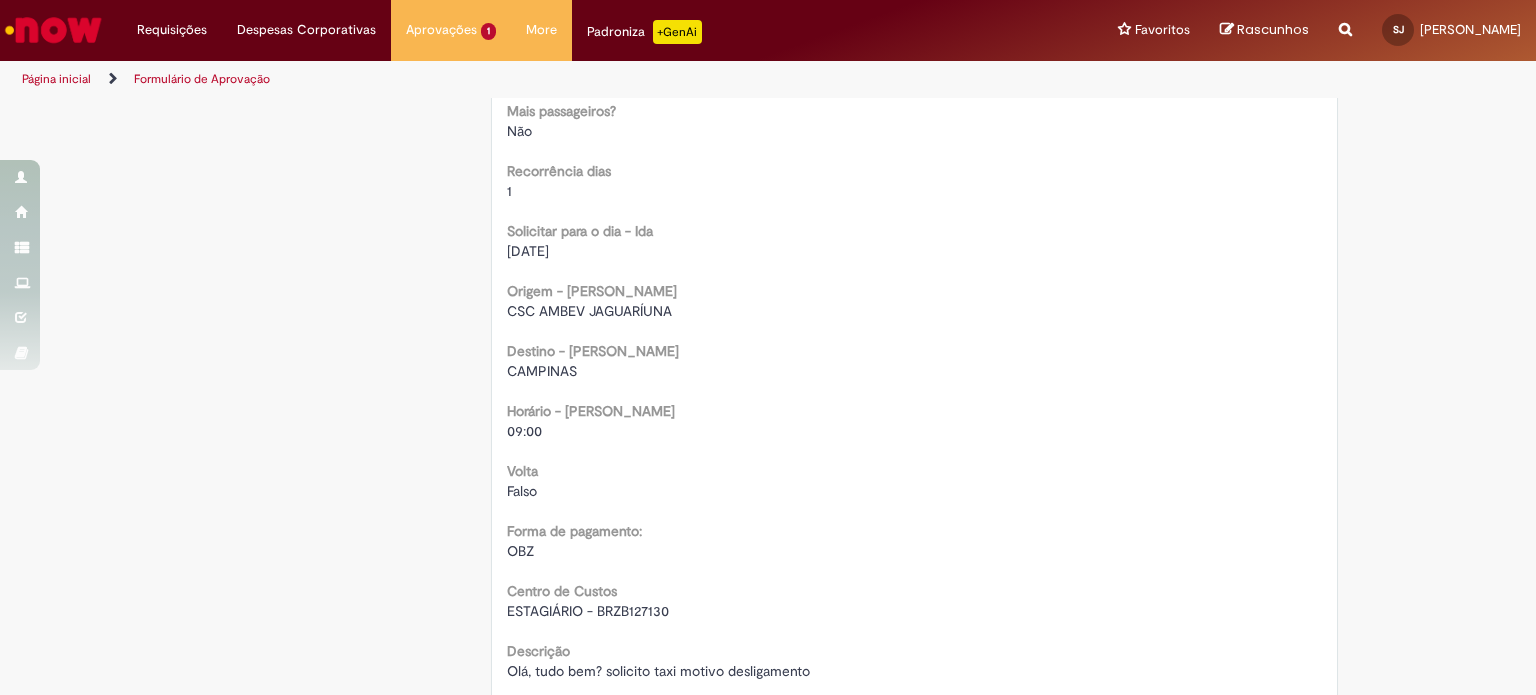 click on "09:00" at bounding box center [524, 431] 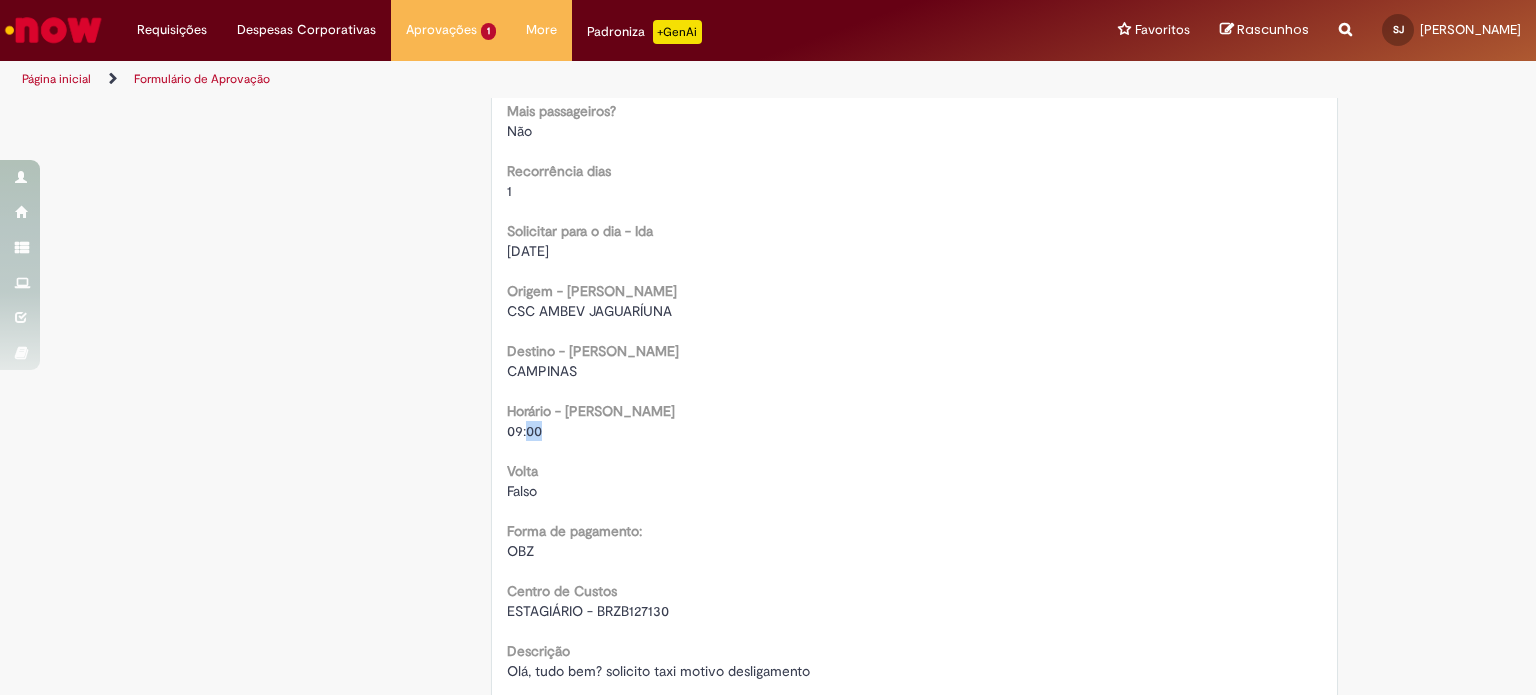 click on "09:00" at bounding box center [524, 431] 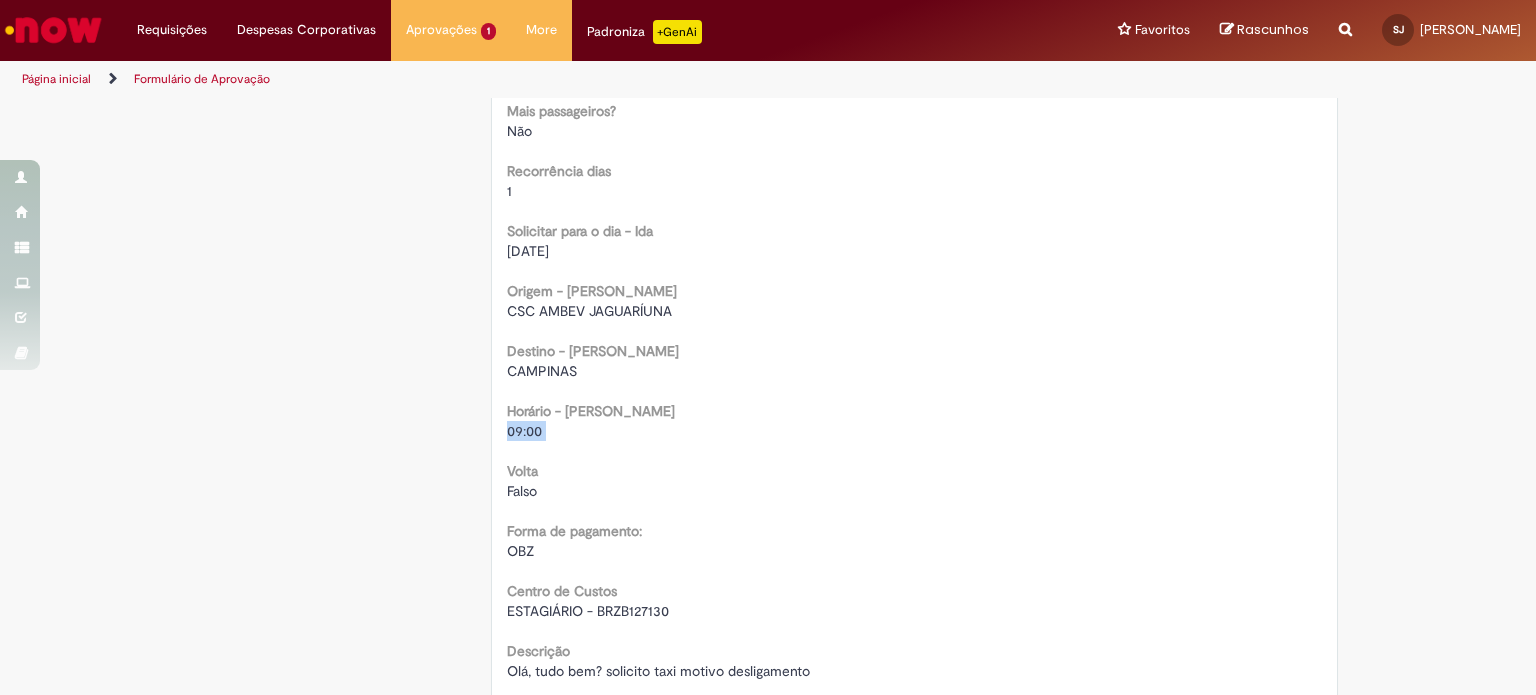 click on "09:00" at bounding box center [524, 431] 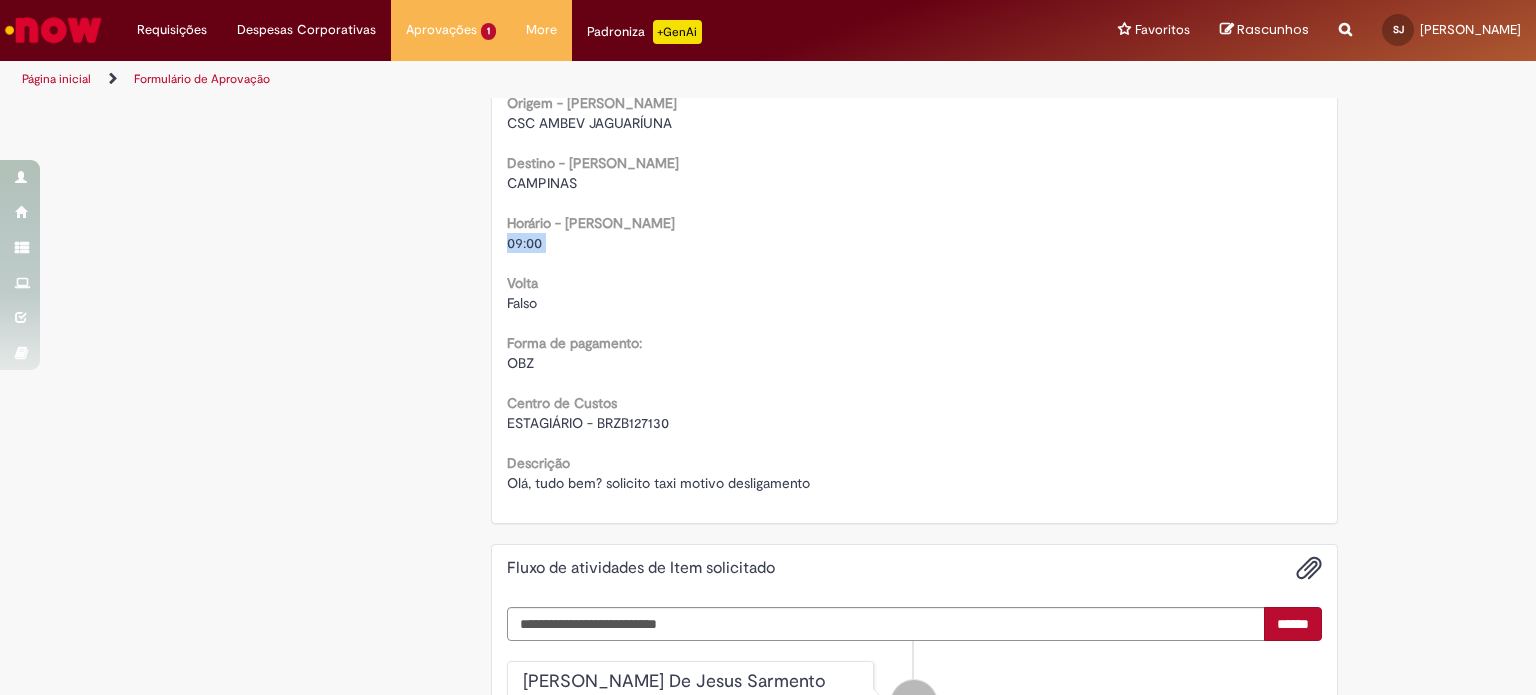 scroll, scrollTop: 1500, scrollLeft: 0, axis: vertical 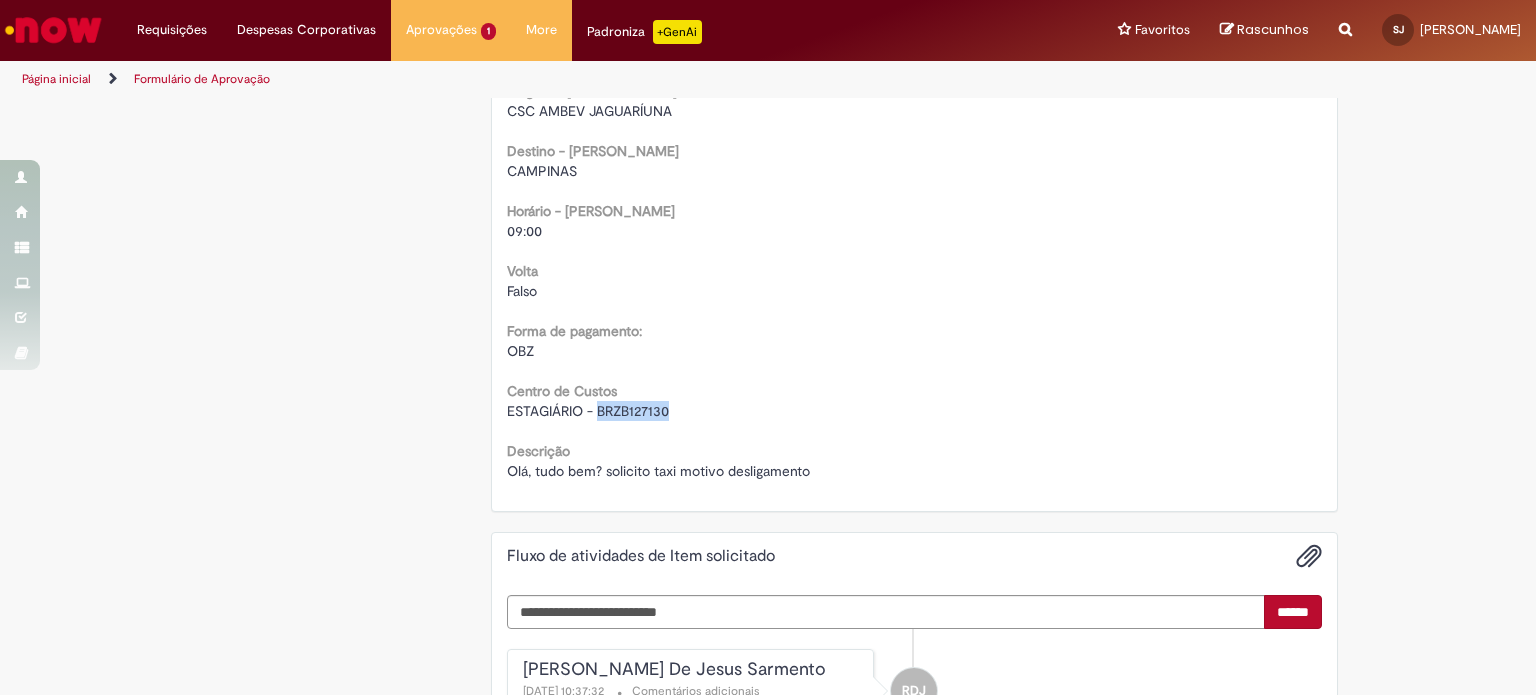 drag, startPoint x: 589, startPoint y: 407, endPoint x: 687, endPoint y: 407, distance: 98 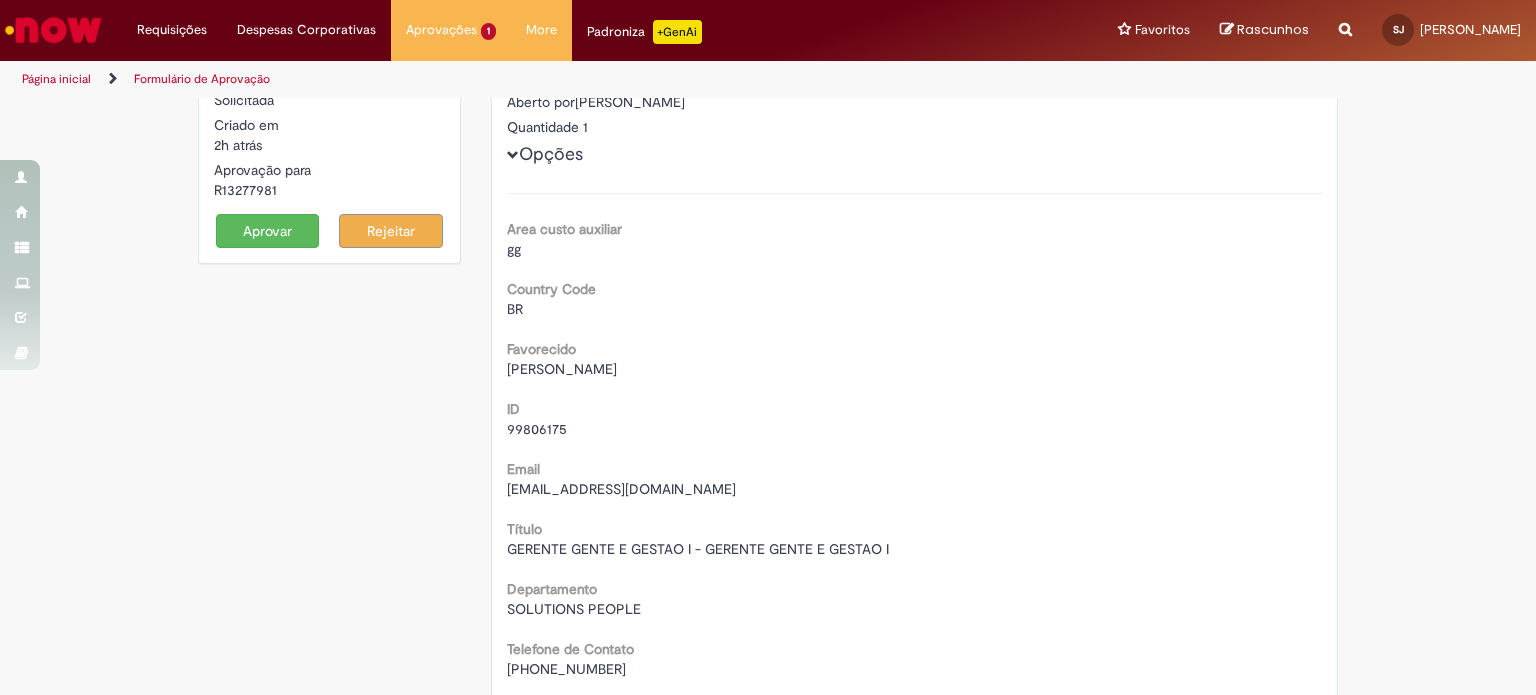 scroll, scrollTop: 100, scrollLeft: 0, axis: vertical 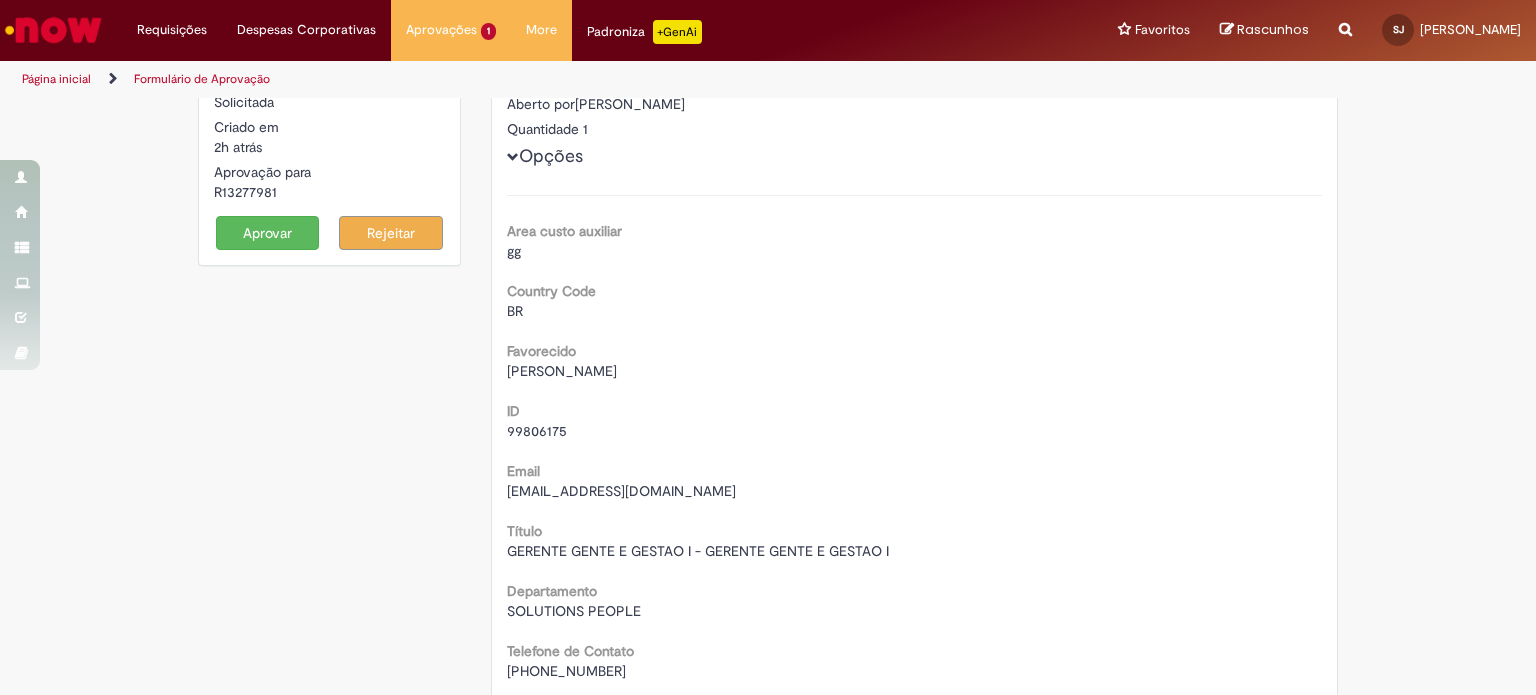 click on "Aprovar" at bounding box center (268, 233) 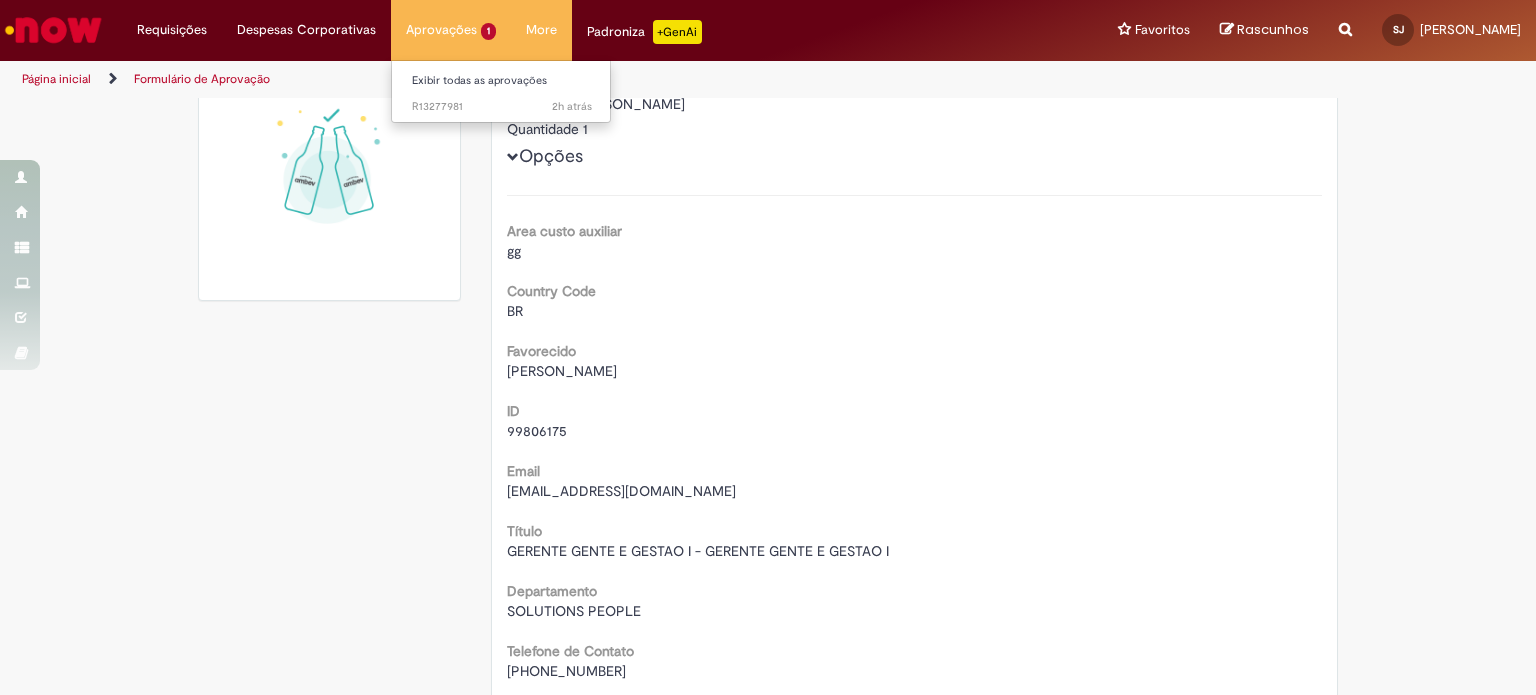 scroll, scrollTop: 82, scrollLeft: 0, axis: vertical 